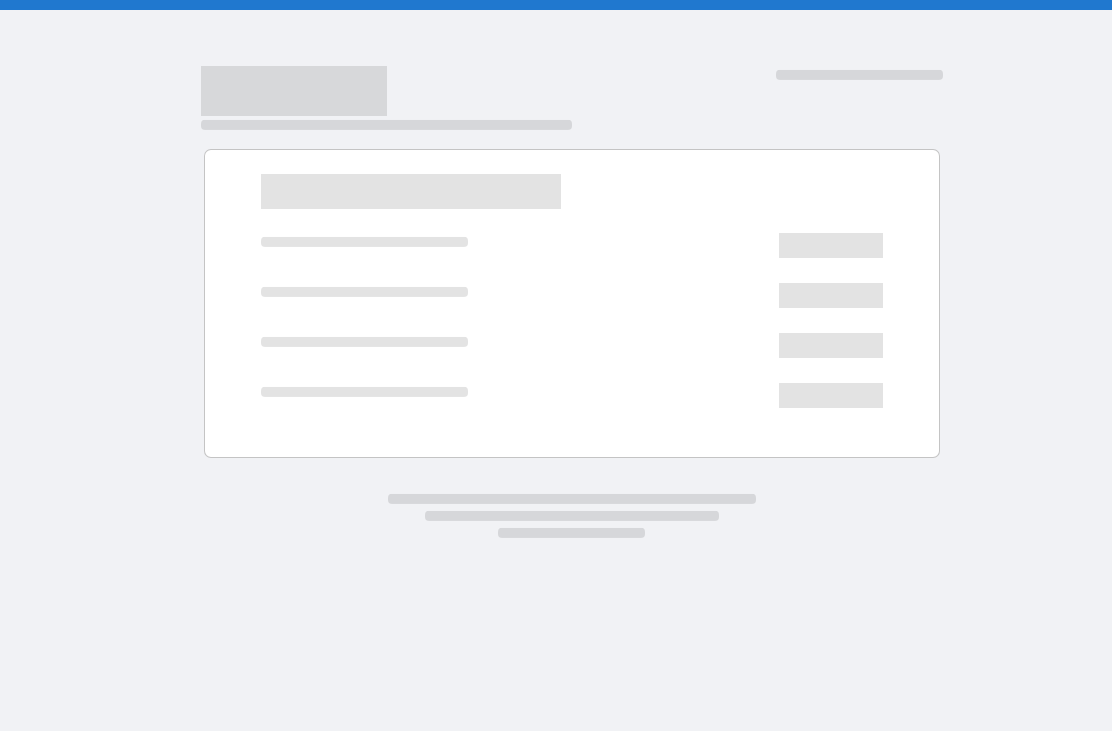 scroll, scrollTop: 0, scrollLeft: 0, axis: both 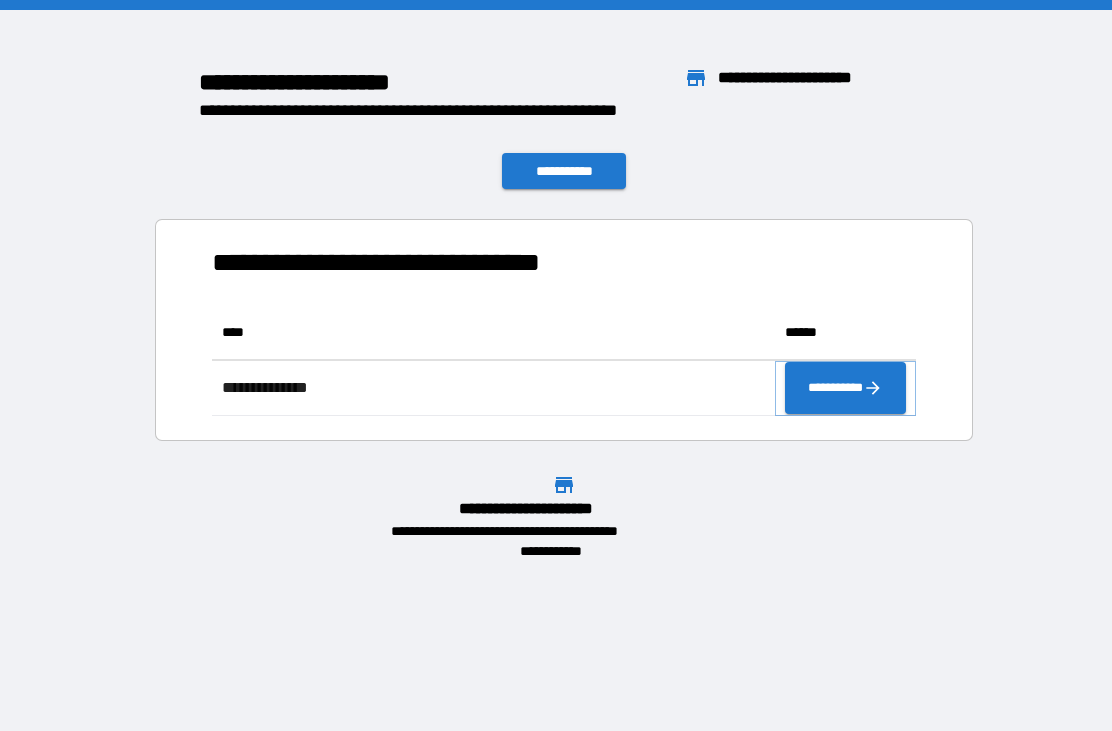 click on "**********" at bounding box center [845, 388] 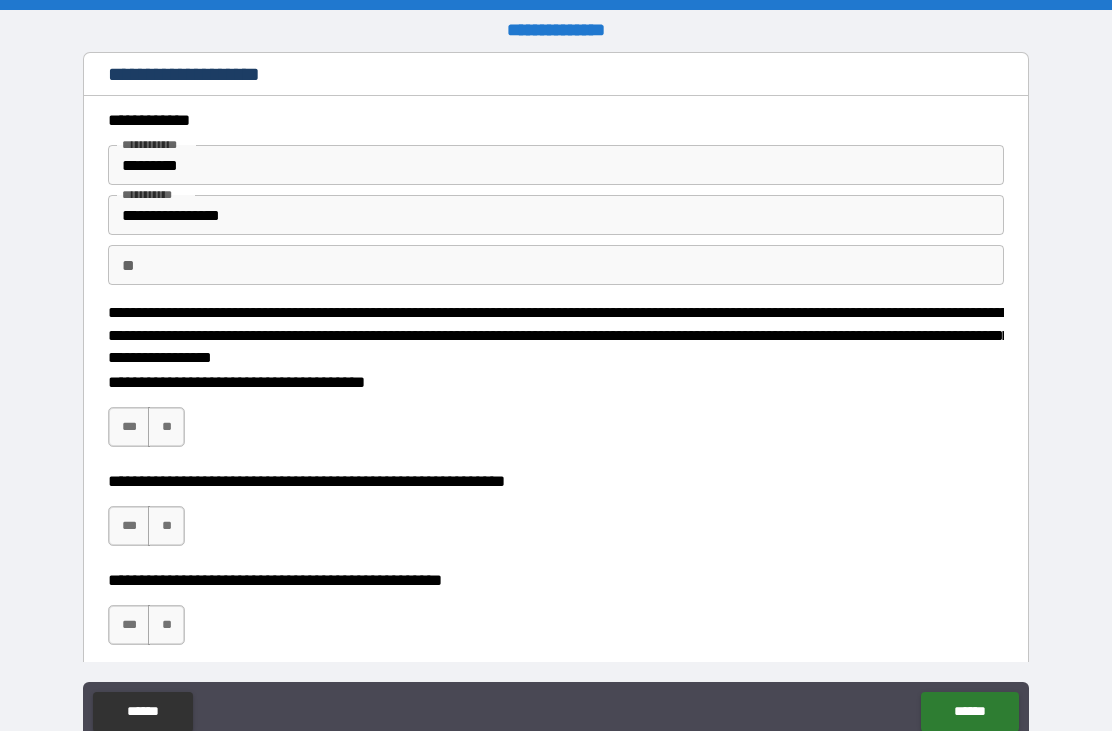 click on "**" at bounding box center (166, 427) 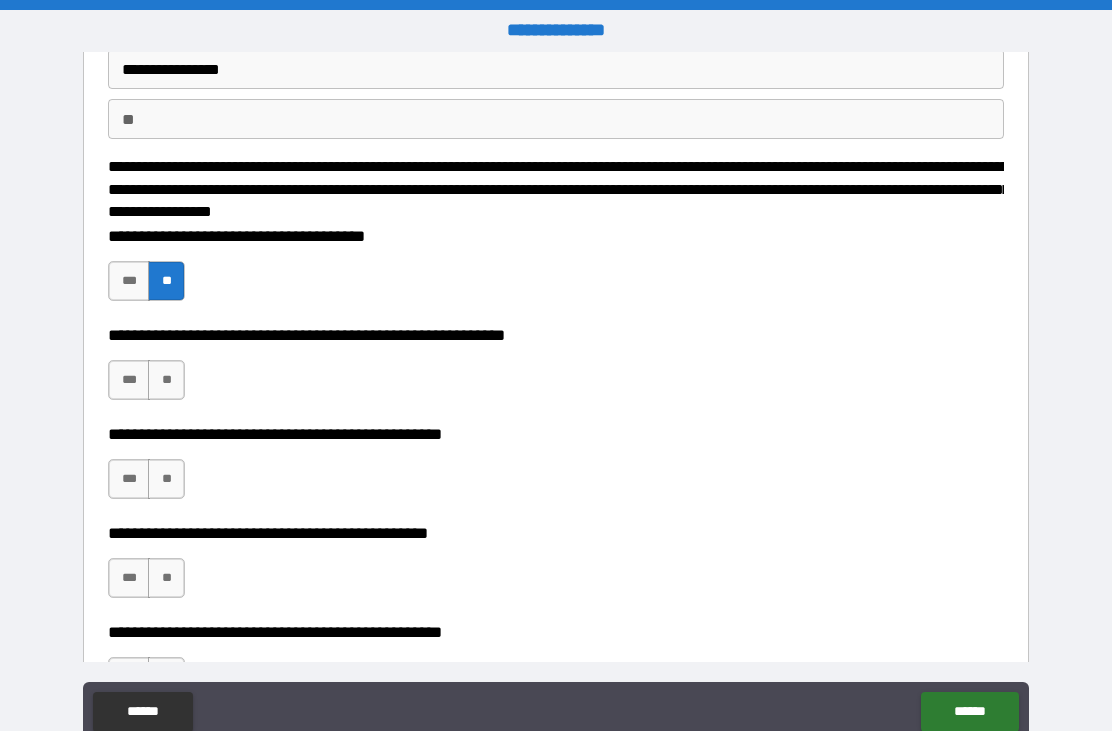 scroll, scrollTop: 142, scrollLeft: 0, axis: vertical 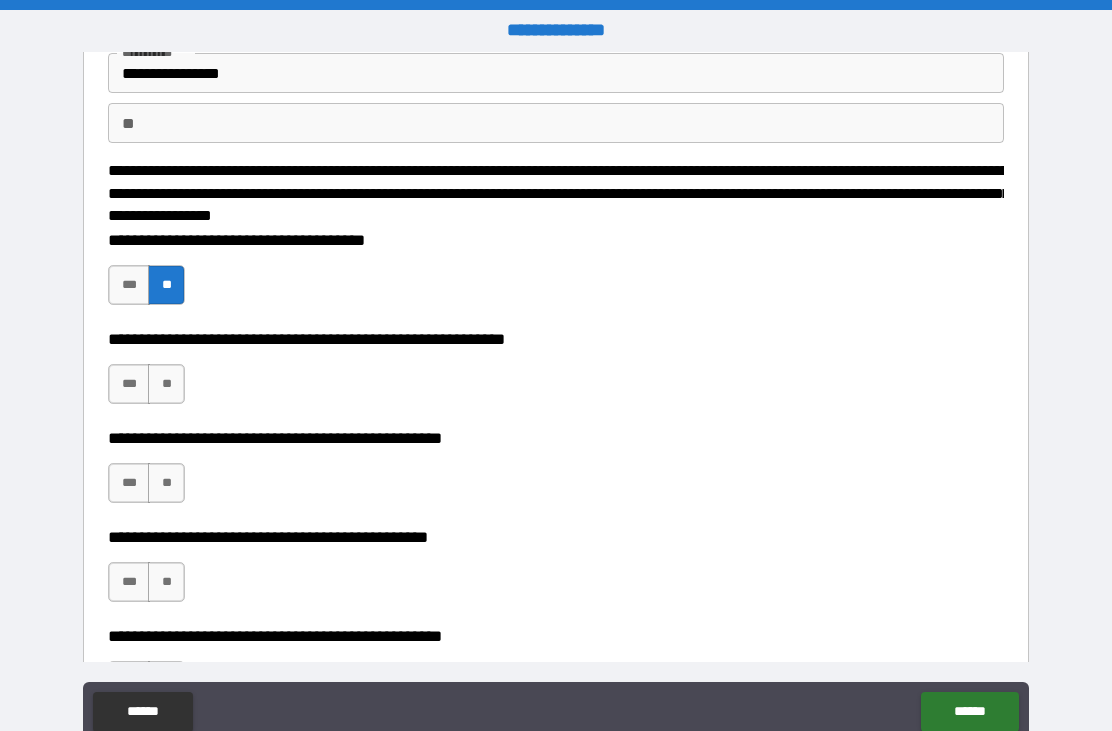 click on "***" at bounding box center (129, 384) 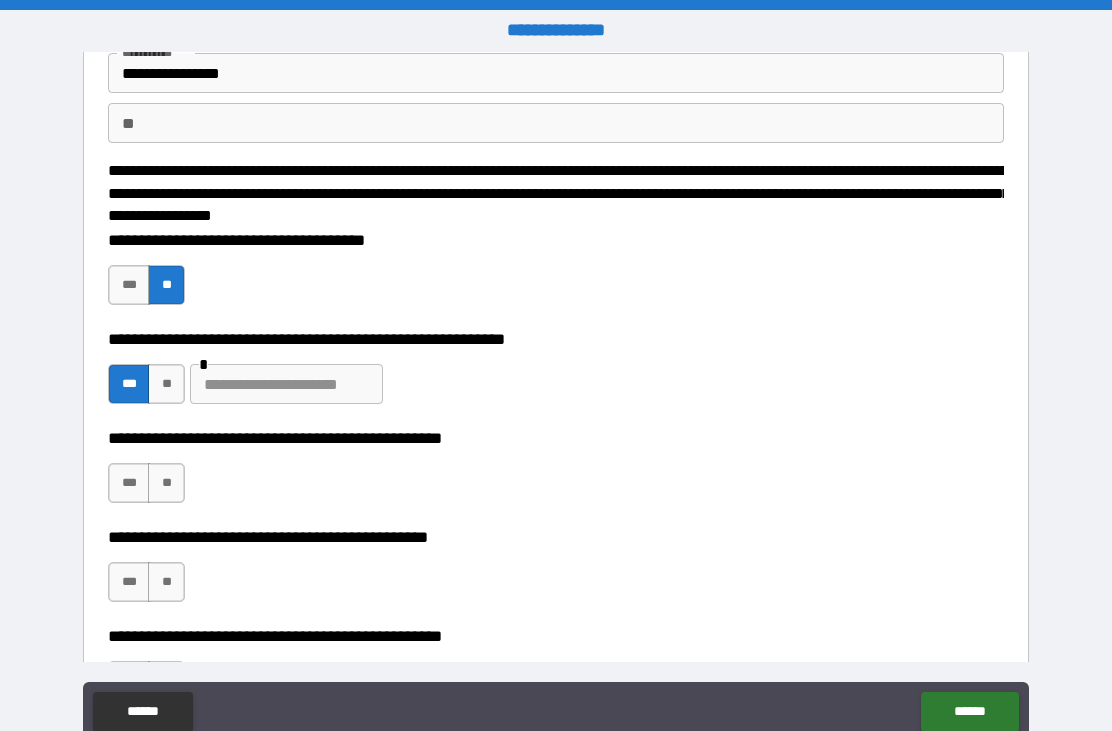 click at bounding box center [286, 384] 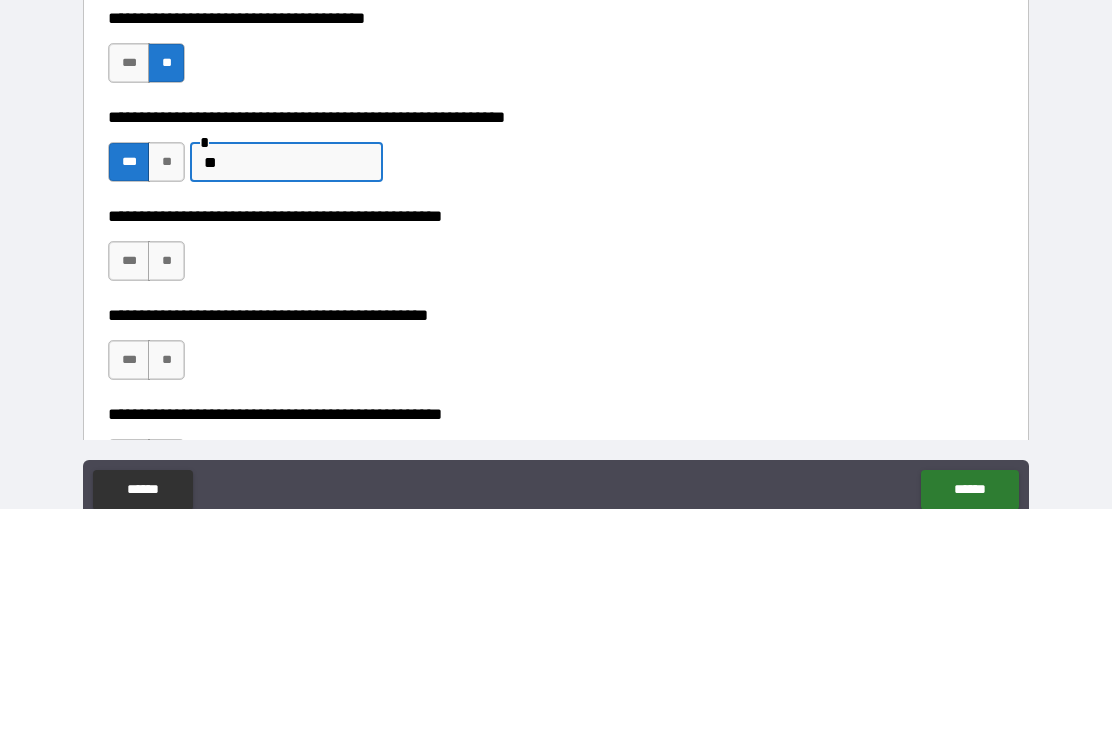 type on "*" 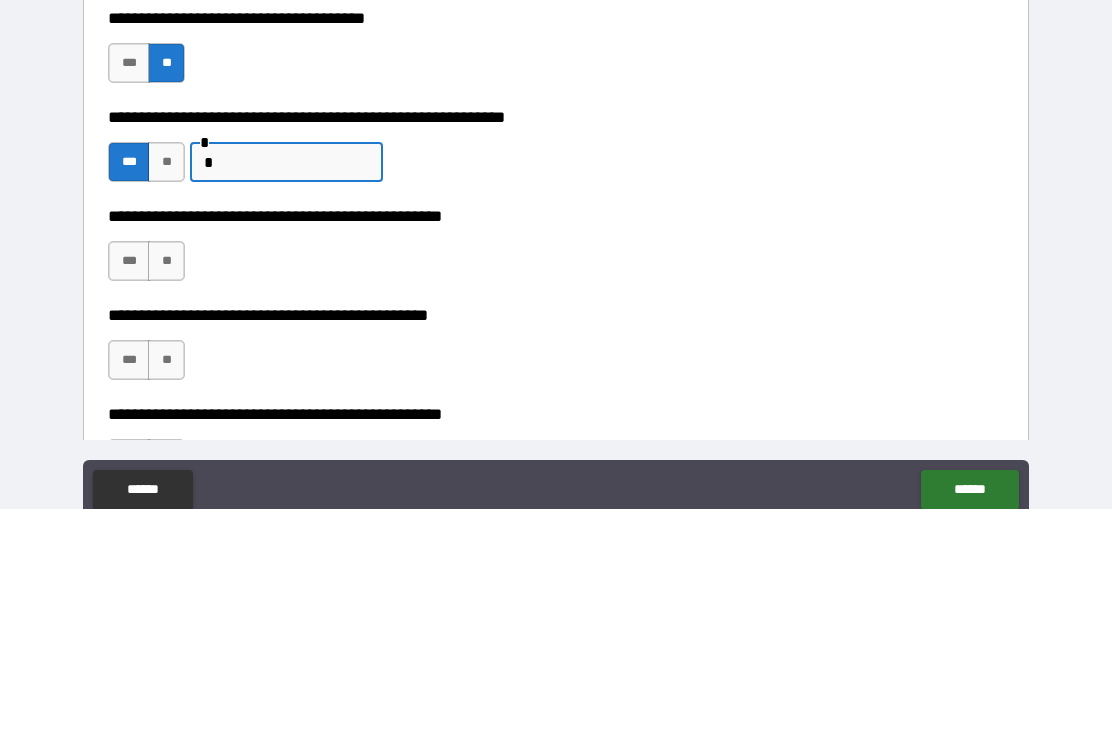 type 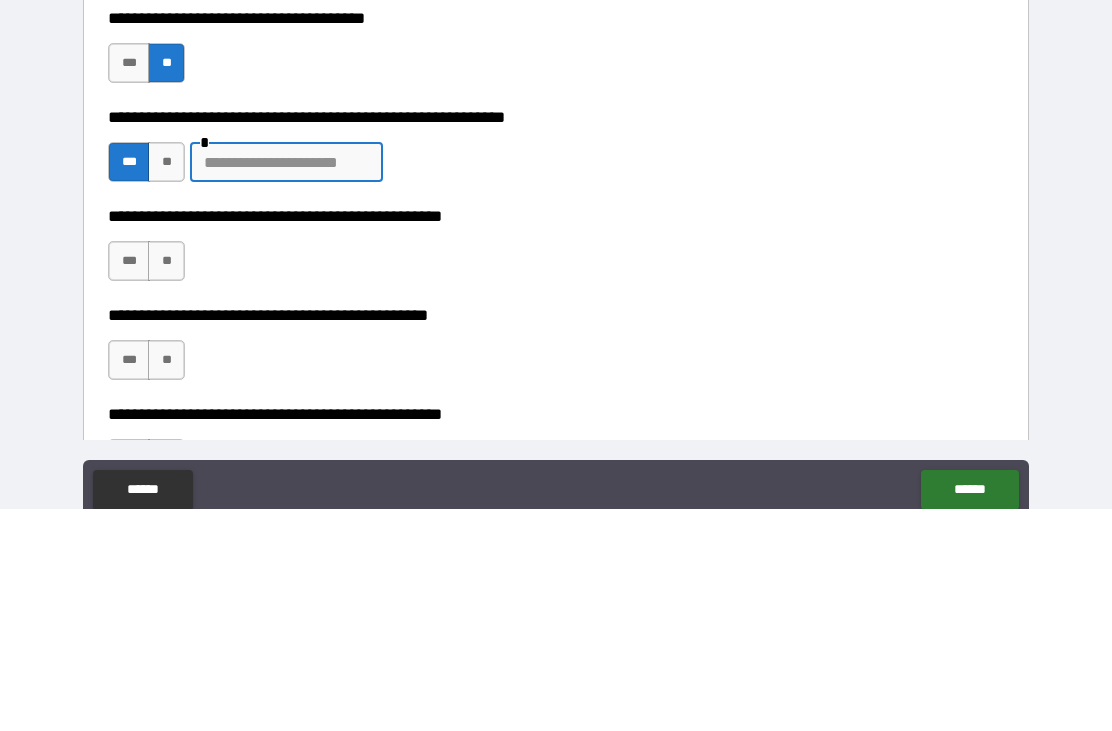 click on "**" at bounding box center [166, 384] 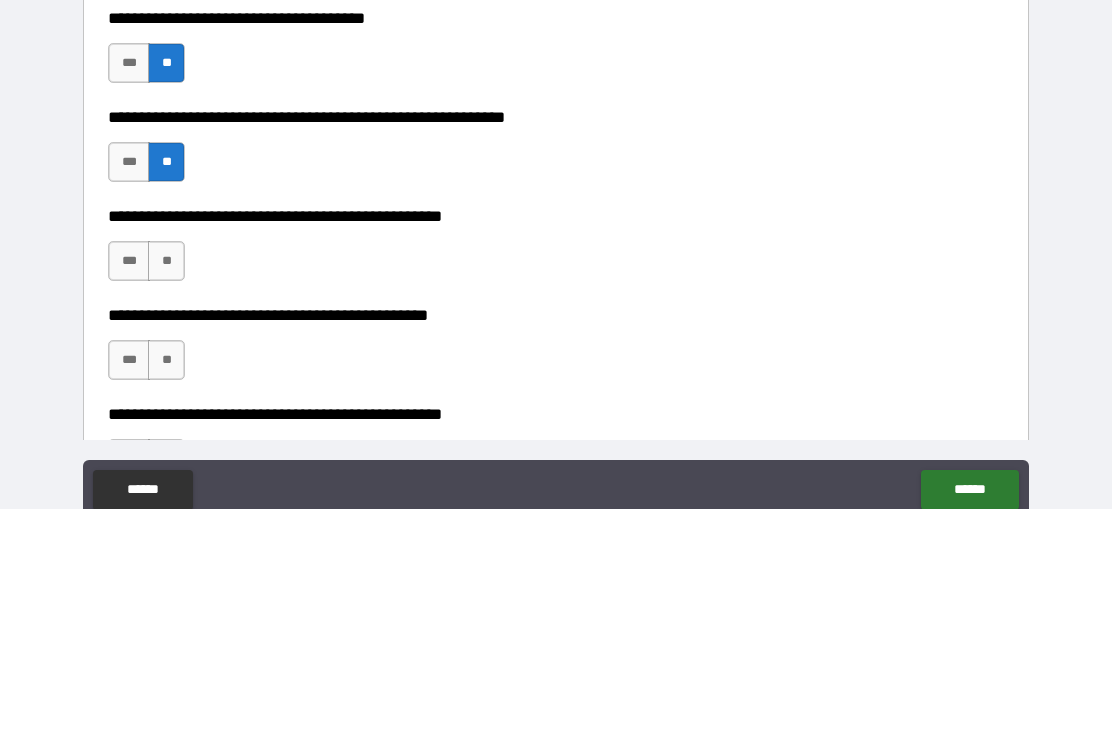 scroll, scrollTop: 64, scrollLeft: 0, axis: vertical 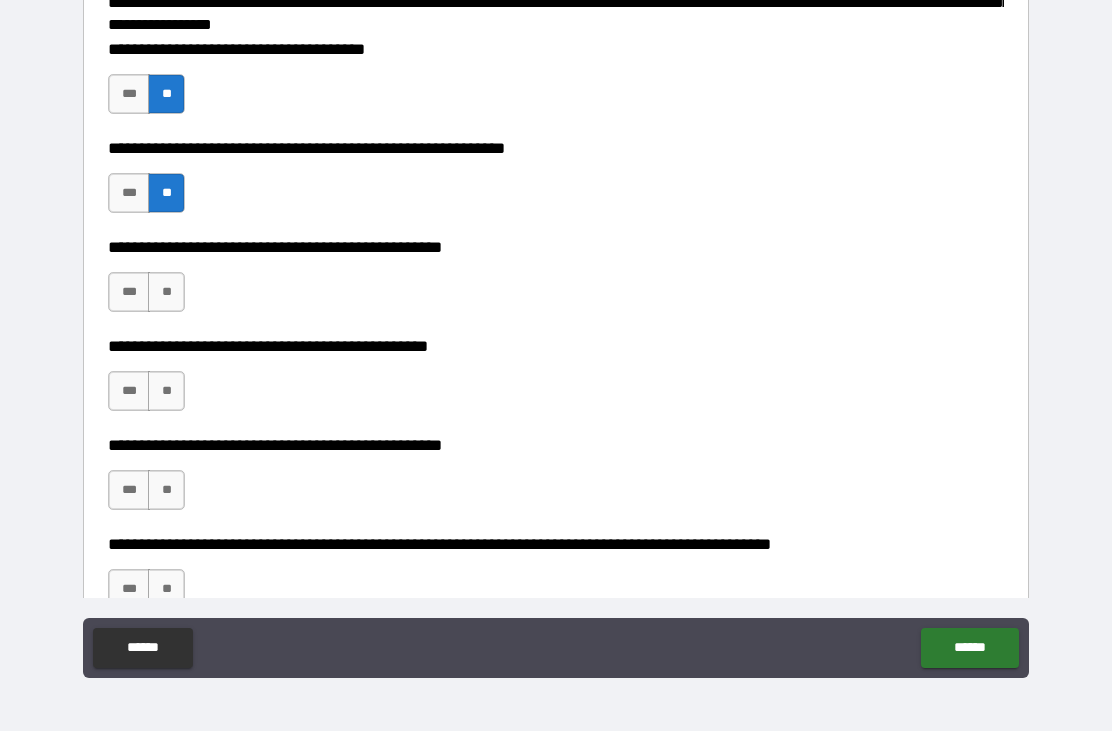 click on "**" at bounding box center (166, 292) 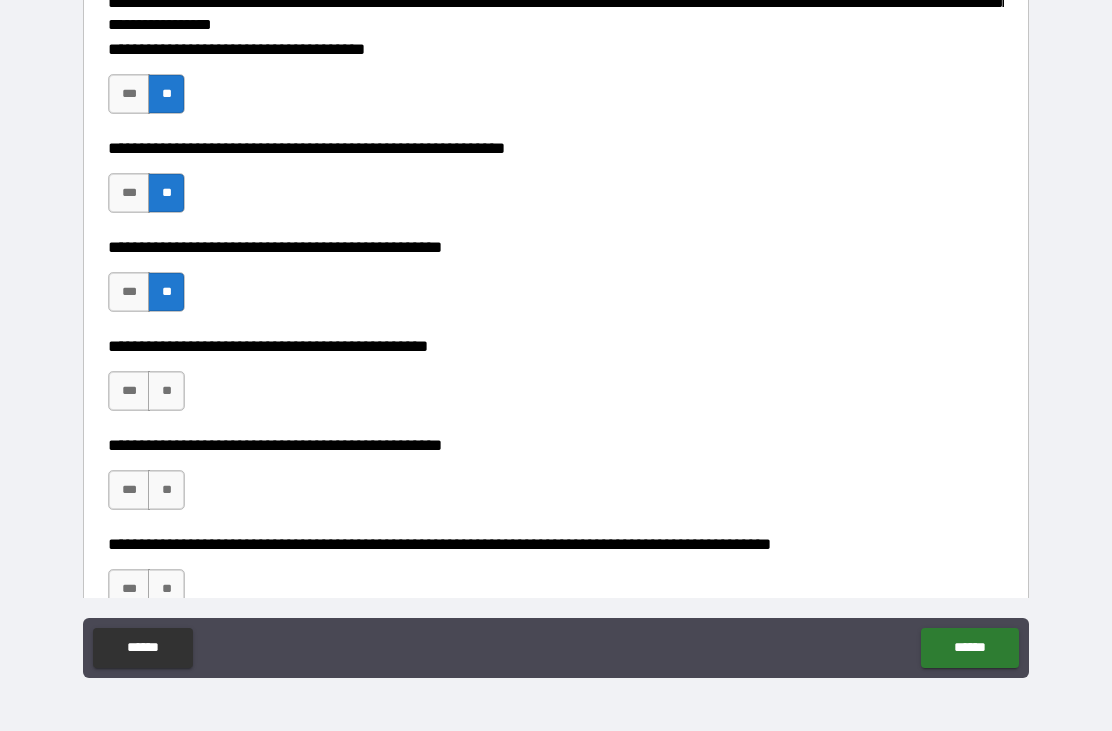 click on "***" at bounding box center [129, 391] 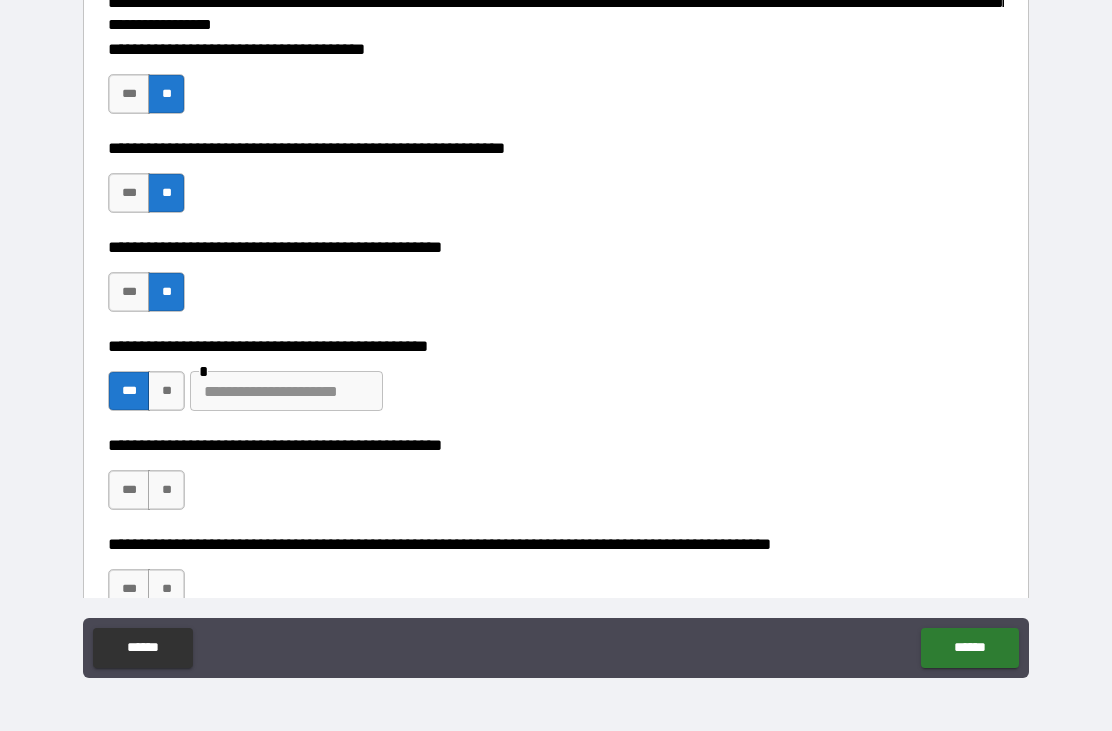 click at bounding box center [286, 391] 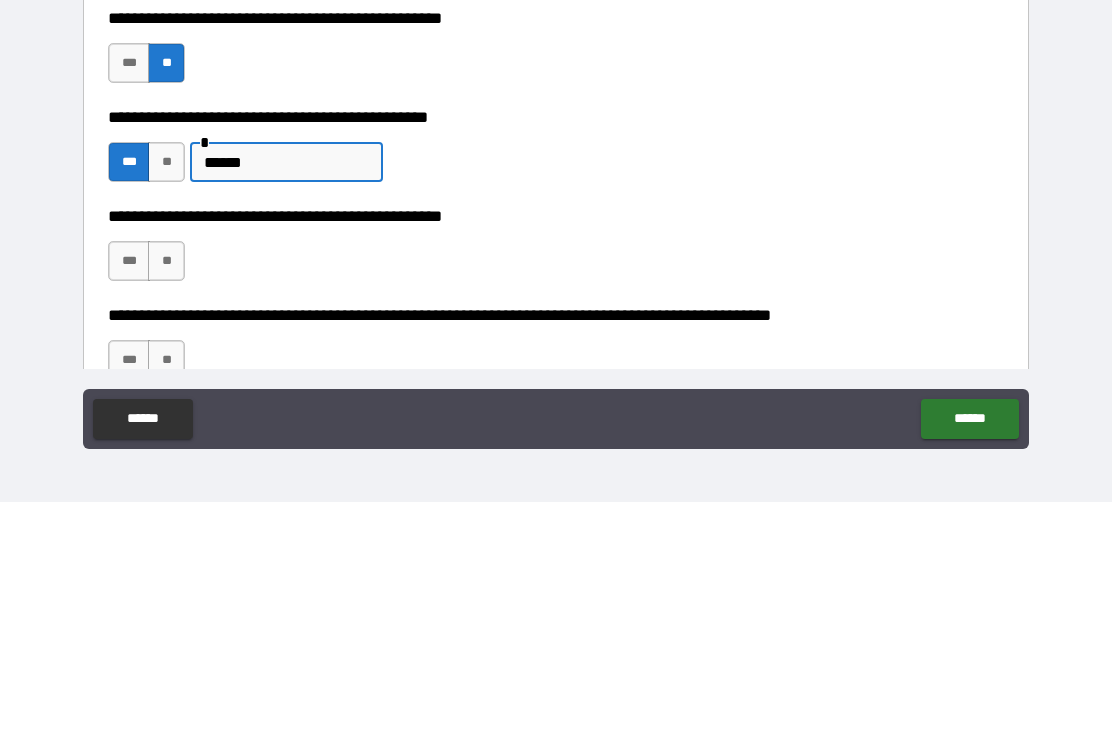 type on "******" 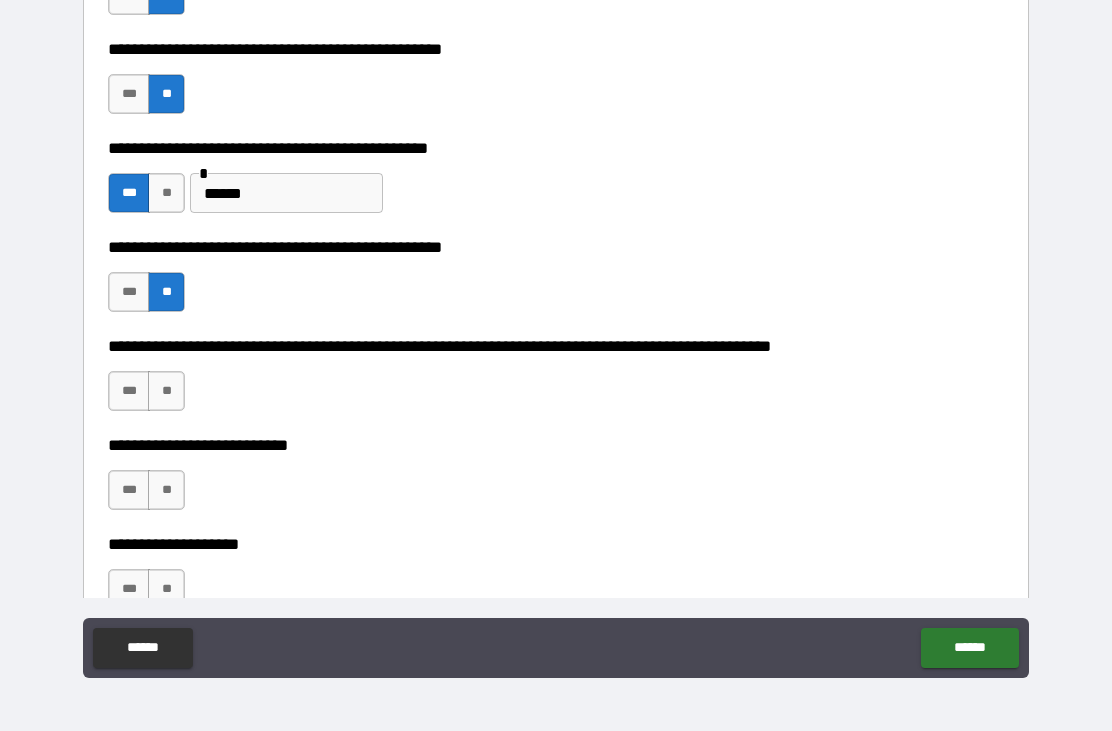 scroll, scrollTop: 465, scrollLeft: 0, axis: vertical 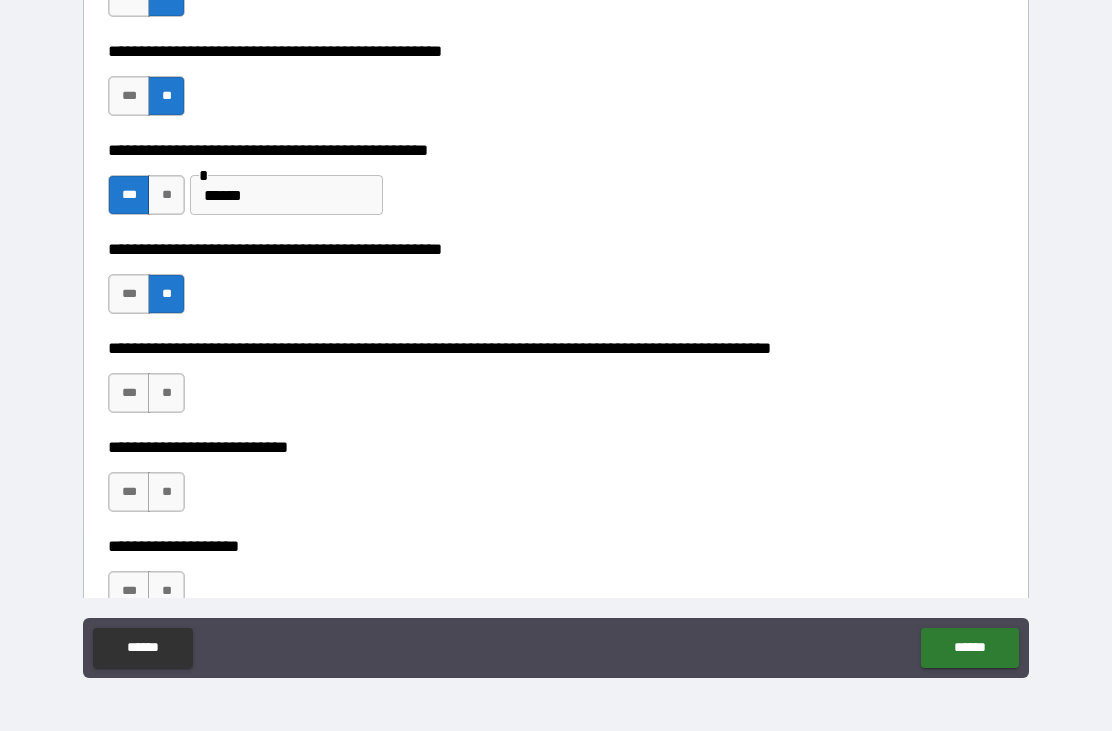 click on "***" at bounding box center [129, 492] 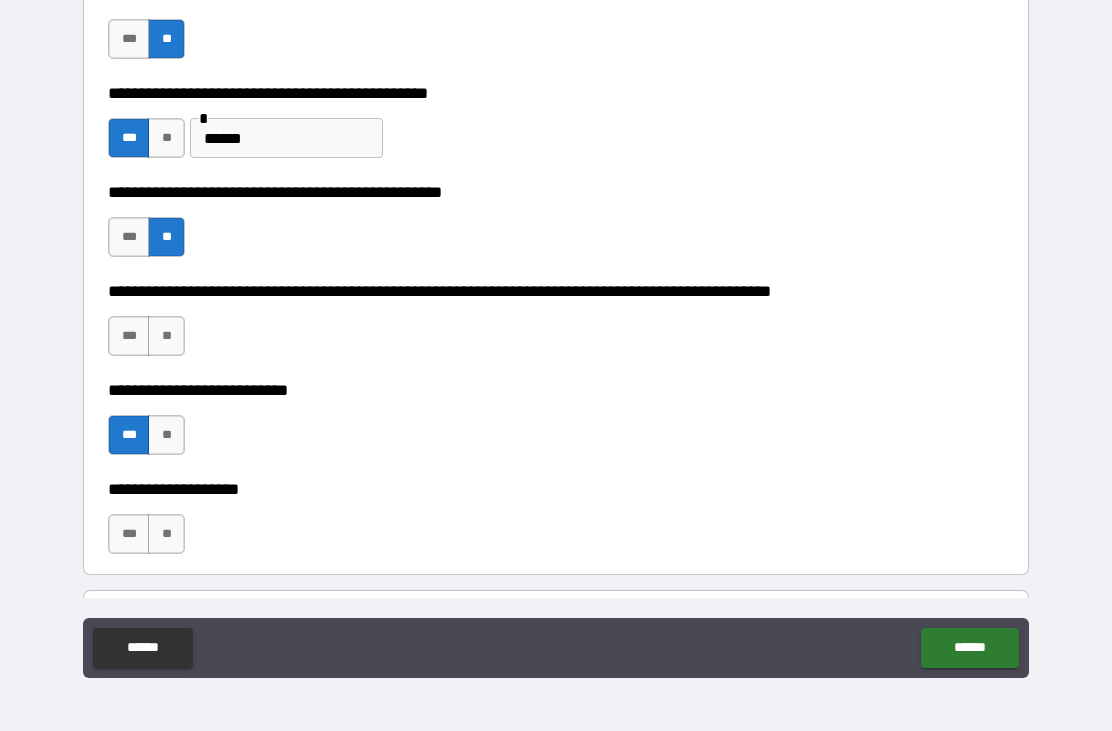 scroll, scrollTop: 614, scrollLeft: 0, axis: vertical 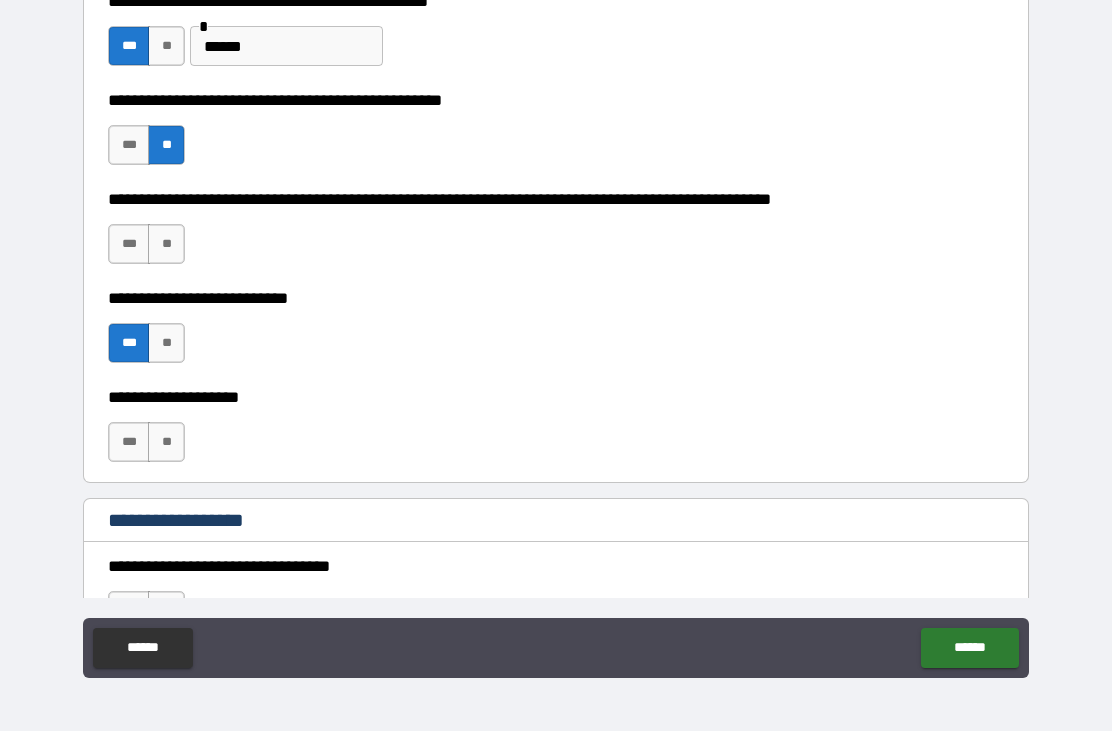 click on "**" at bounding box center [166, 442] 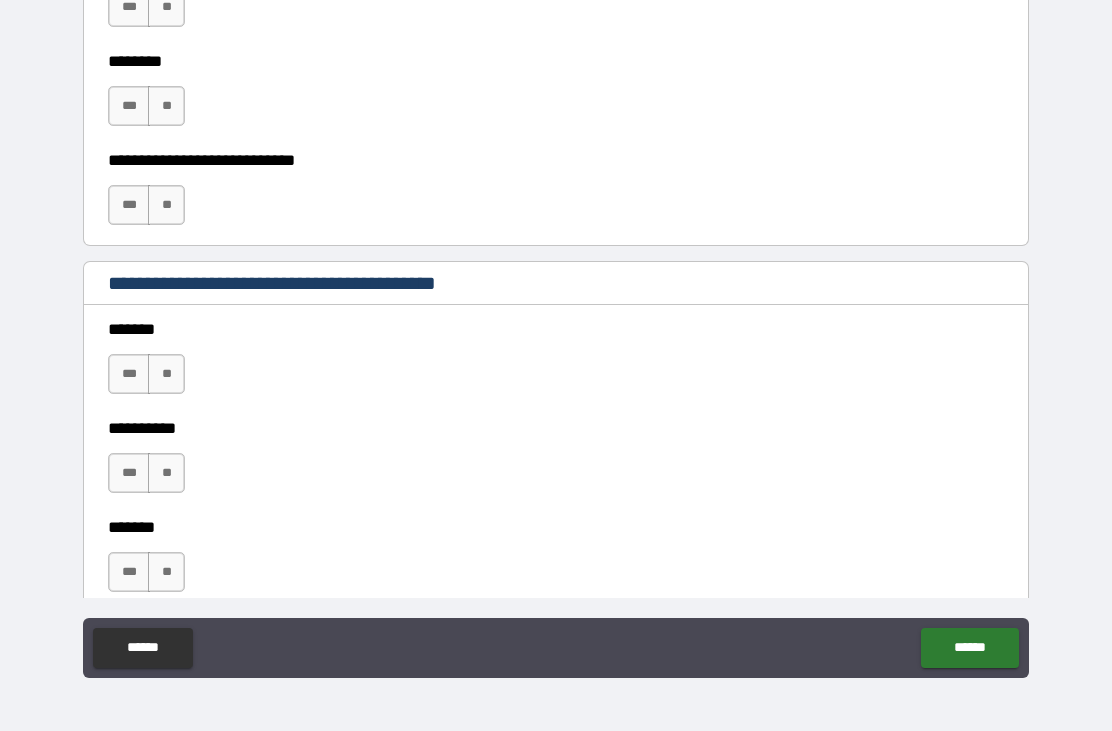 scroll, scrollTop: 1220, scrollLeft: 0, axis: vertical 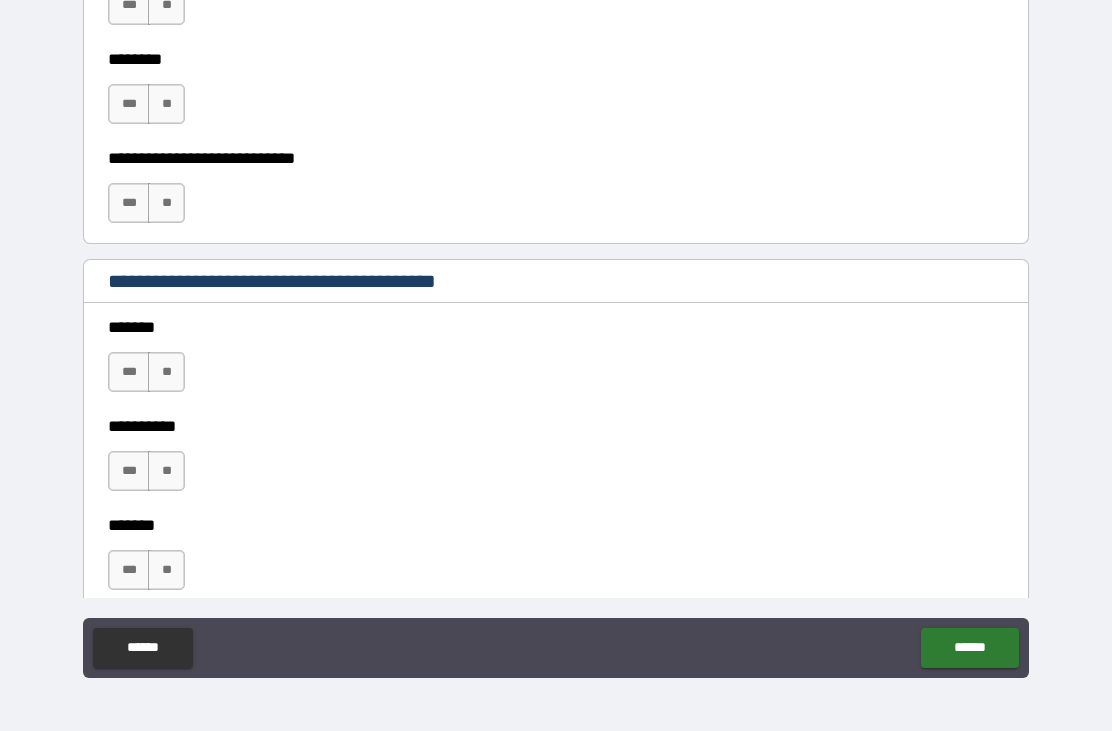click on "**" at bounding box center (166, 372) 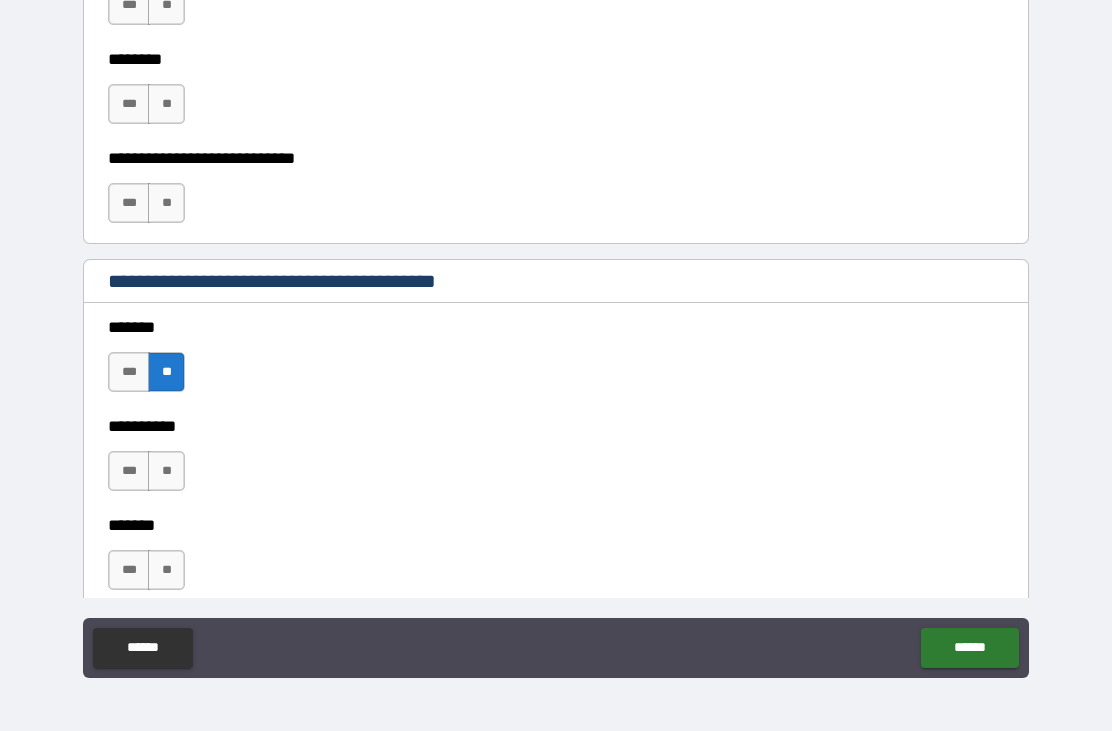 scroll, scrollTop: 1315, scrollLeft: 0, axis: vertical 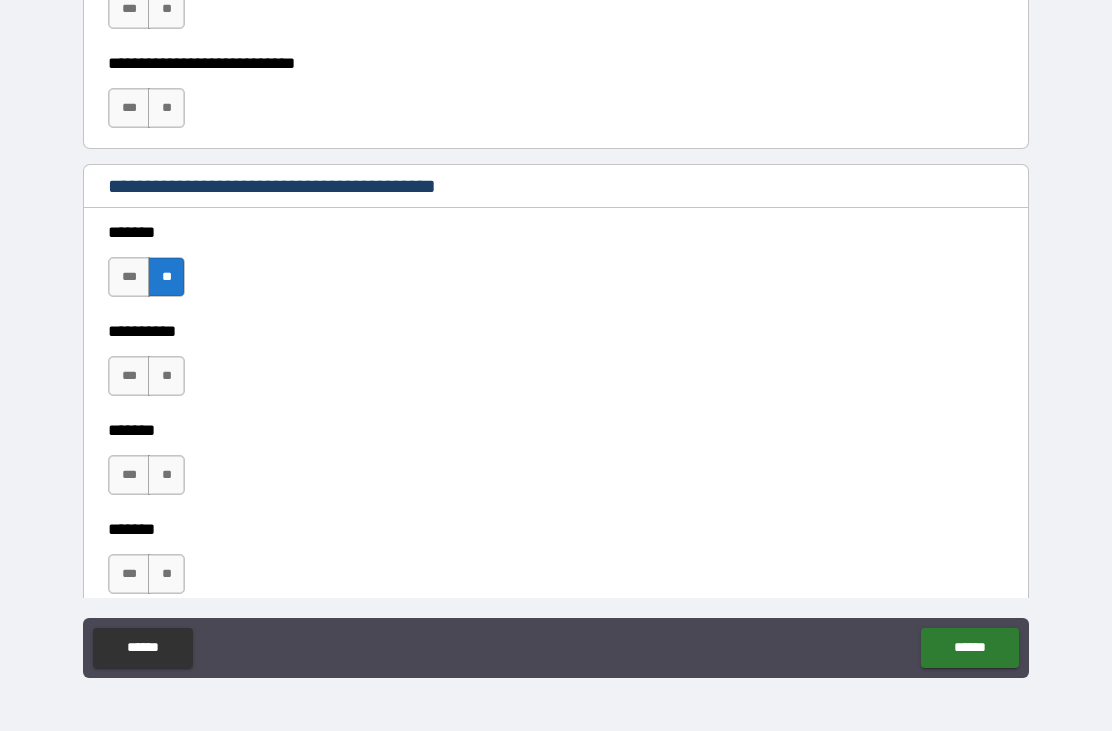 click on "**" at bounding box center [166, 376] 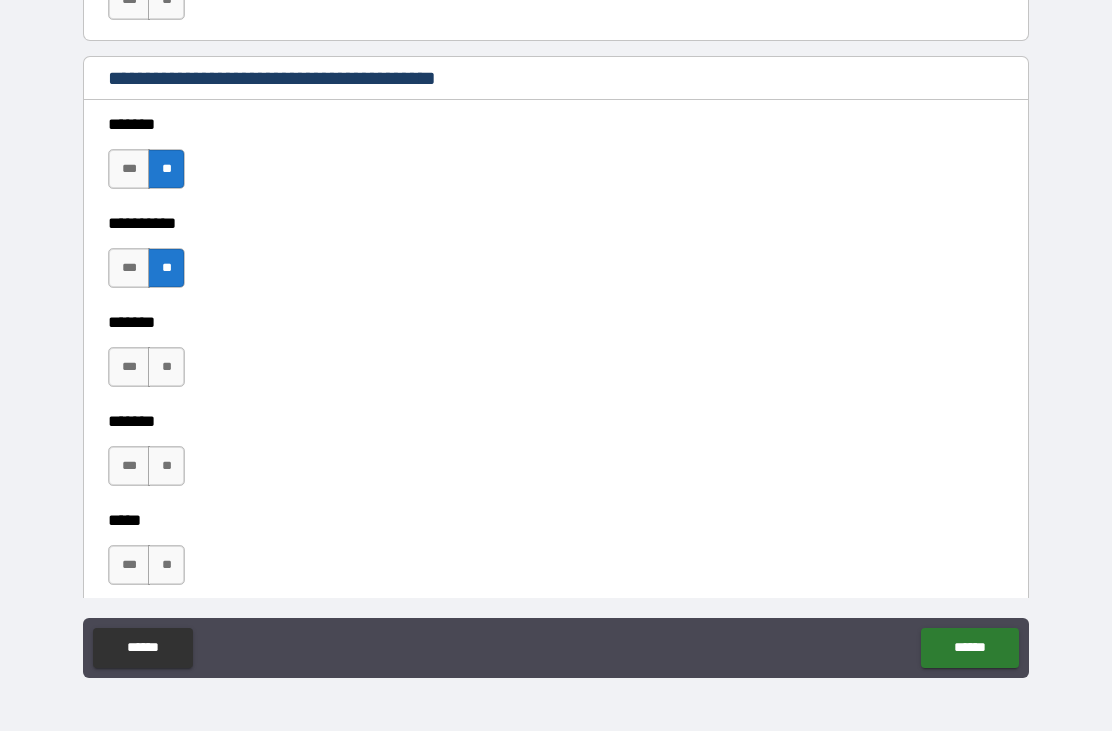 scroll, scrollTop: 1422, scrollLeft: 0, axis: vertical 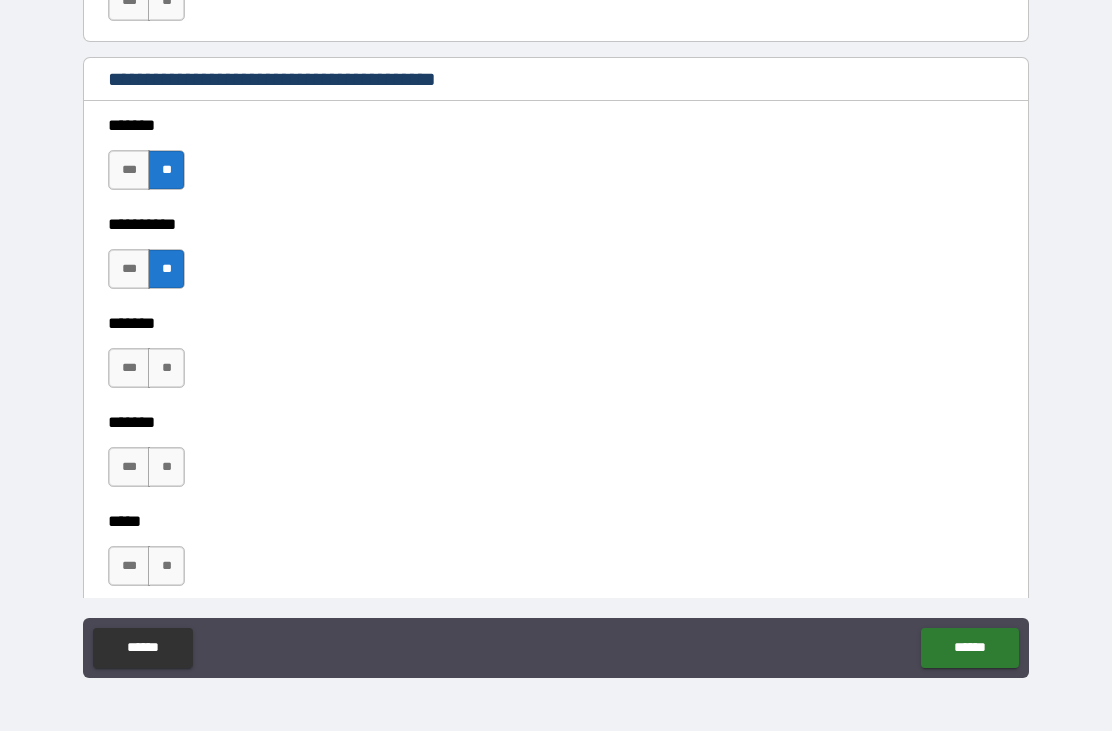 click on "**" at bounding box center [166, 368] 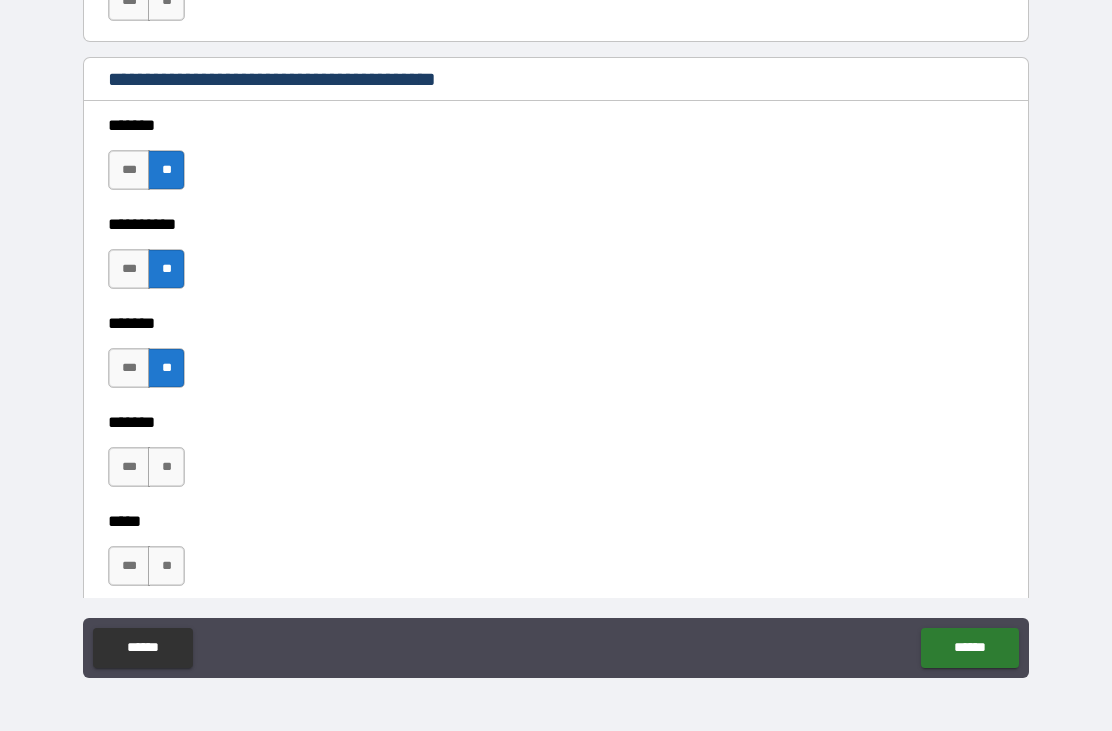 click on "**" at bounding box center (166, 467) 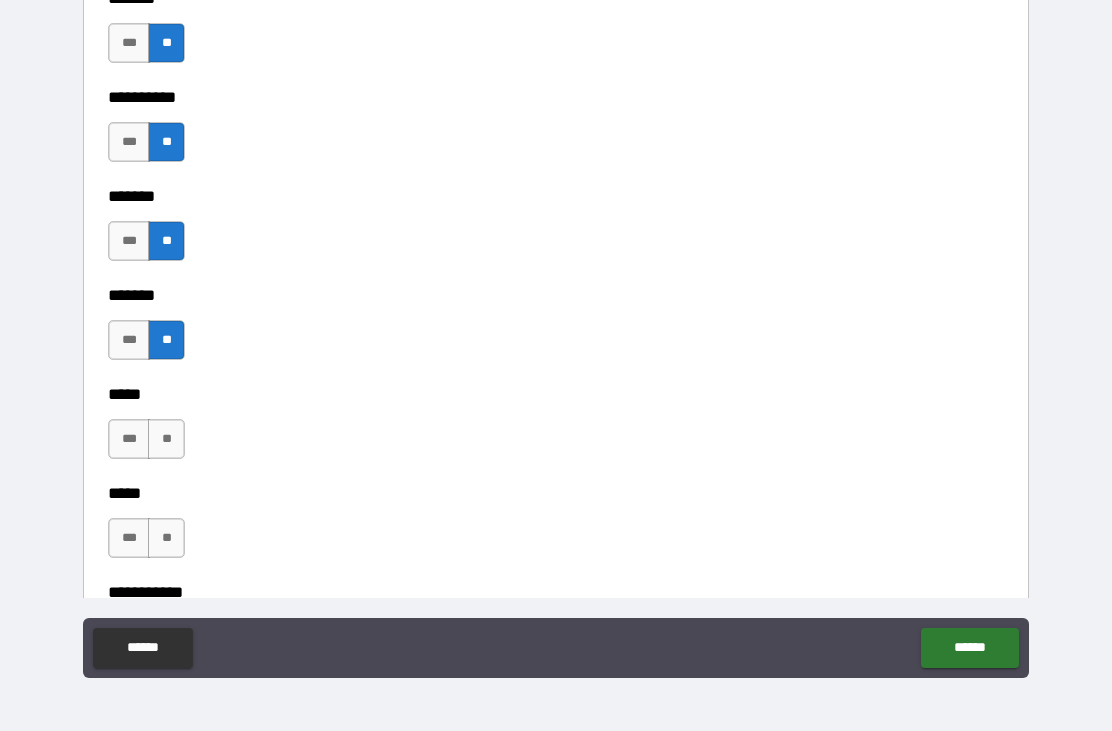 scroll, scrollTop: 1546, scrollLeft: 0, axis: vertical 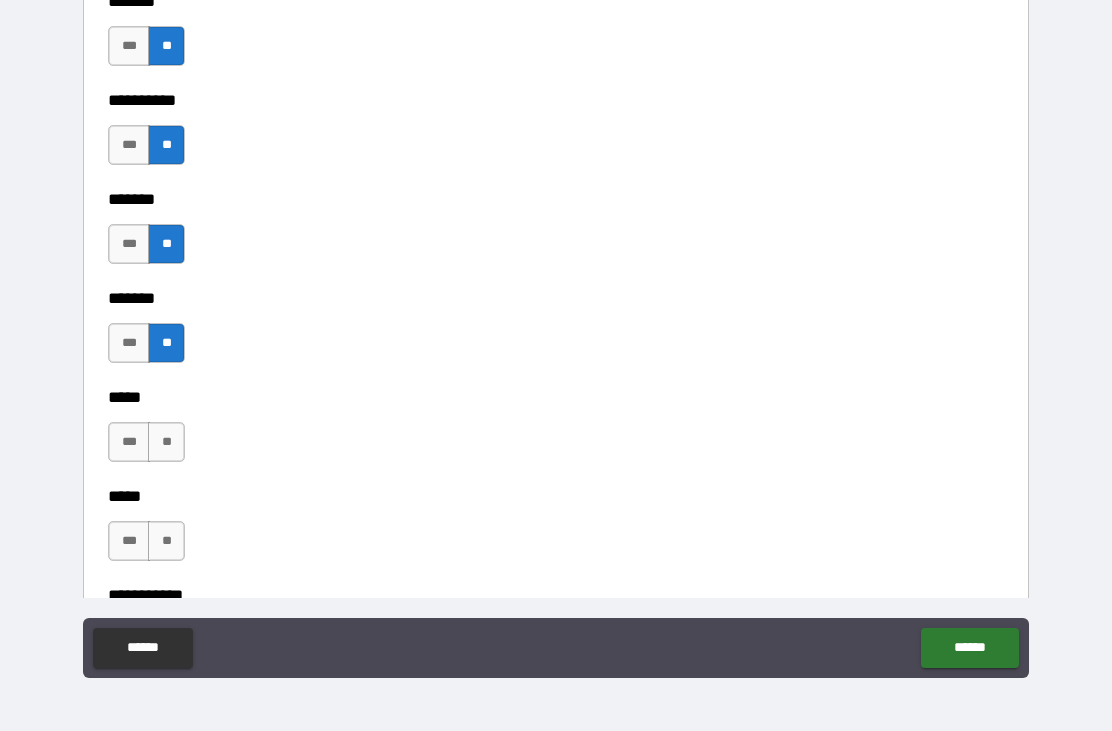 click on "**" at bounding box center [166, 442] 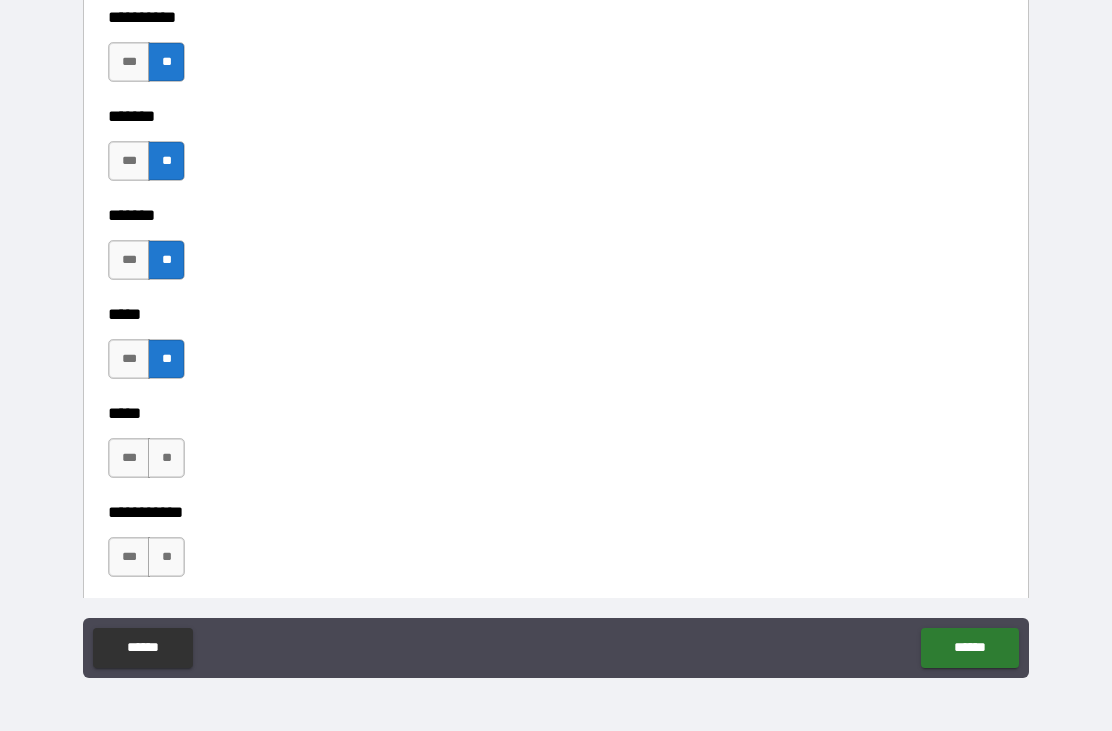 click on "**" at bounding box center [166, 458] 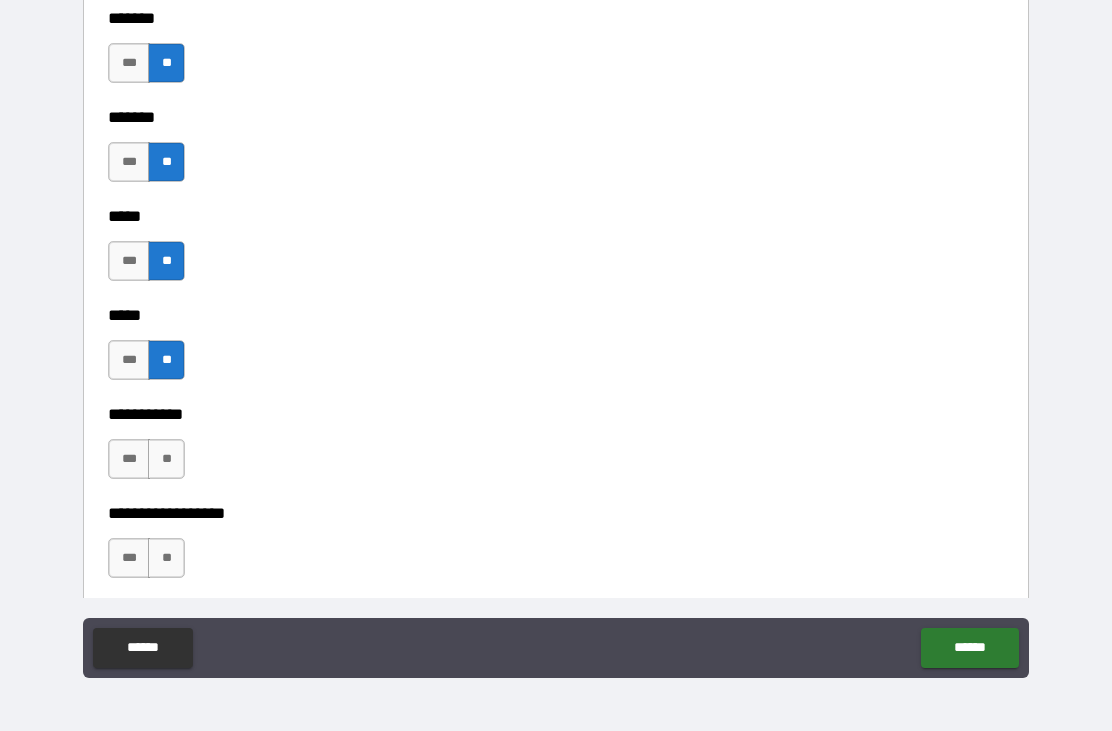 scroll, scrollTop: 1724, scrollLeft: 0, axis: vertical 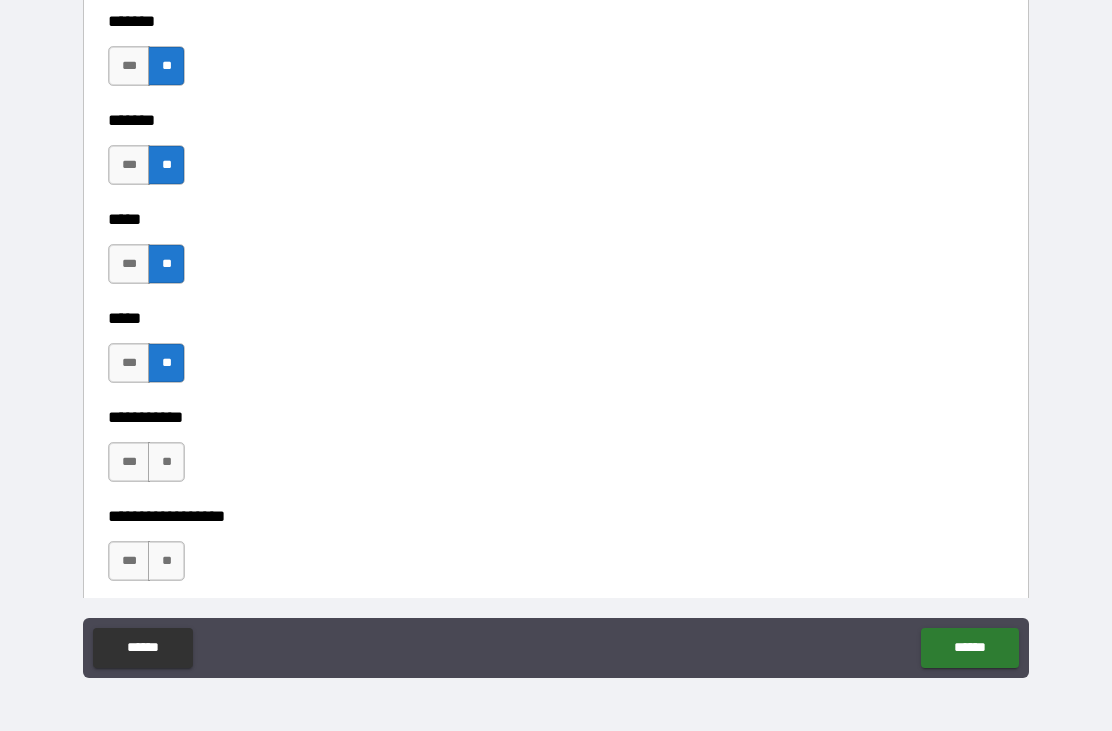 click on "**" at bounding box center (166, 462) 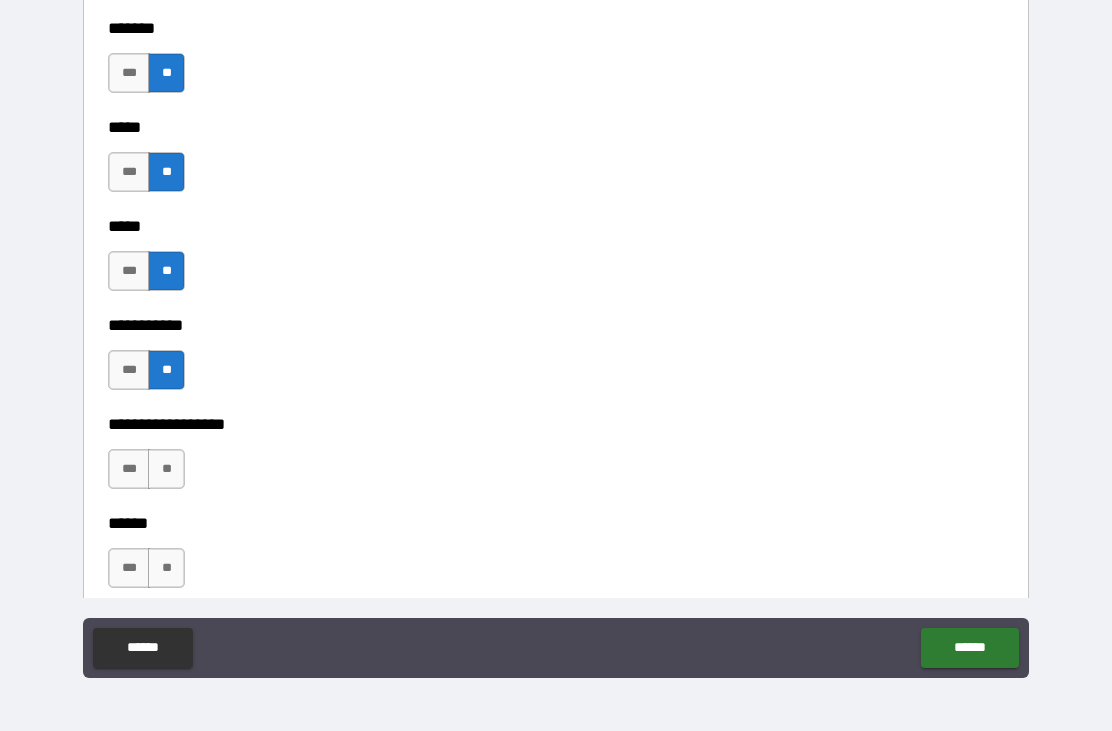 scroll, scrollTop: 1854, scrollLeft: 0, axis: vertical 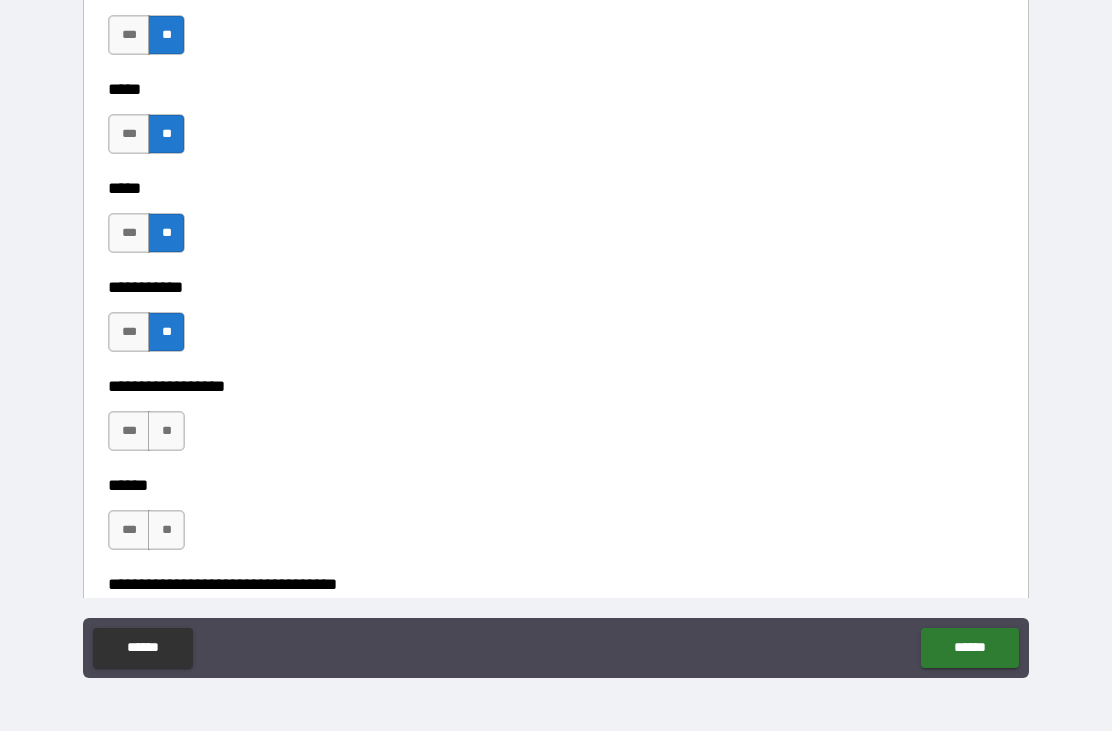 click on "**" at bounding box center [166, 431] 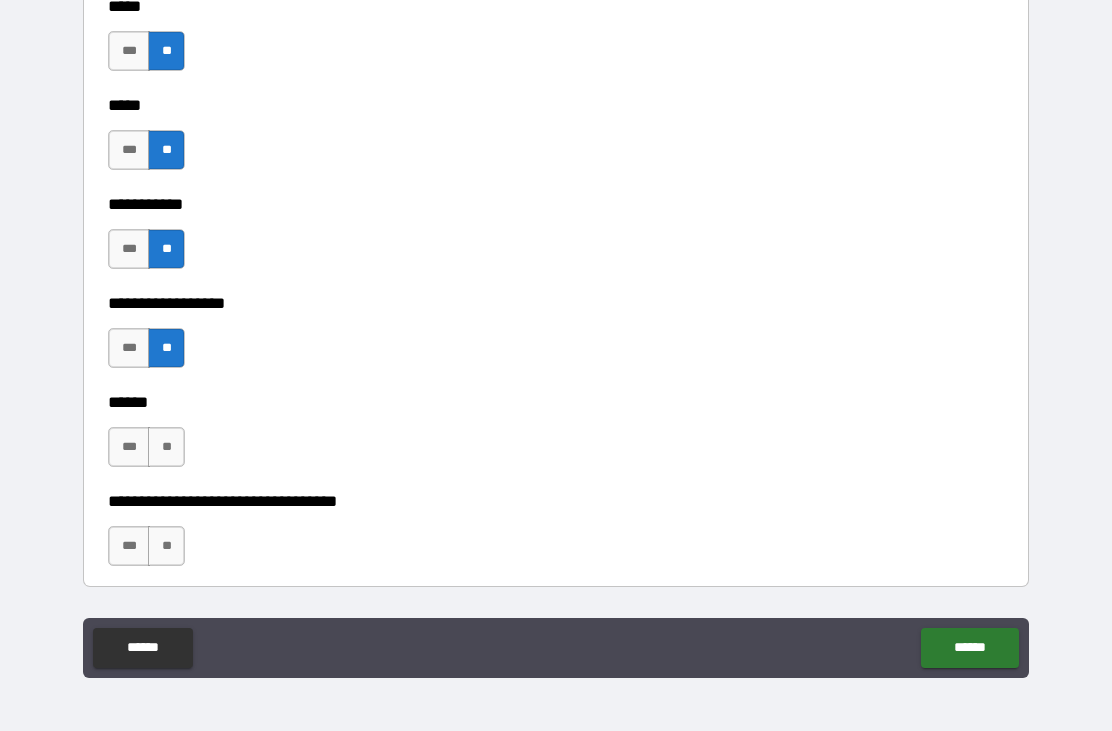 scroll, scrollTop: 1954, scrollLeft: 0, axis: vertical 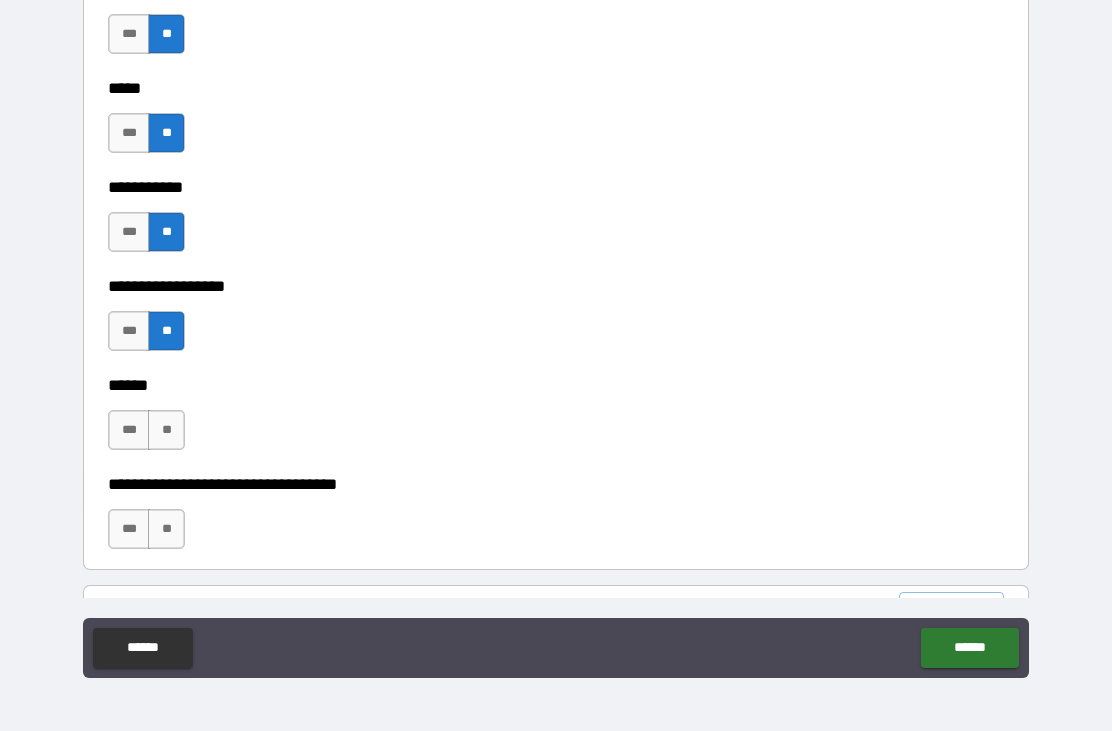 click on "***" at bounding box center (129, 430) 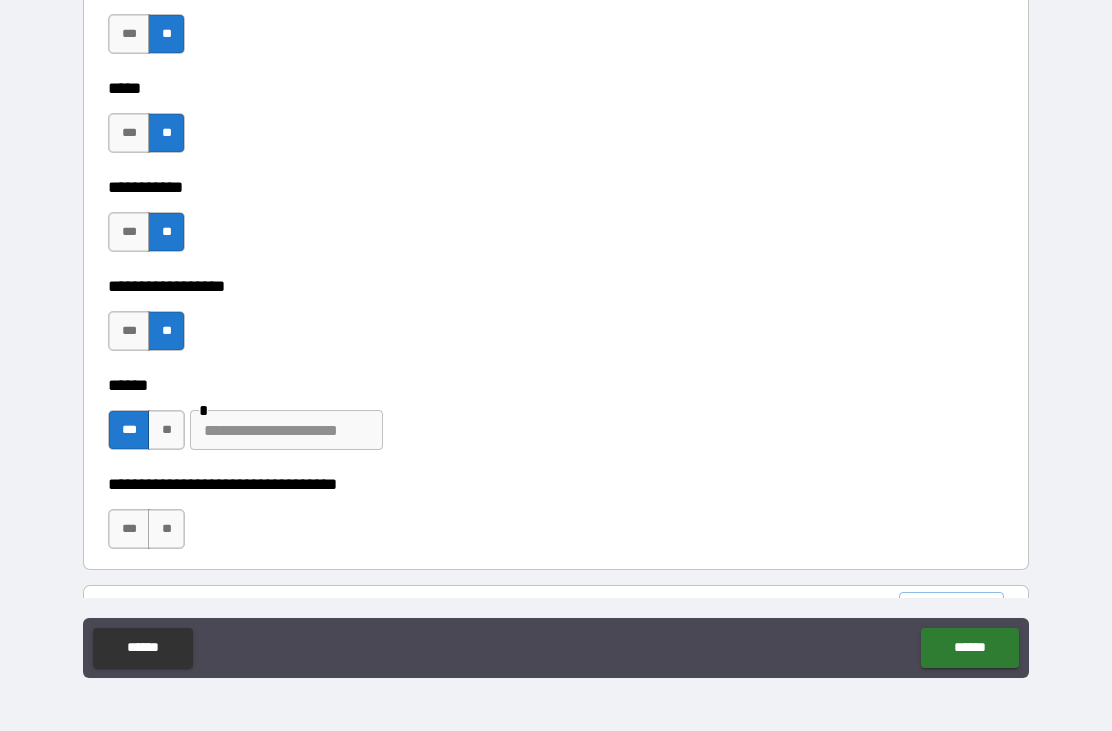 click at bounding box center (286, 430) 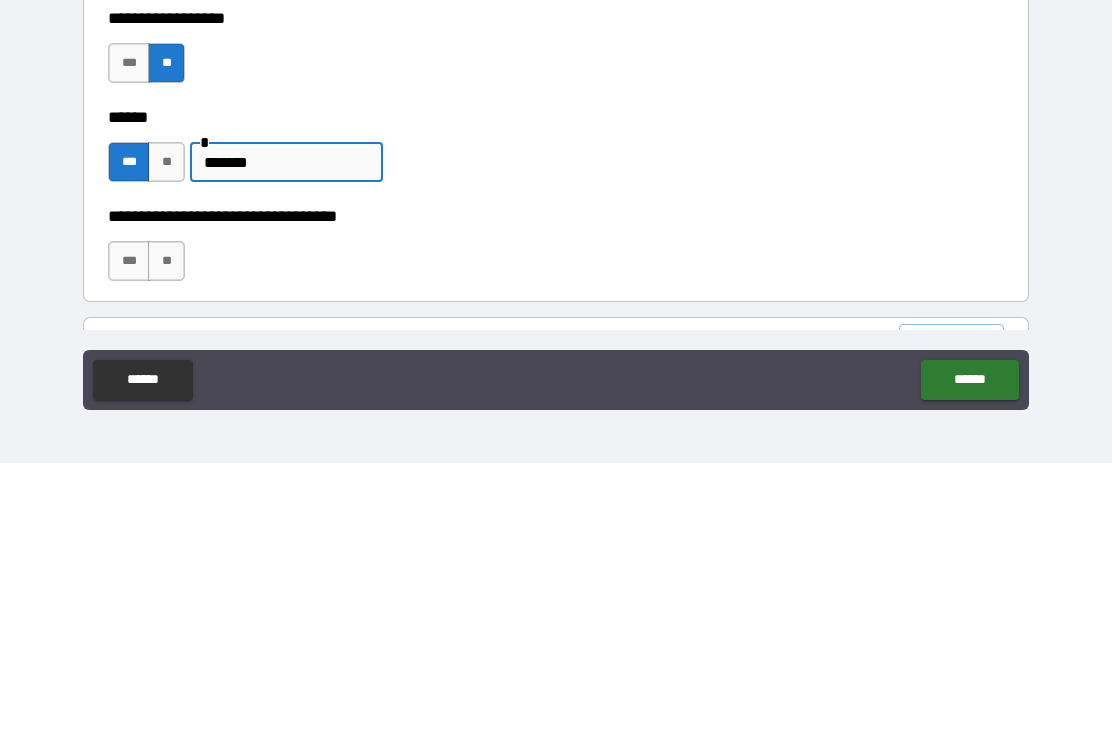 type on "*******" 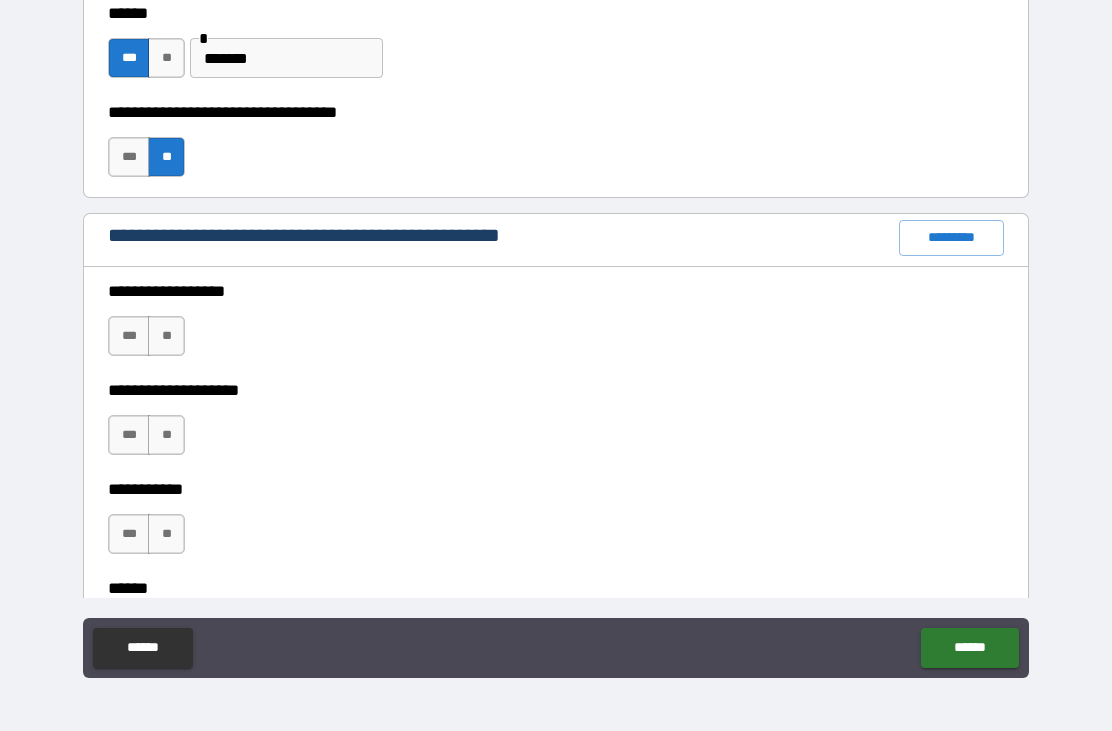scroll, scrollTop: 2367, scrollLeft: 0, axis: vertical 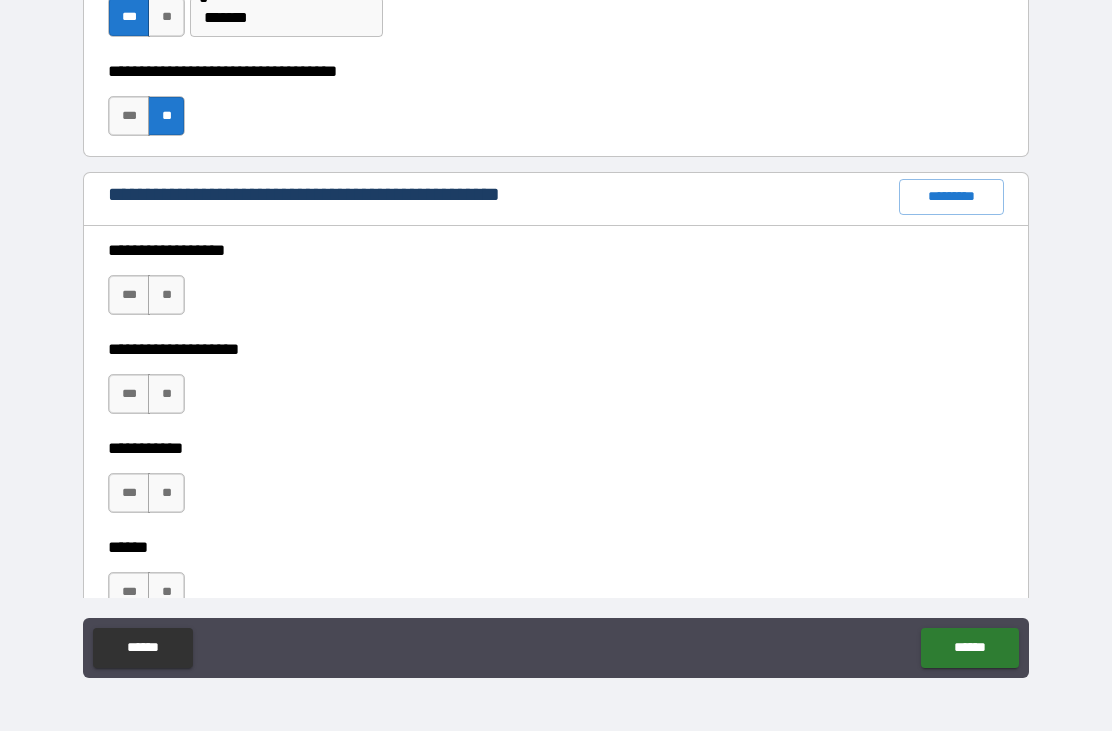 click on "**" at bounding box center (166, 295) 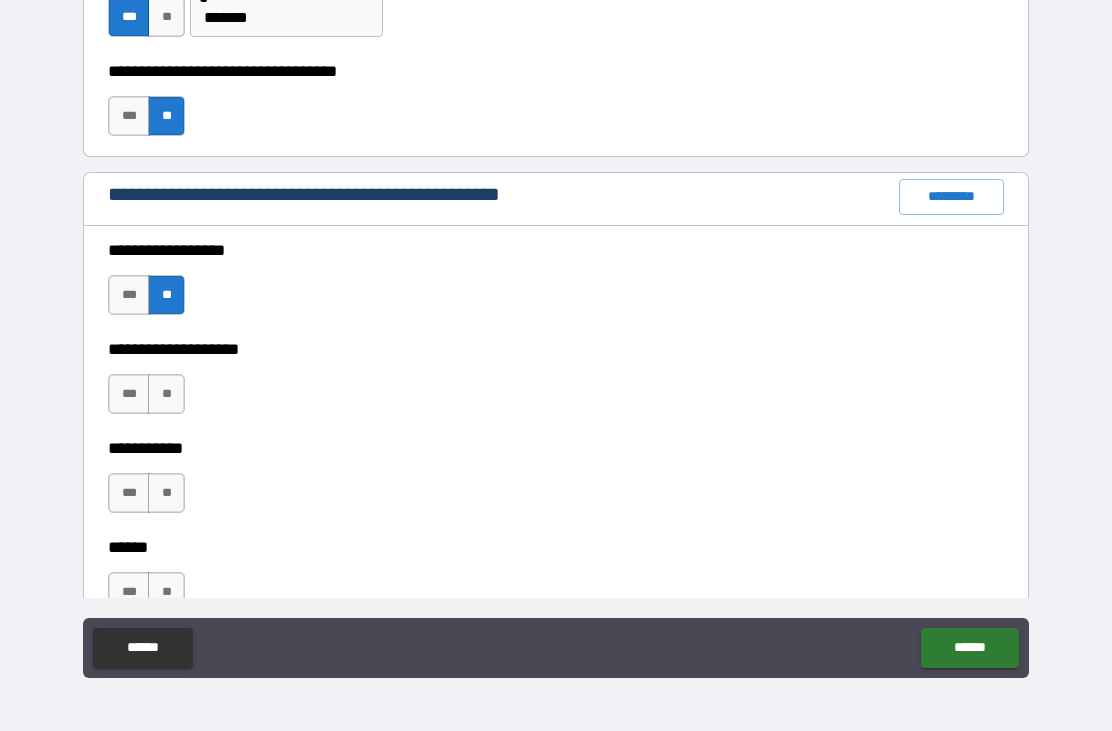 click on "**" at bounding box center (166, 394) 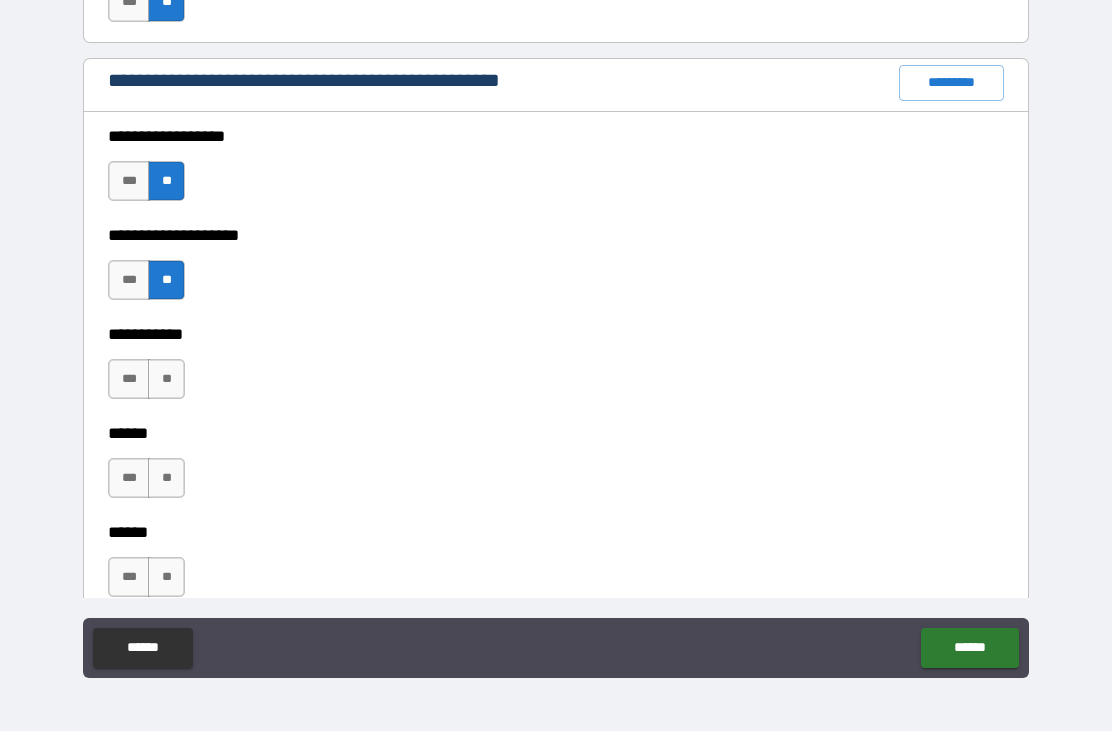scroll, scrollTop: 2506, scrollLeft: 0, axis: vertical 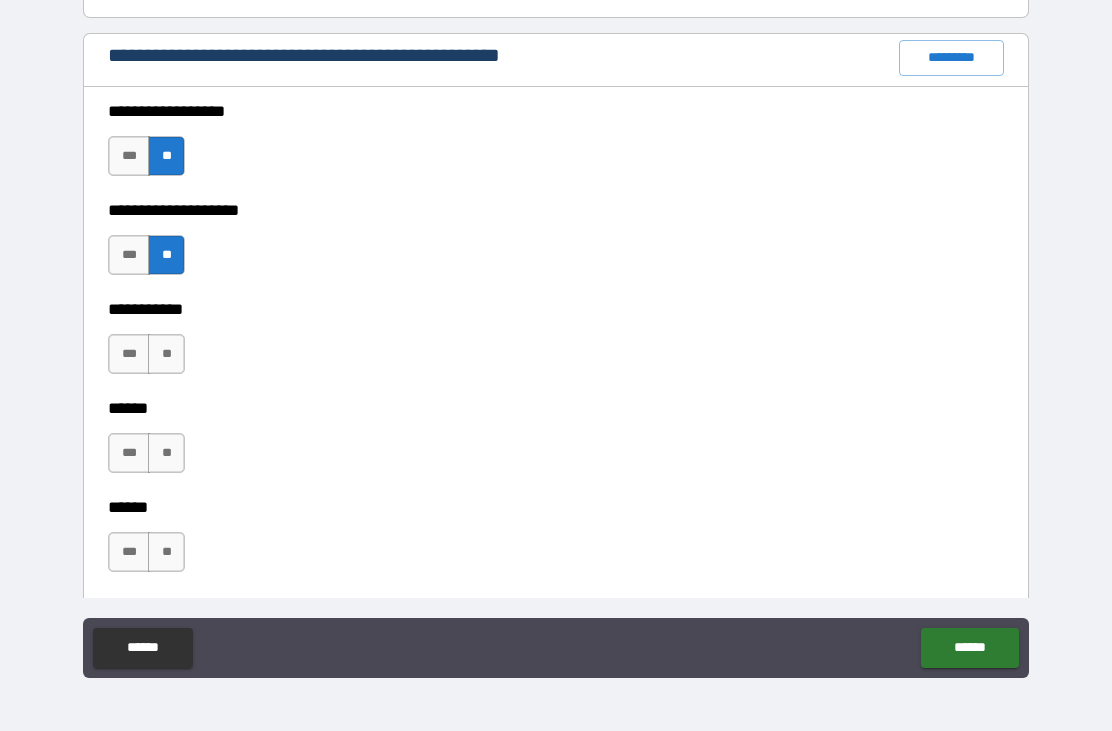 click on "**" at bounding box center [166, 354] 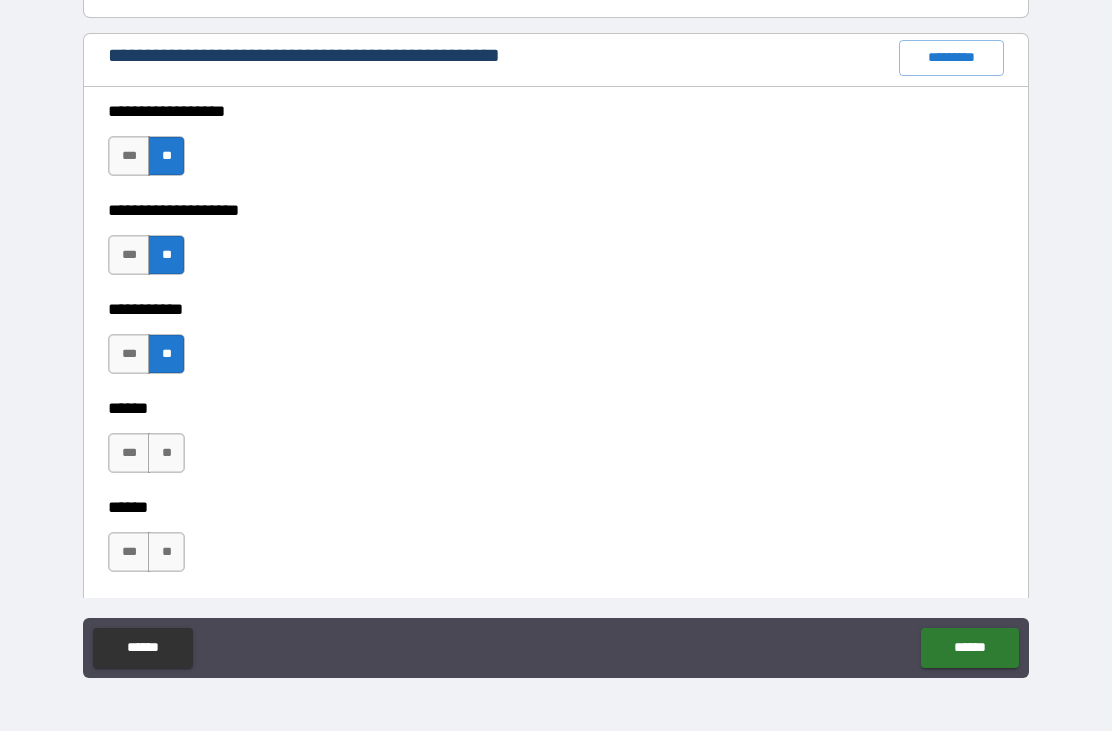 click on "**" at bounding box center [166, 453] 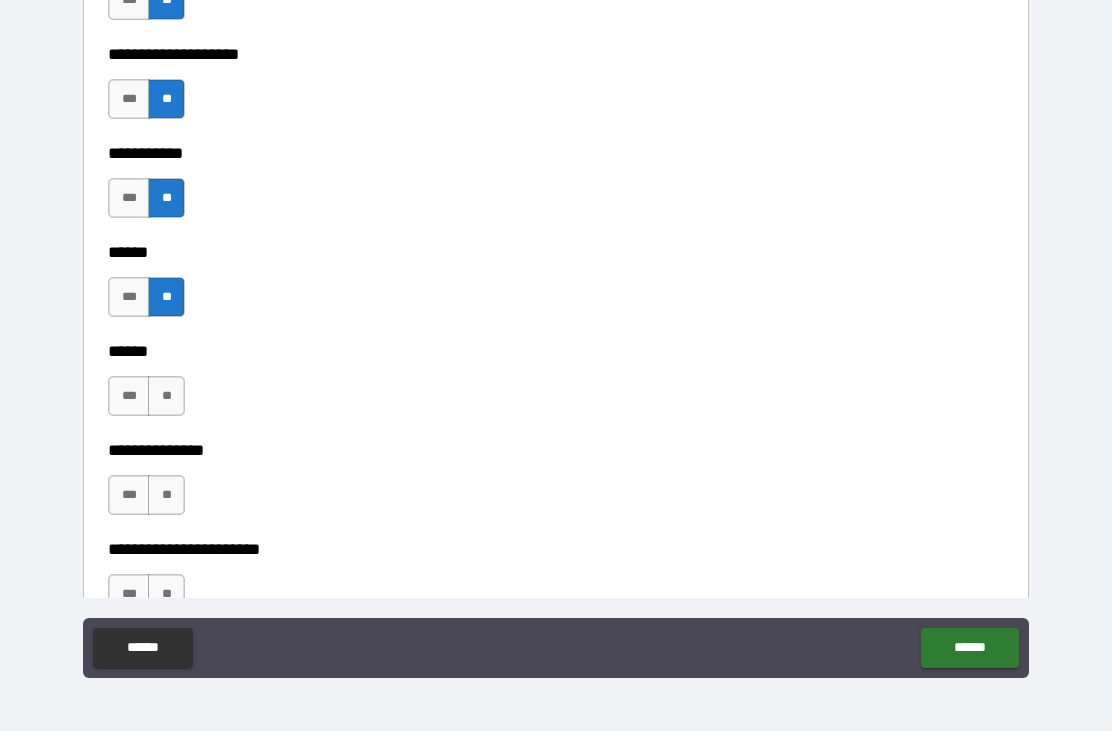 click on "**" at bounding box center [166, 396] 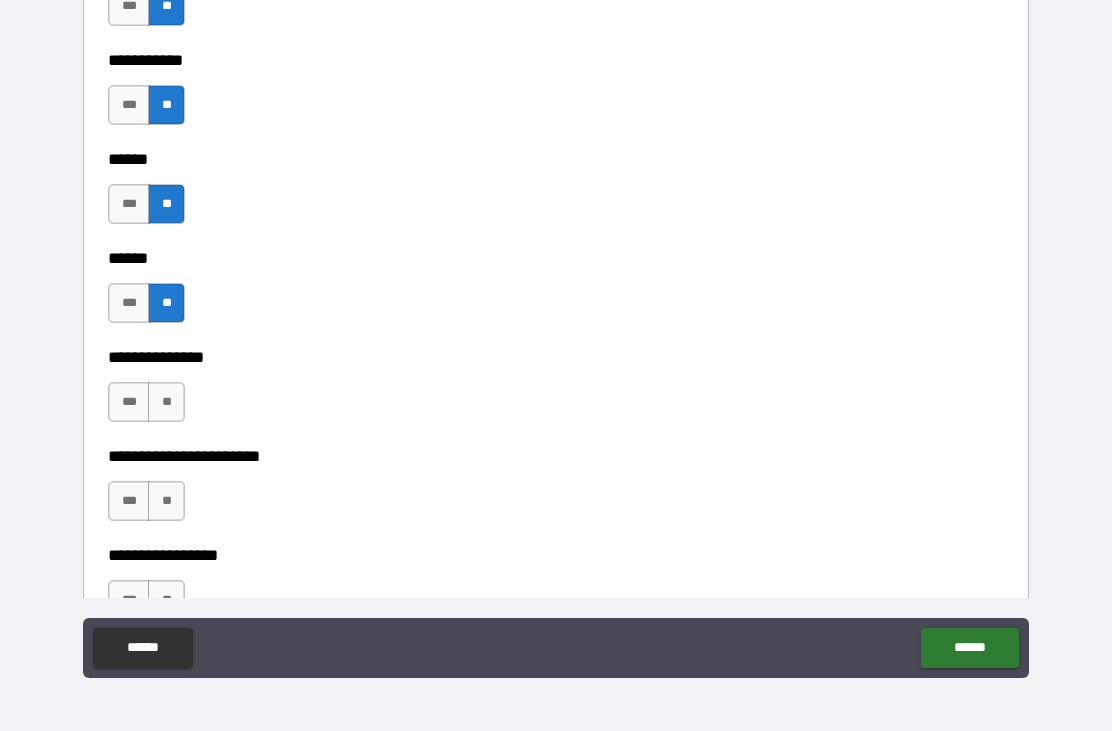 scroll, scrollTop: 2773, scrollLeft: 0, axis: vertical 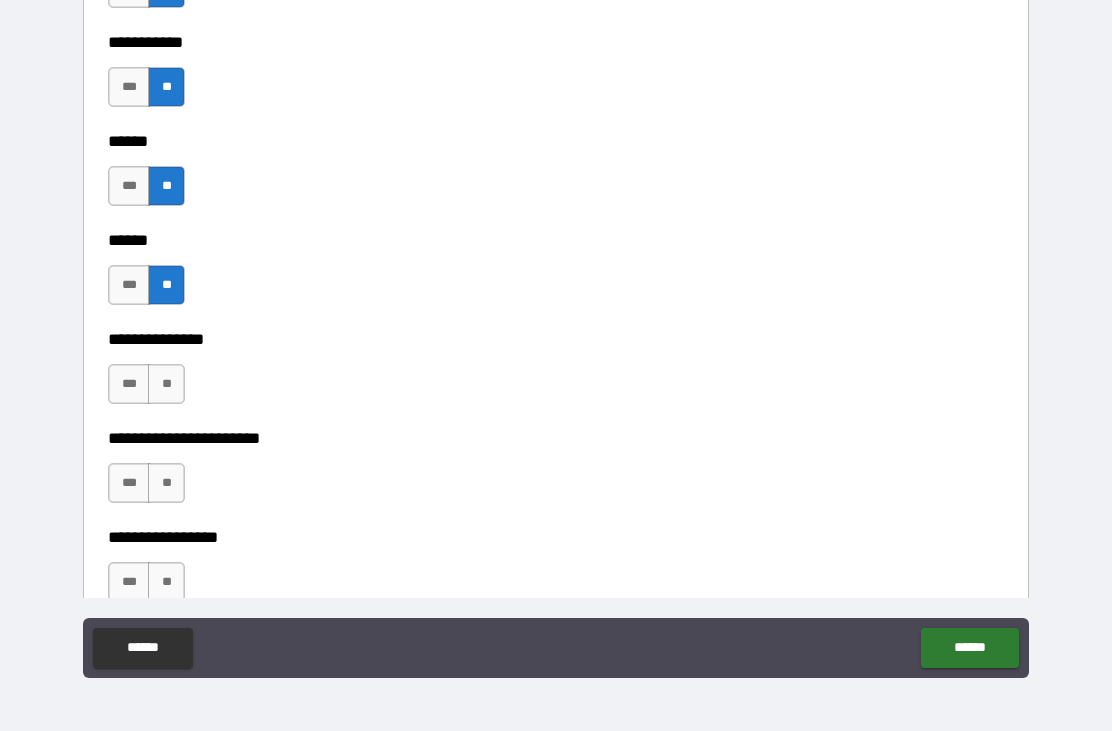 click on "**" at bounding box center [166, 384] 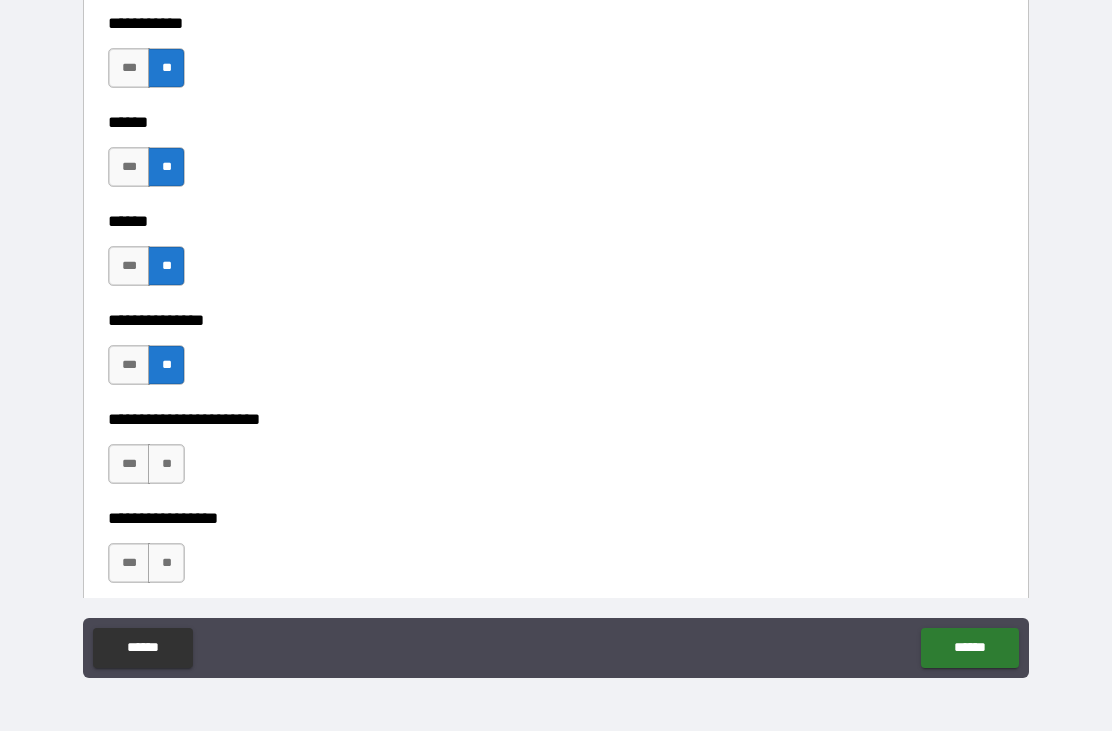 scroll, scrollTop: 2791, scrollLeft: 0, axis: vertical 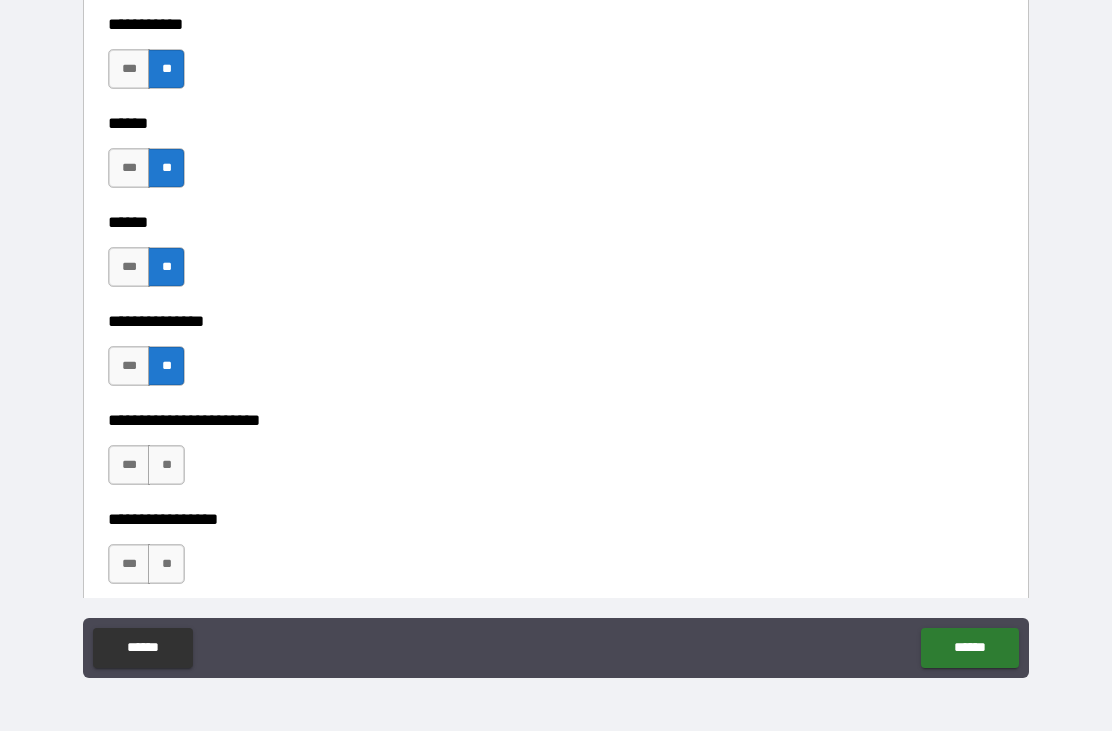 click on "**" at bounding box center [166, 465] 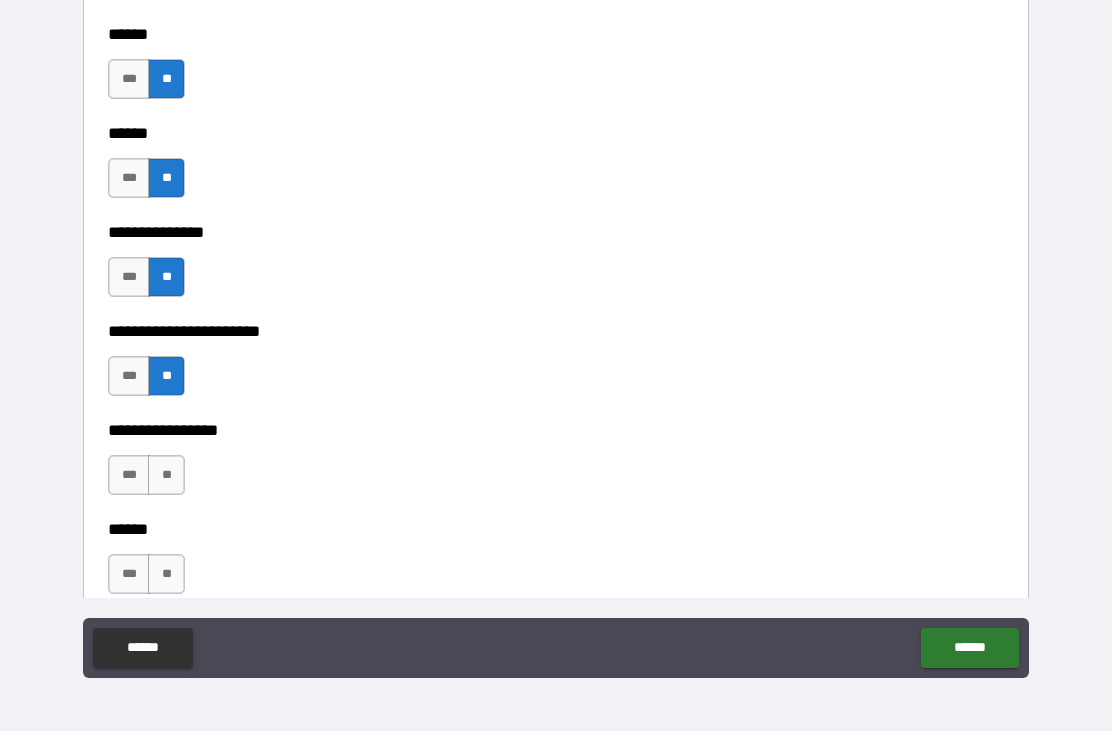scroll, scrollTop: 2896, scrollLeft: 0, axis: vertical 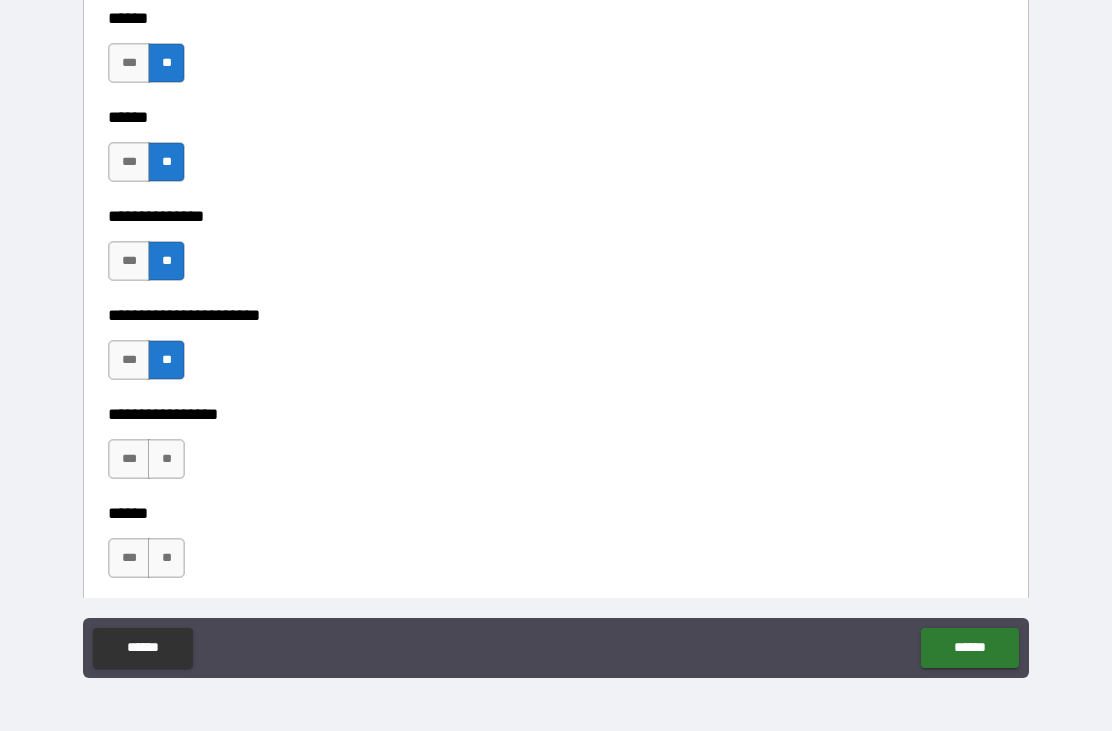 click on "**" at bounding box center (166, 459) 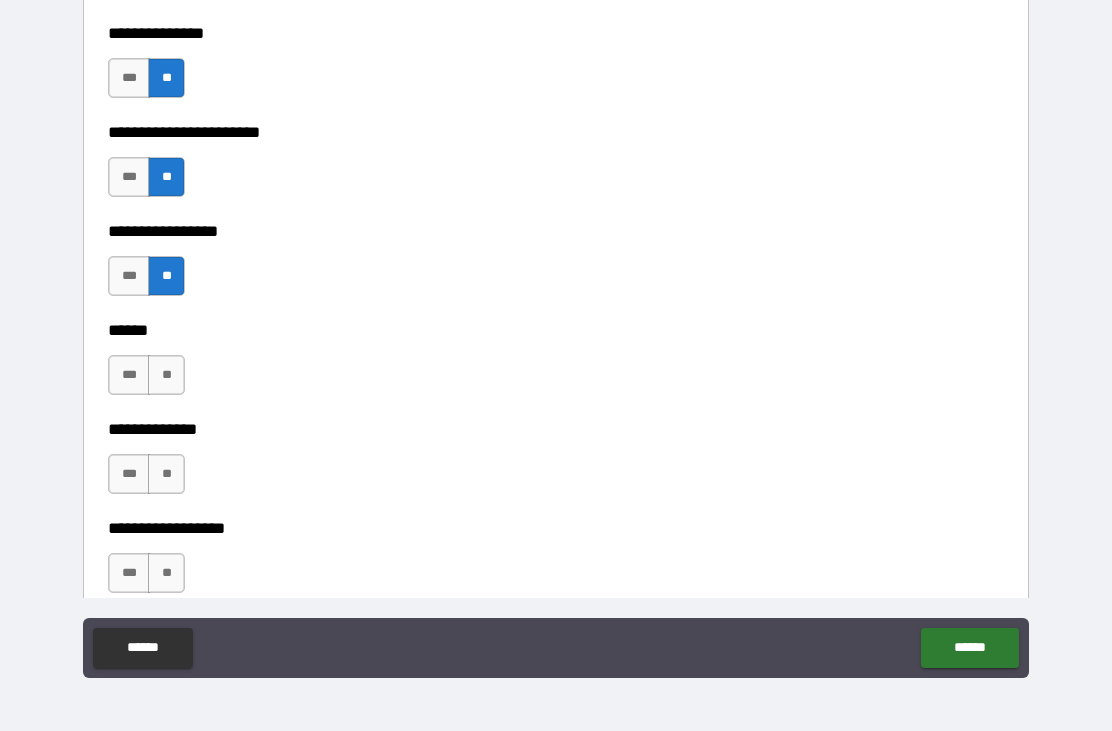 scroll, scrollTop: 3093, scrollLeft: 0, axis: vertical 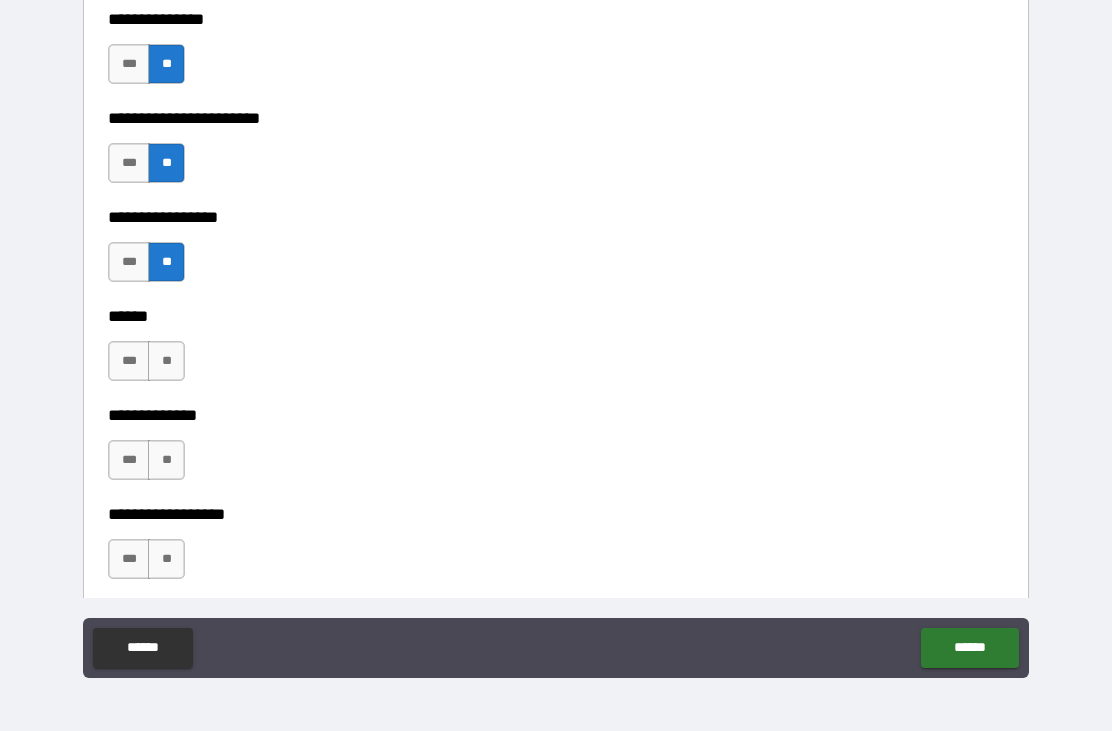 click on "**" at bounding box center (166, 361) 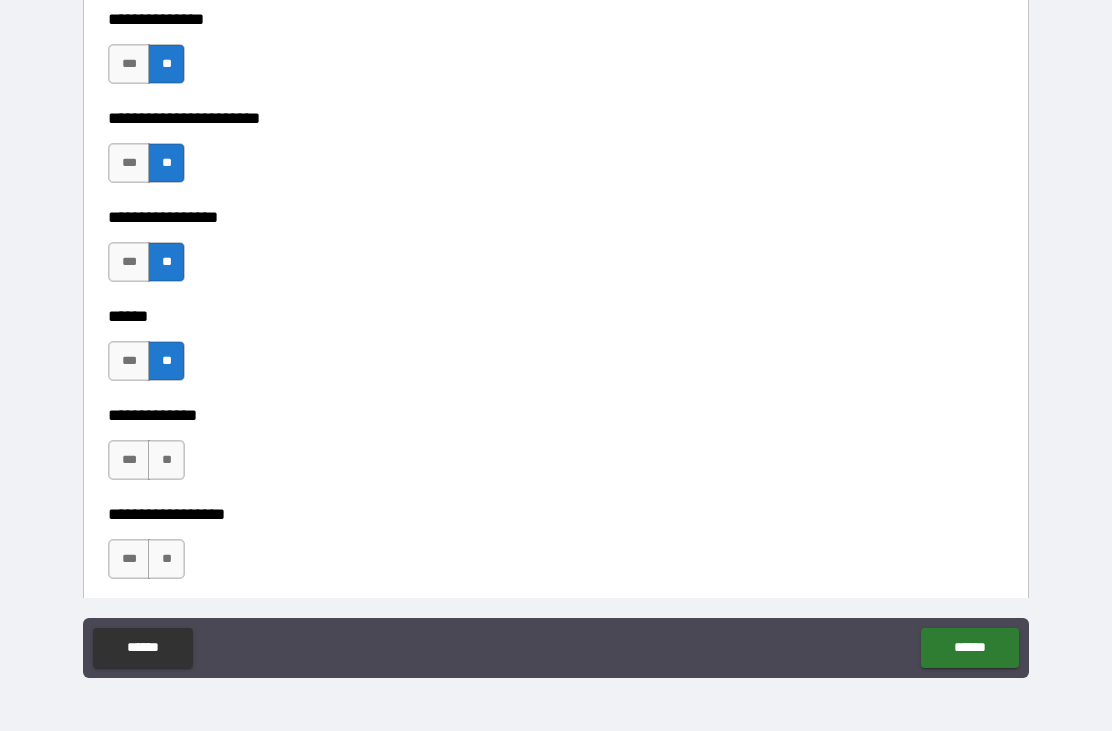click on "**" at bounding box center [166, 460] 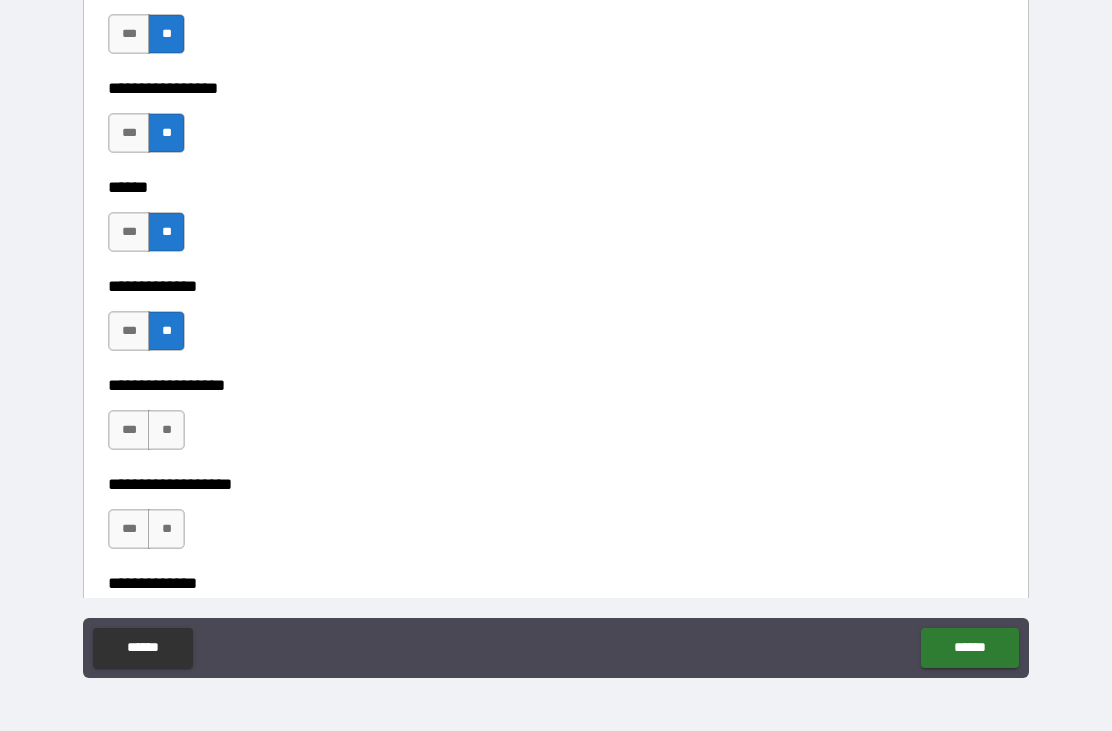 scroll, scrollTop: 3225, scrollLeft: 0, axis: vertical 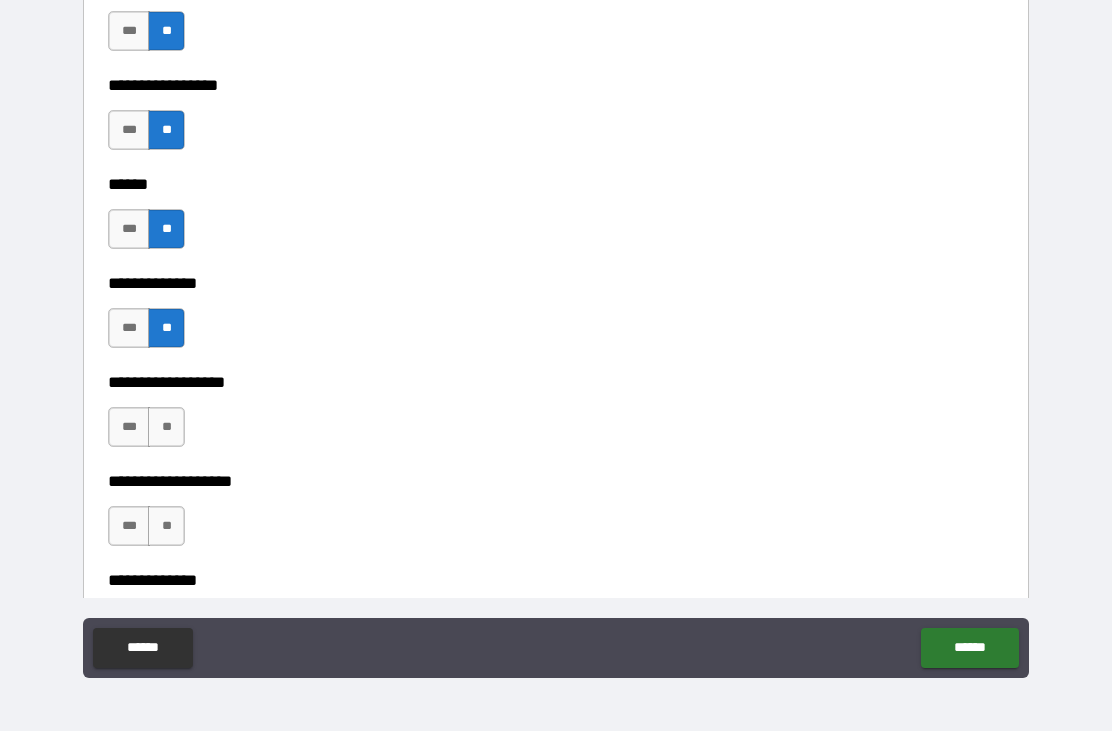 click on "**" at bounding box center (166, 427) 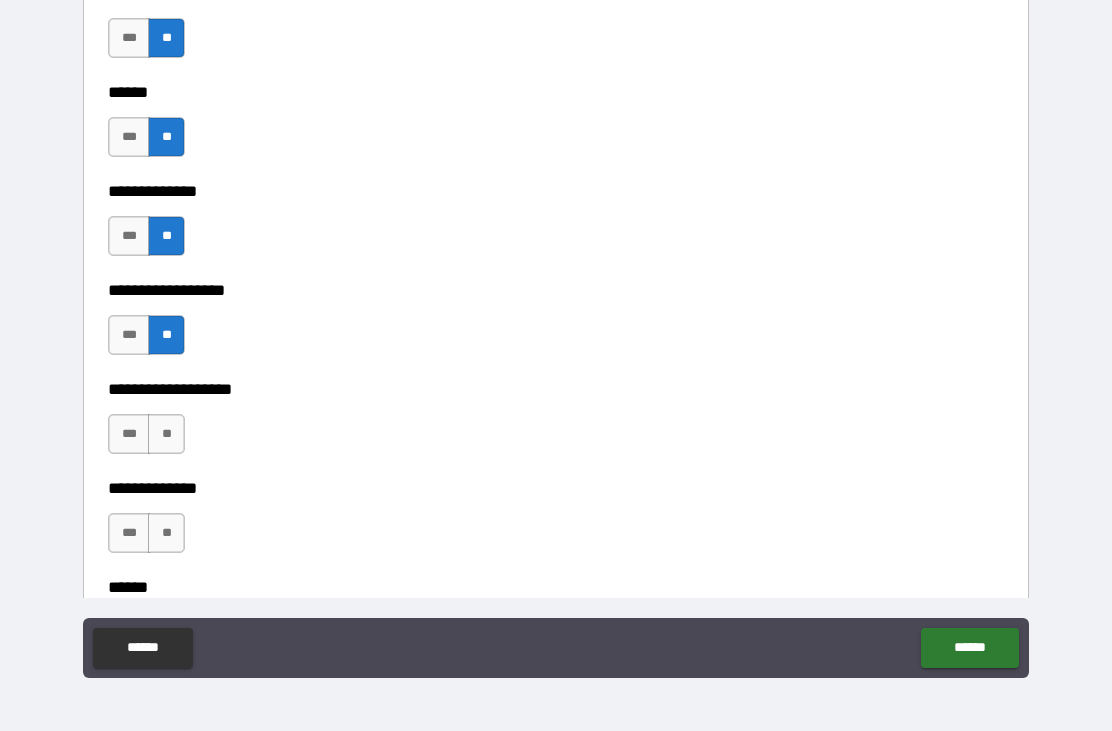 scroll, scrollTop: 3321, scrollLeft: 0, axis: vertical 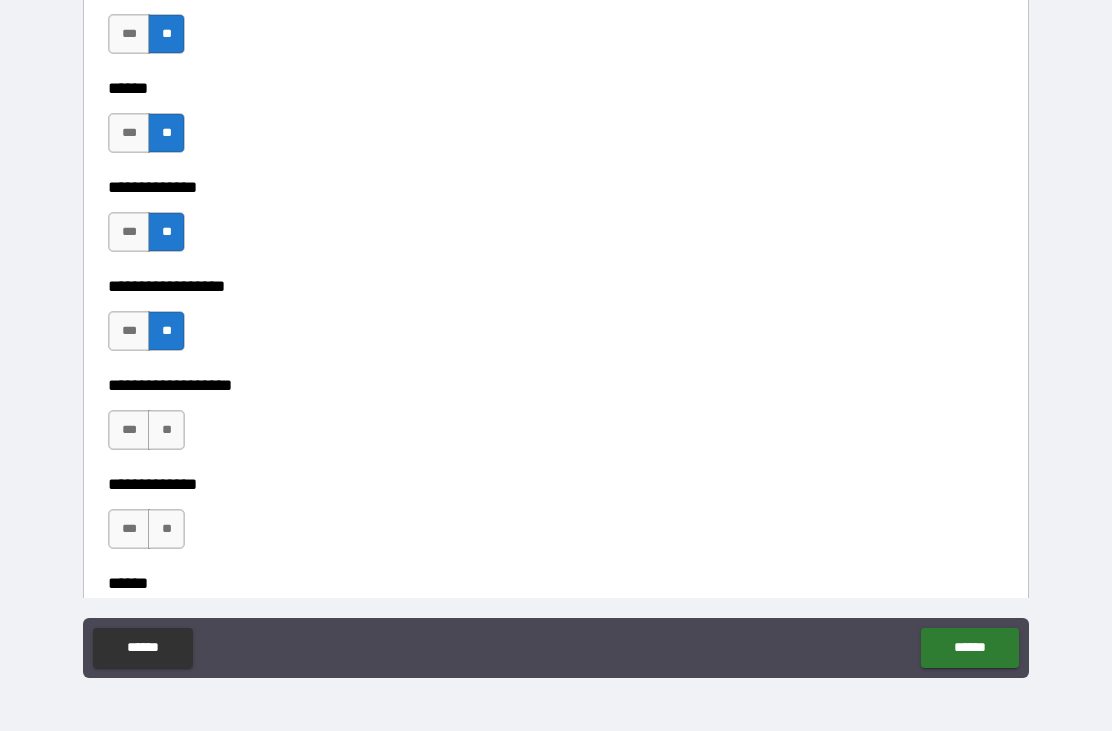 click on "**" at bounding box center [166, 430] 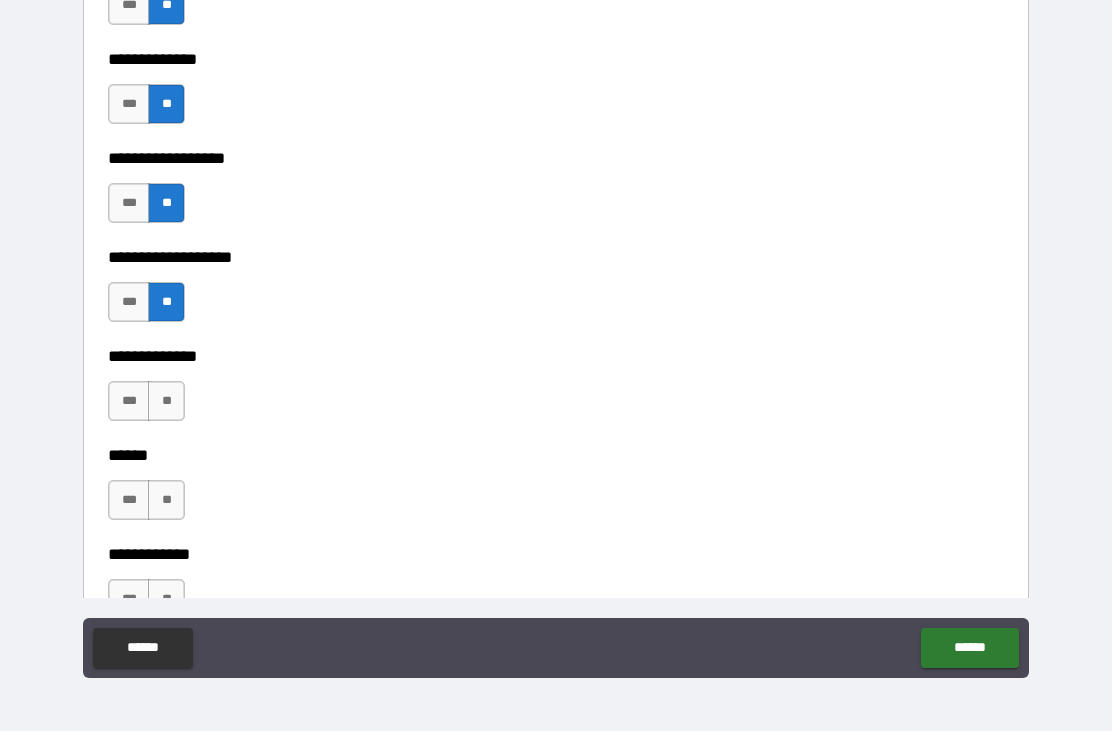 scroll, scrollTop: 3500, scrollLeft: 0, axis: vertical 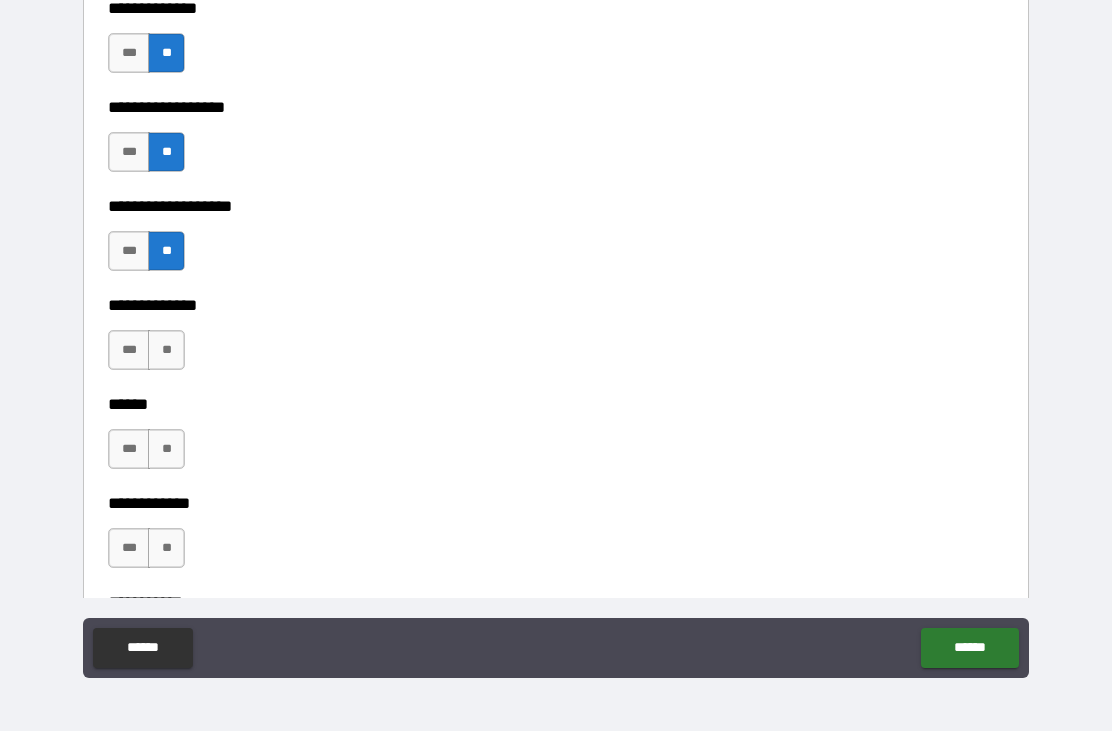 click on "**" at bounding box center [166, 350] 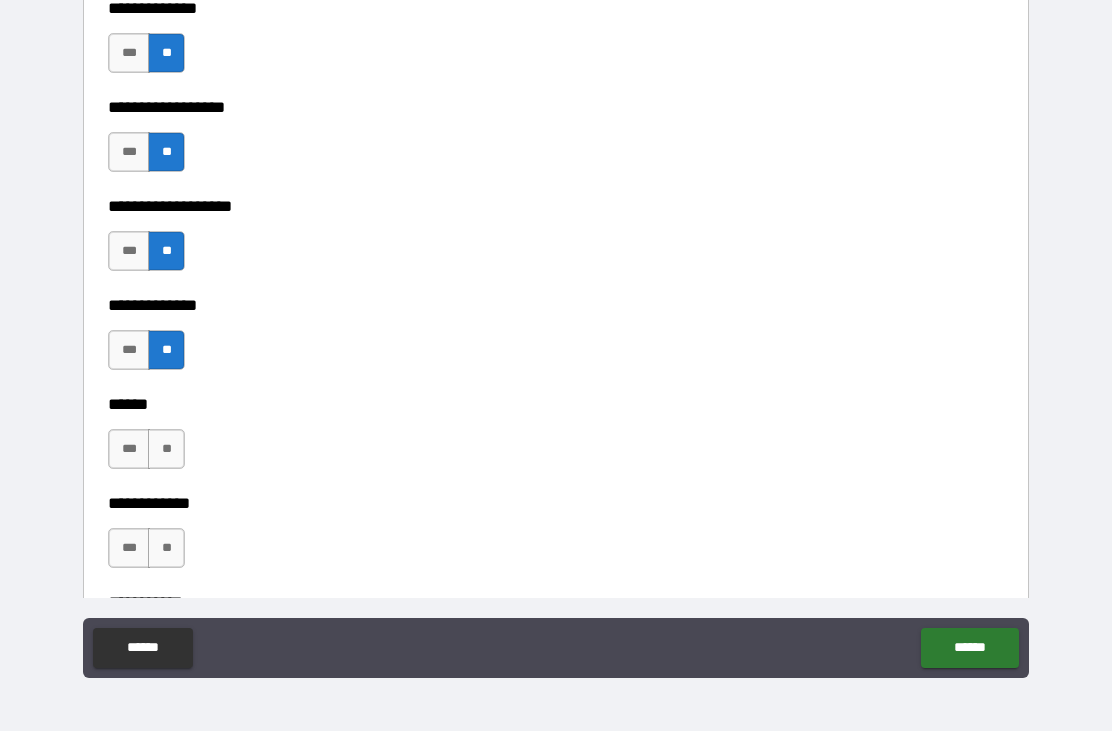 click on "**" at bounding box center (166, 449) 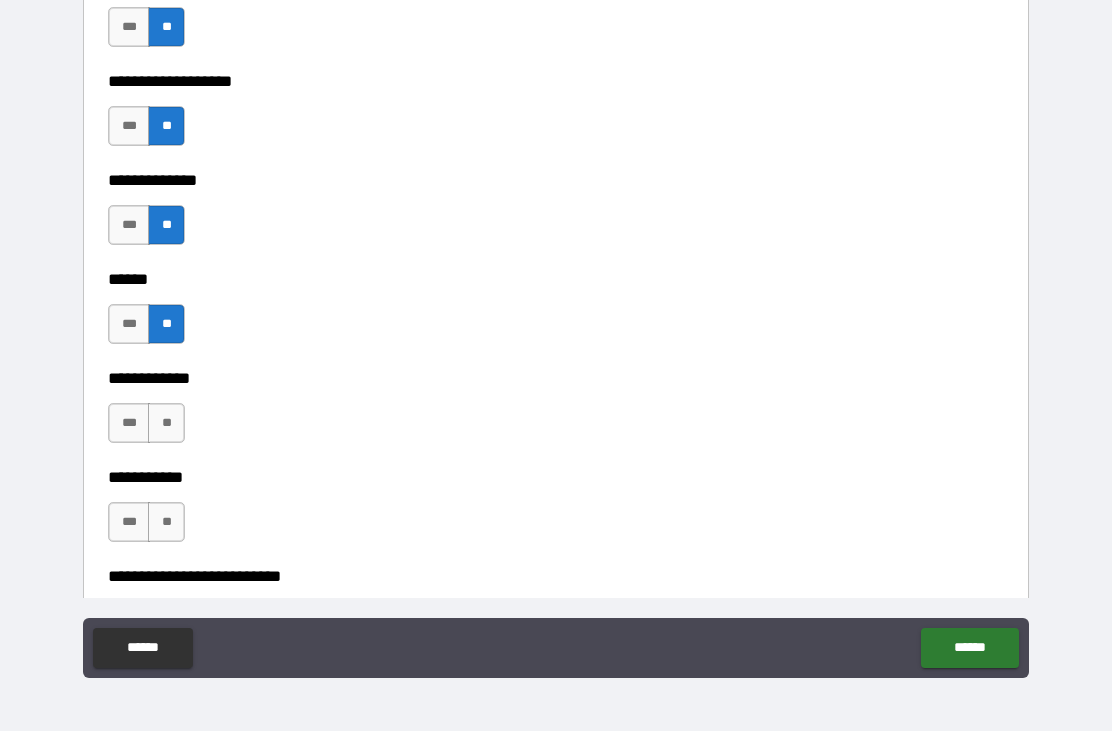scroll, scrollTop: 3642, scrollLeft: 0, axis: vertical 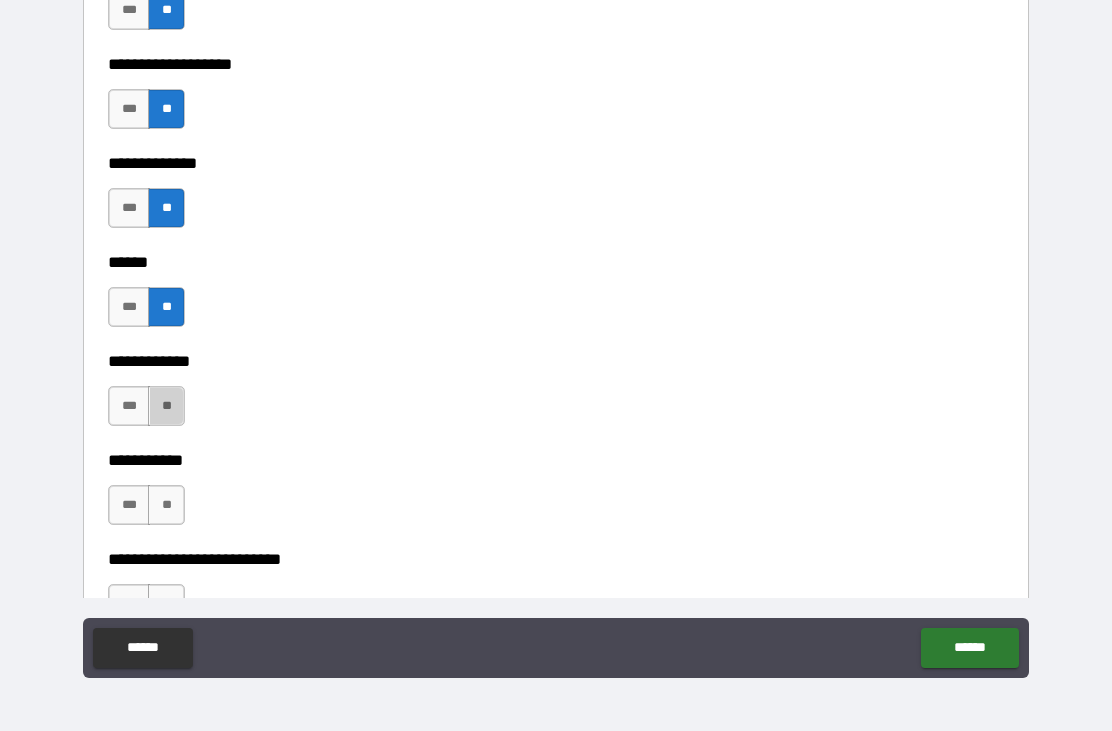 click on "**" at bounding box center (166, 406) 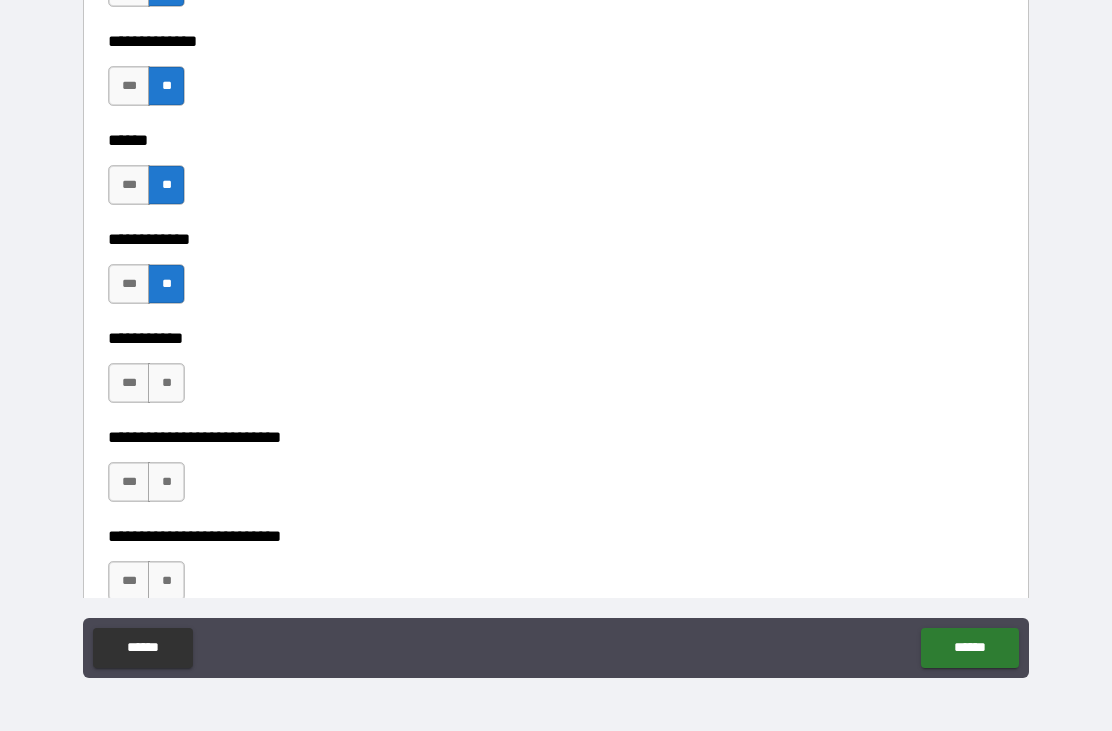 scroll, scrollTop: 3777, scrollLeft: 0, axis: vertical 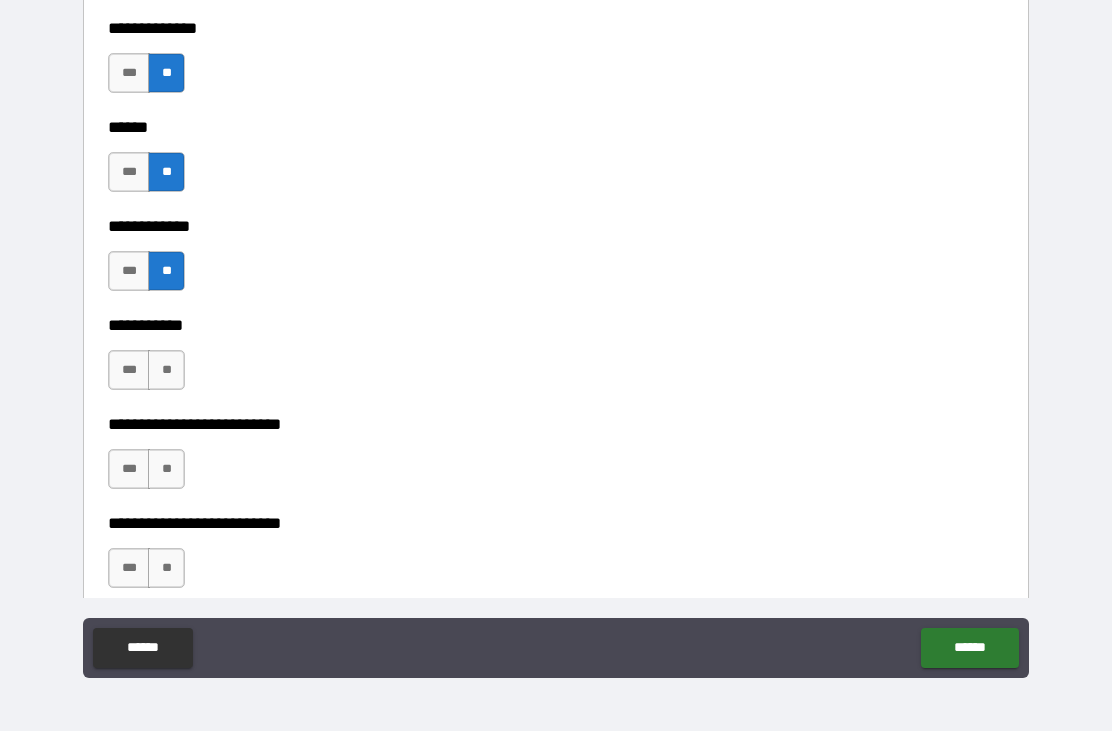 click on "**" at bounding box center (166, 370) 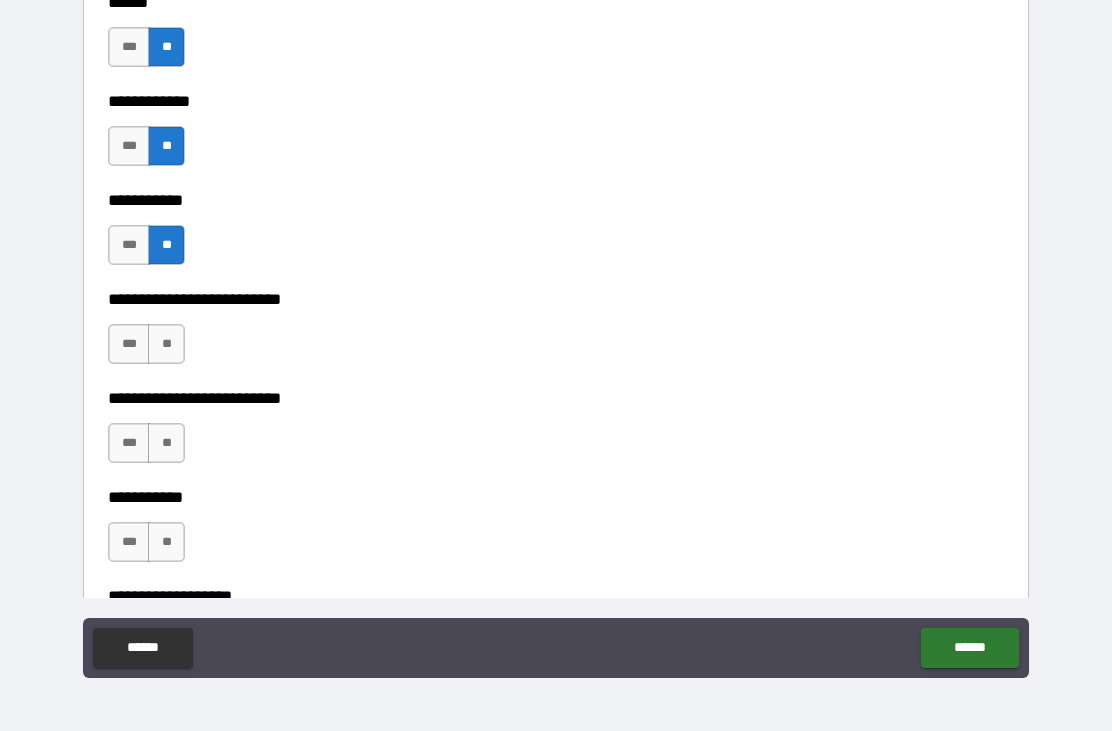 scroll, scrollTop: 3898, scrollLeft: 0, axis: vertical 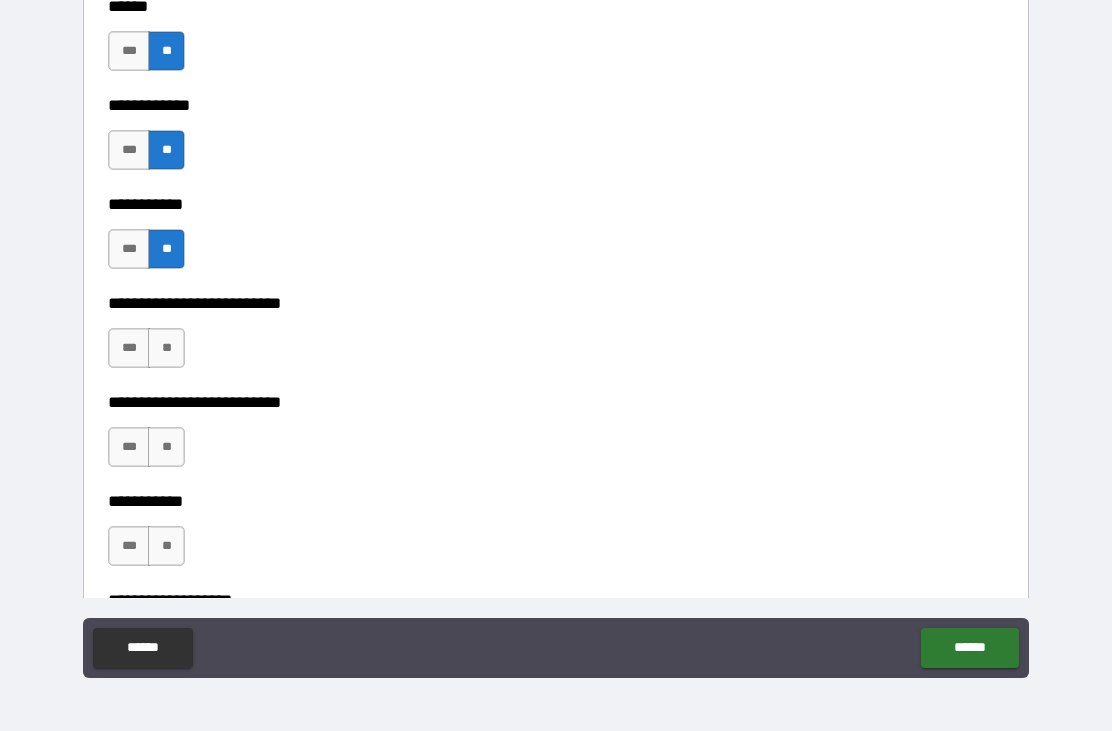 click on "**" at bounding box center (166, 447) 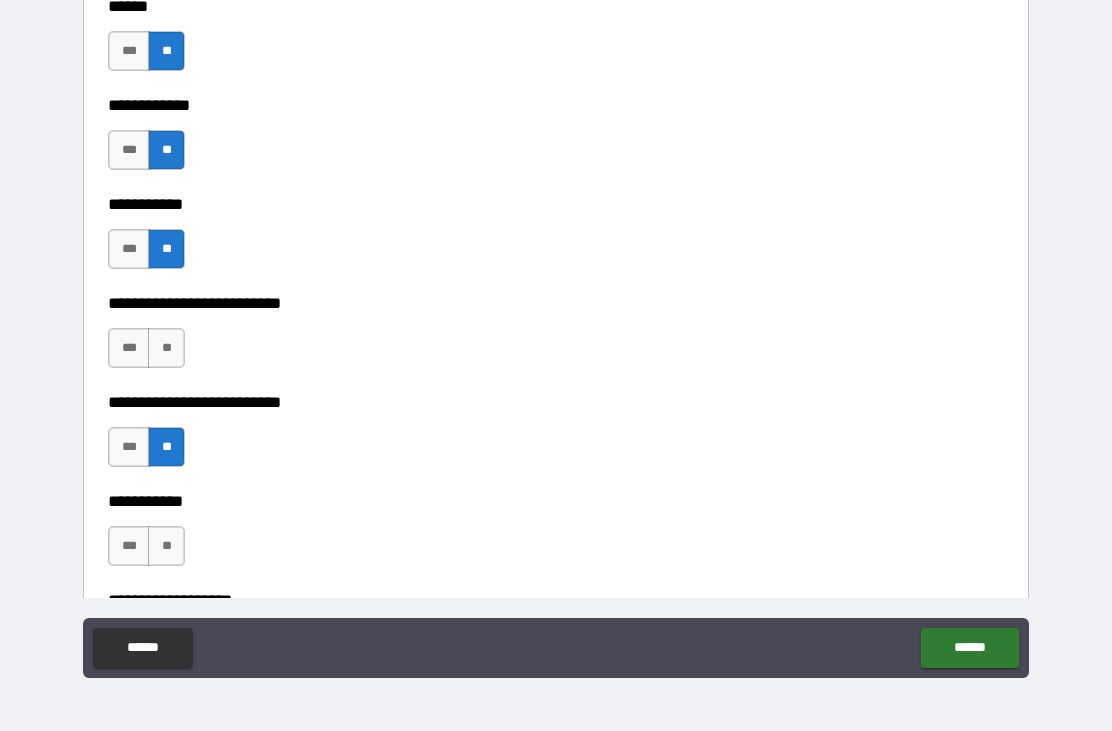 click on "**" at bounding box center [166, 348] 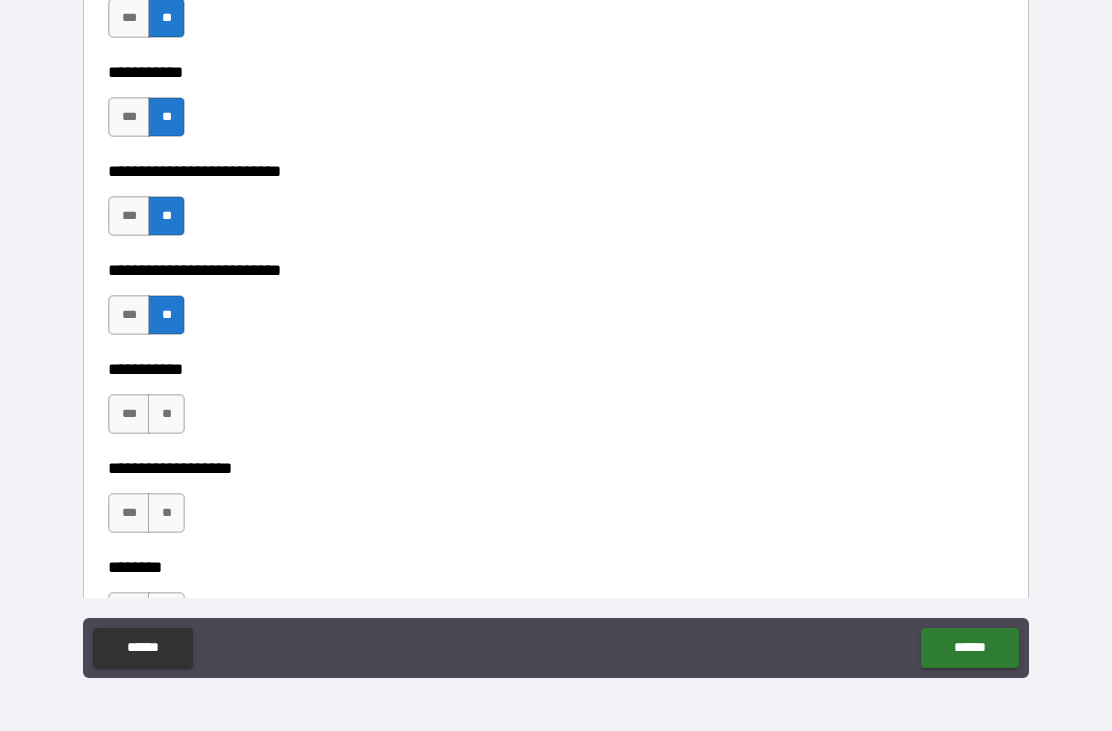 scroll, scrollTop: 4031, scrollLeft: 0, axis: vertical 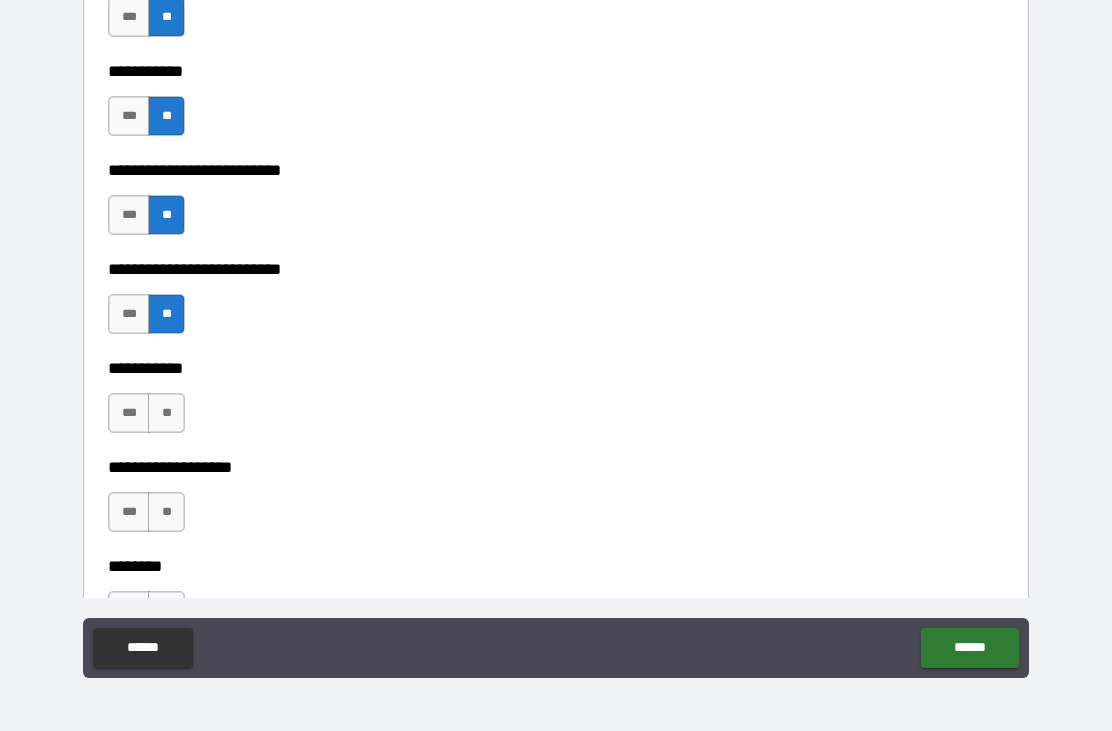click on "**" at bounding box center (166, 413) 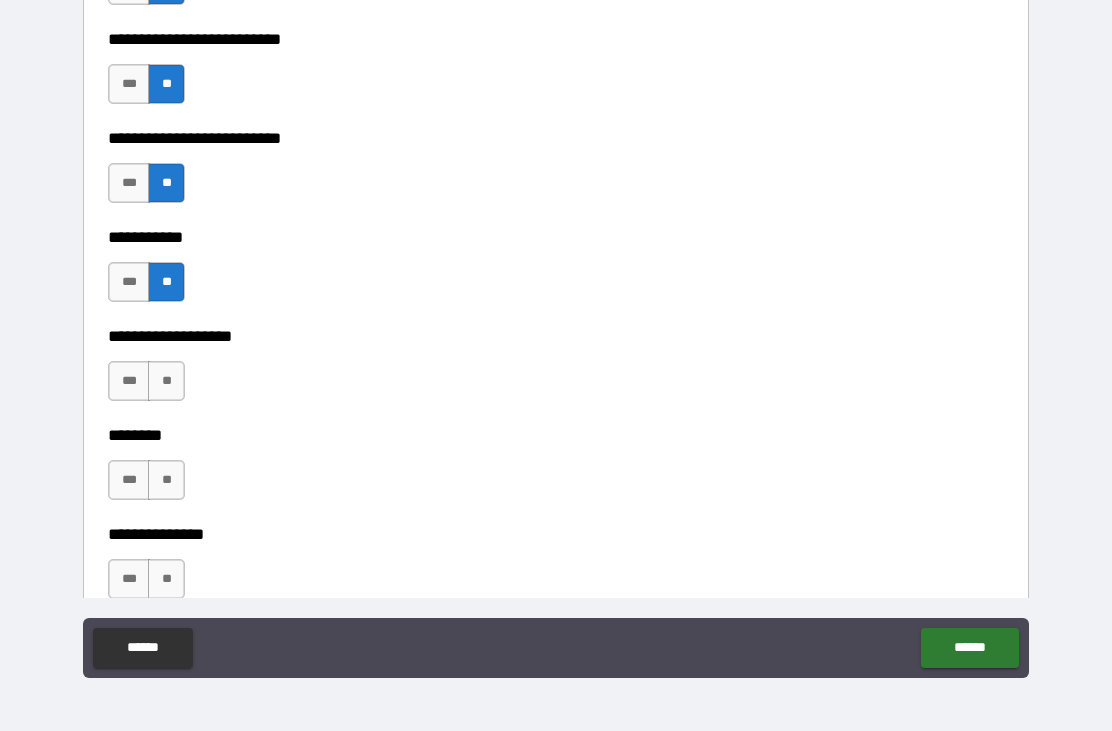 scroll, scrollTop: 4160, scrollLeft: 0, axis: vertical 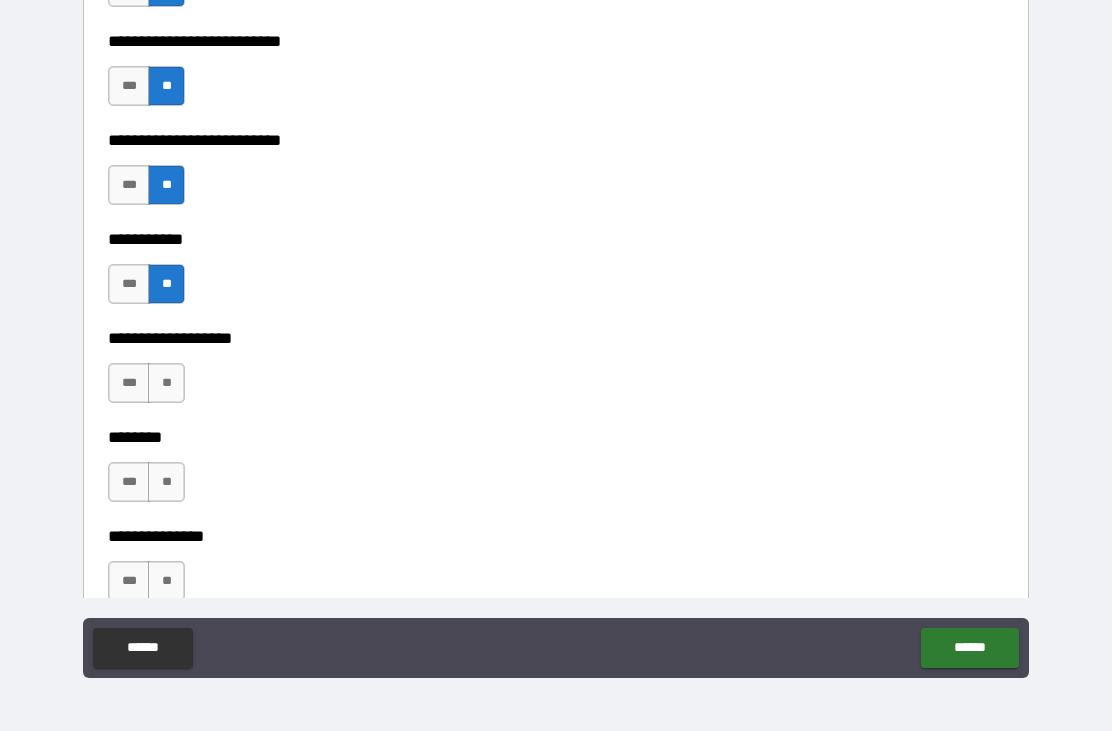 click on "**" at bounding box center (166, 383) 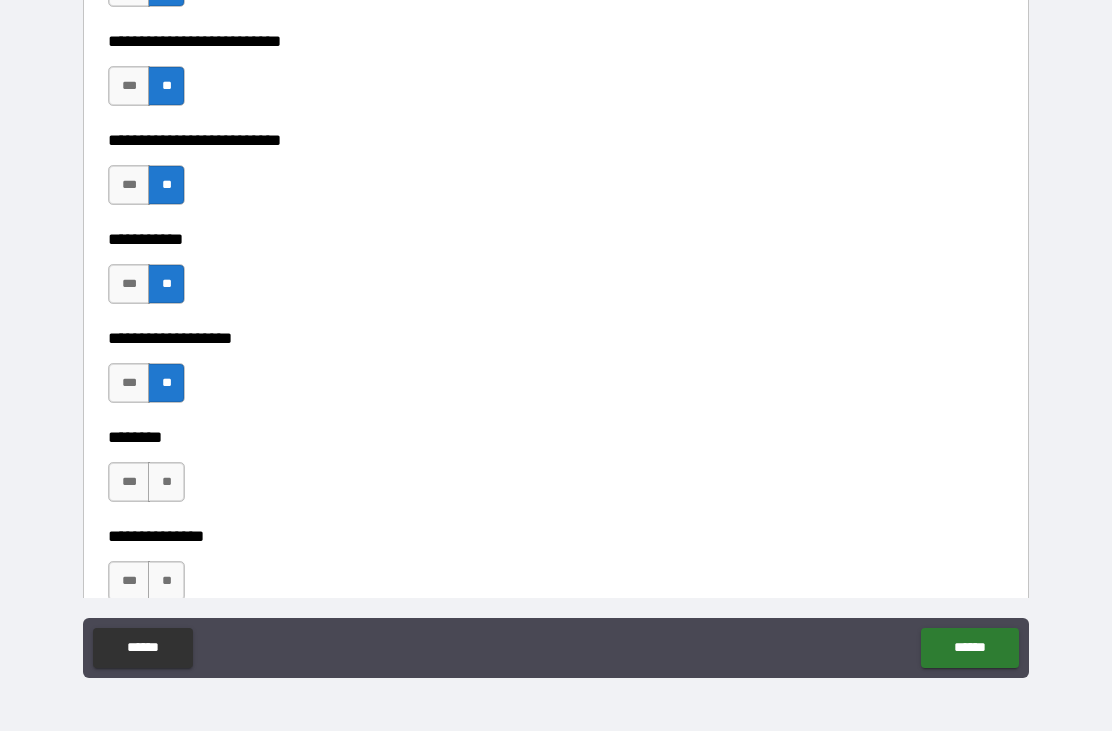click on "**" at bounding box center [166, 482] 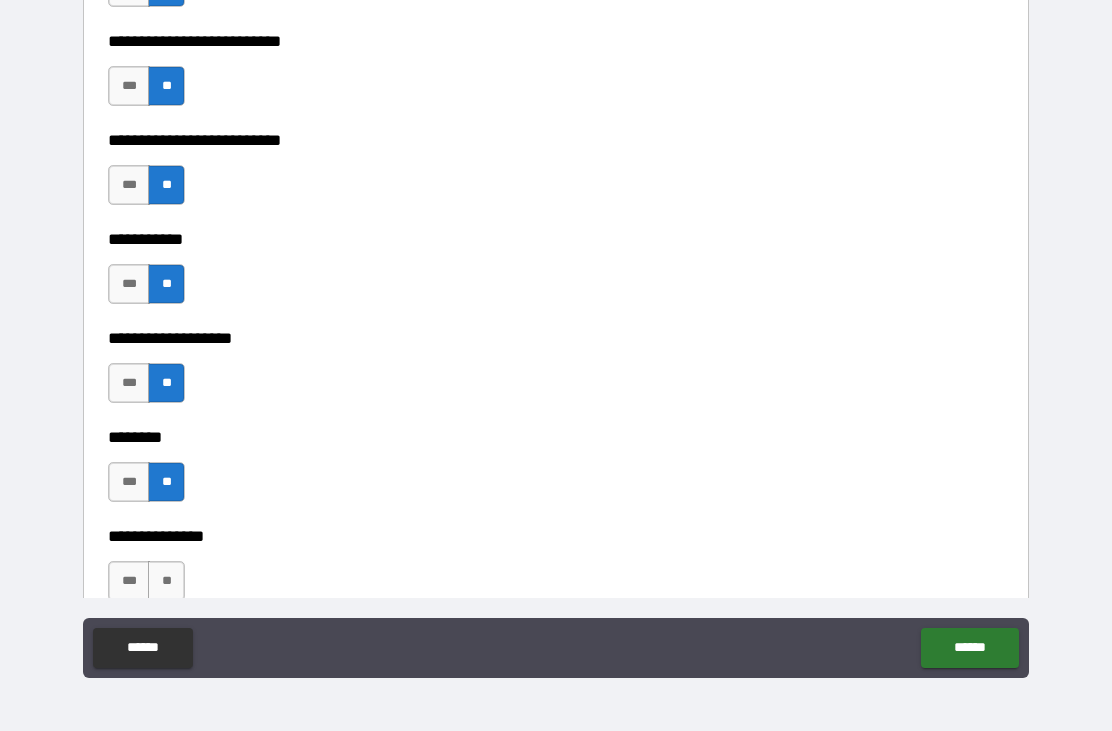 scroll, scrollTop: 4340, scrollLeft: 0, axis: vertical 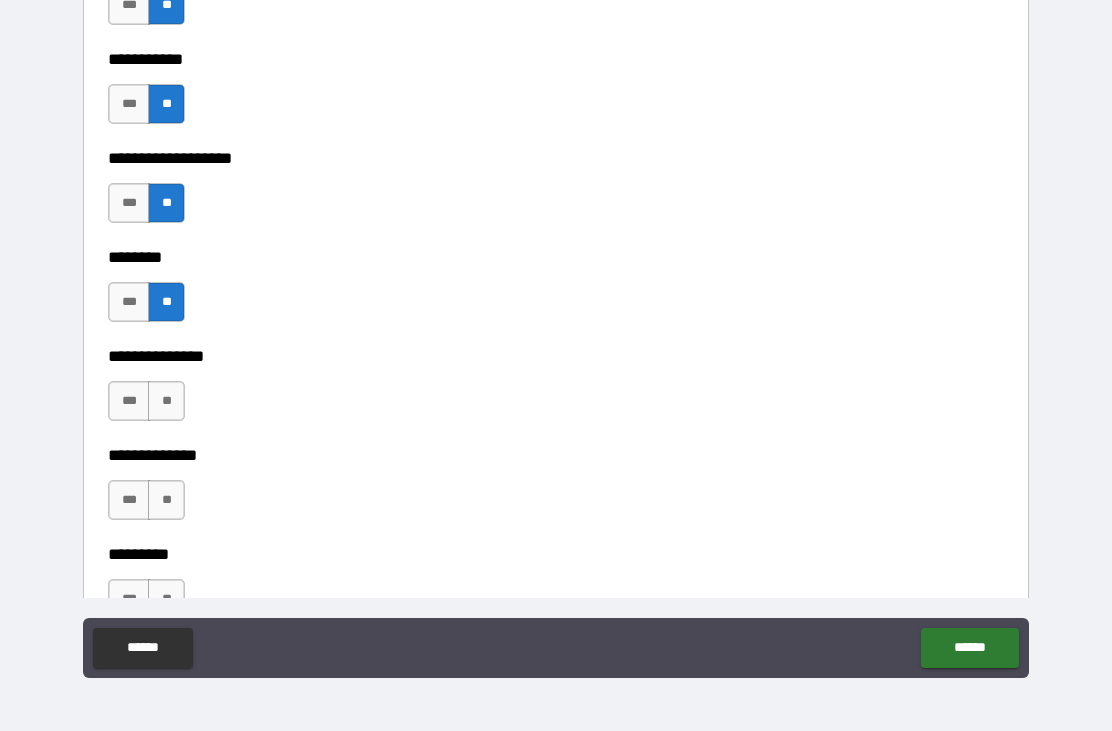 click on "**" at bounding box center [166, 401] 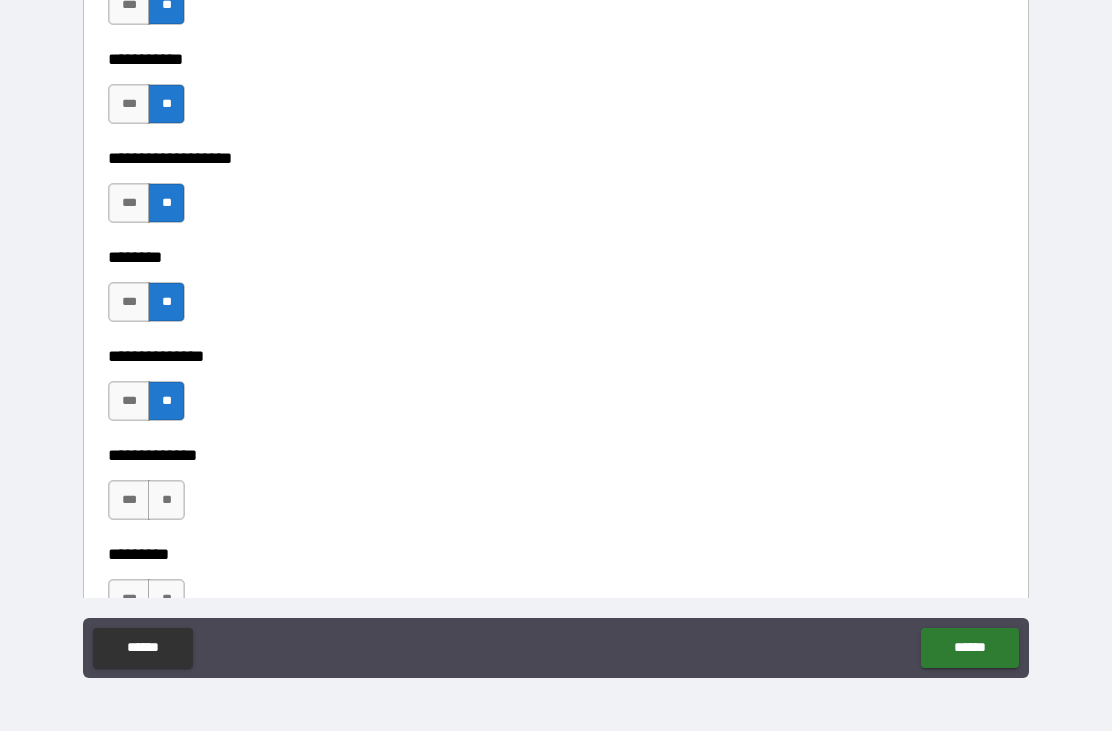 click on "**" at bounding box center (166, 500) 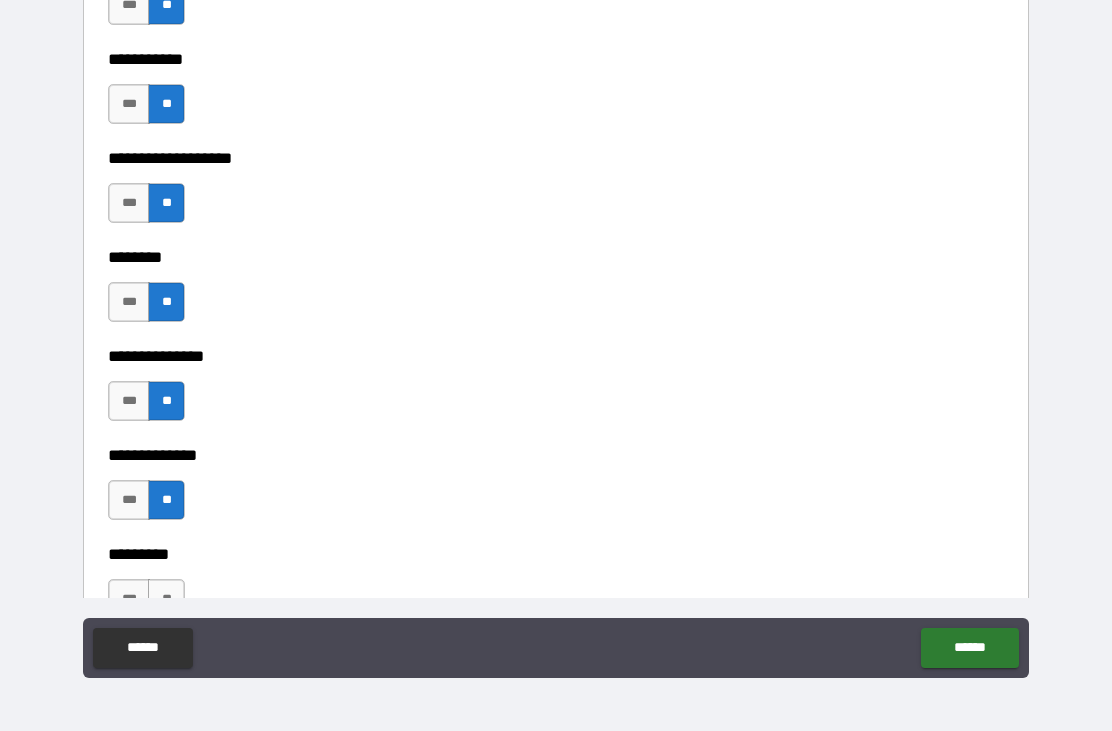 scroll, scrollTop: 4450, scrollLeft: 0, axis: vertical 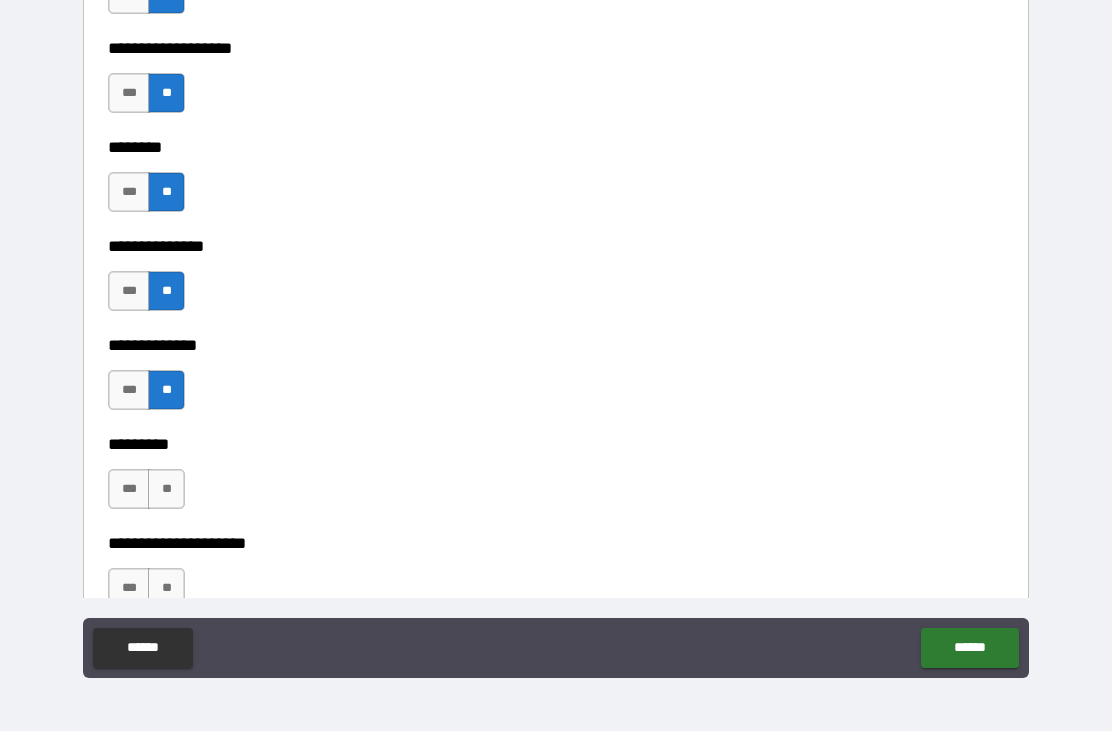 click on "**" at bounding box center (166, 489) 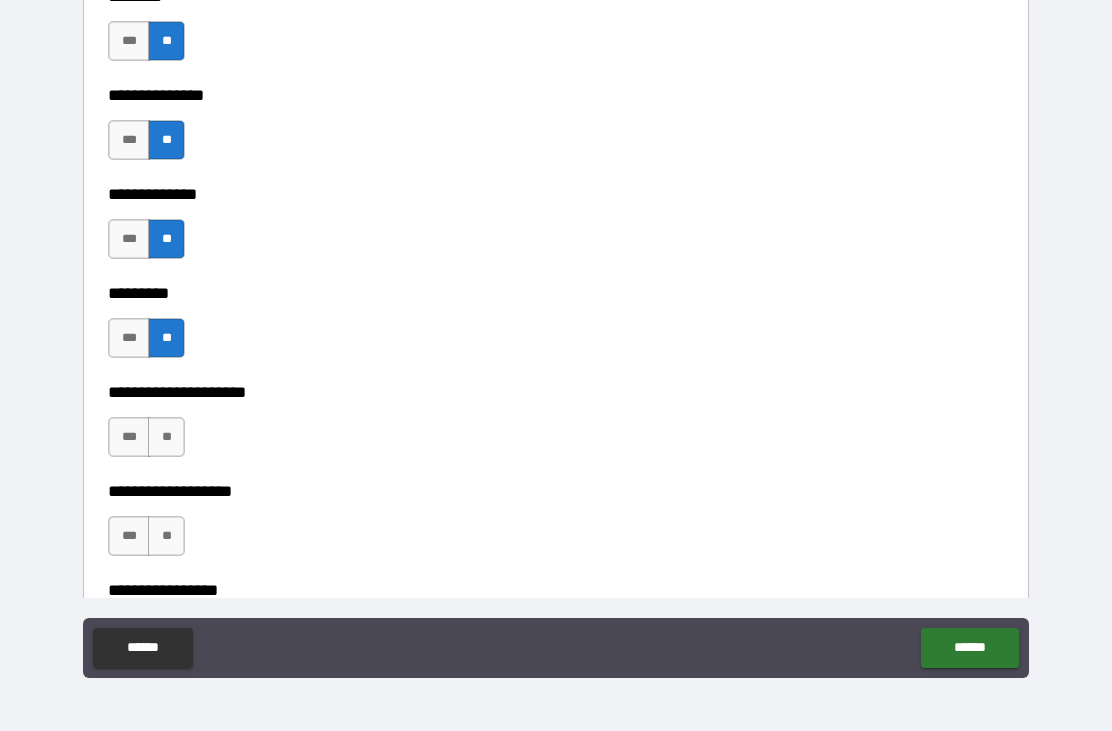 scroll, scrollTop: 4613, scrollLeft: 0, axis: vertical 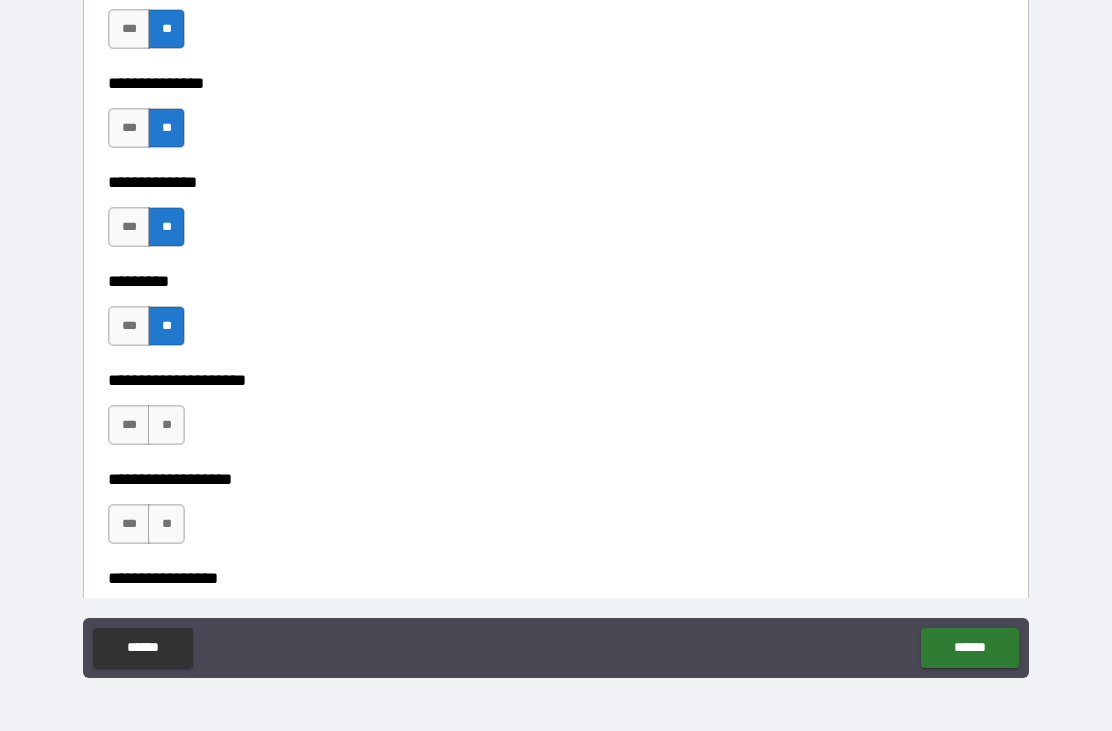 click on "**" at bounding box center [166, 425] 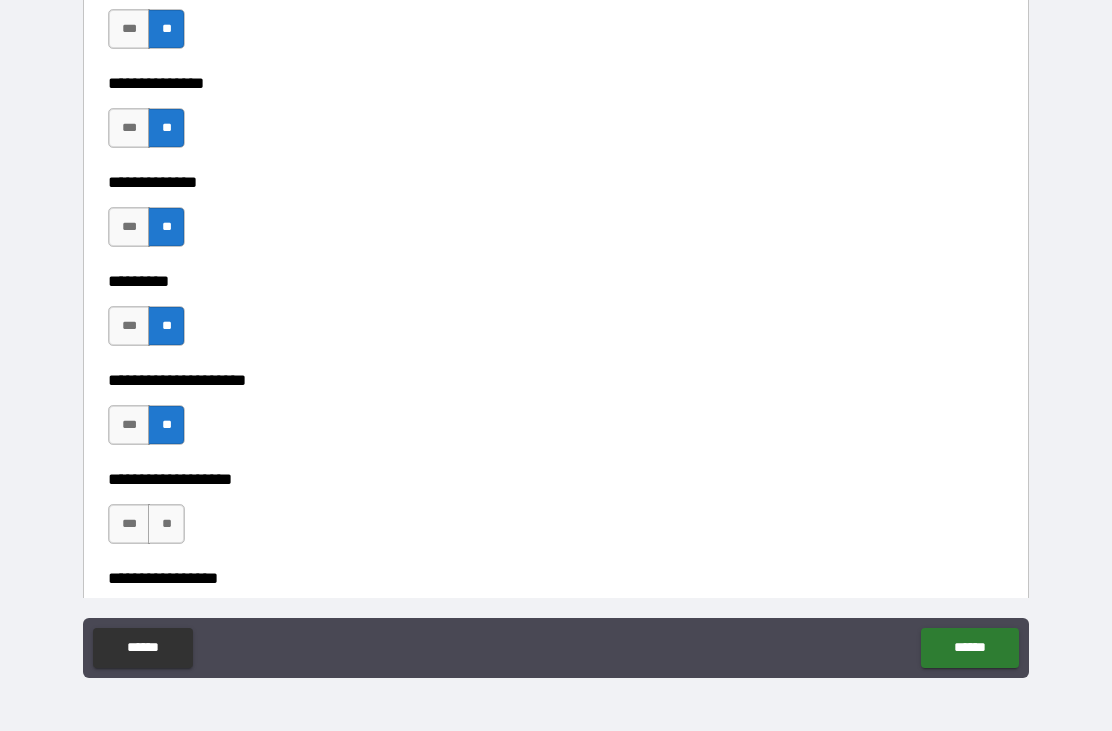 click on "**" at bounding box center [166, 524] 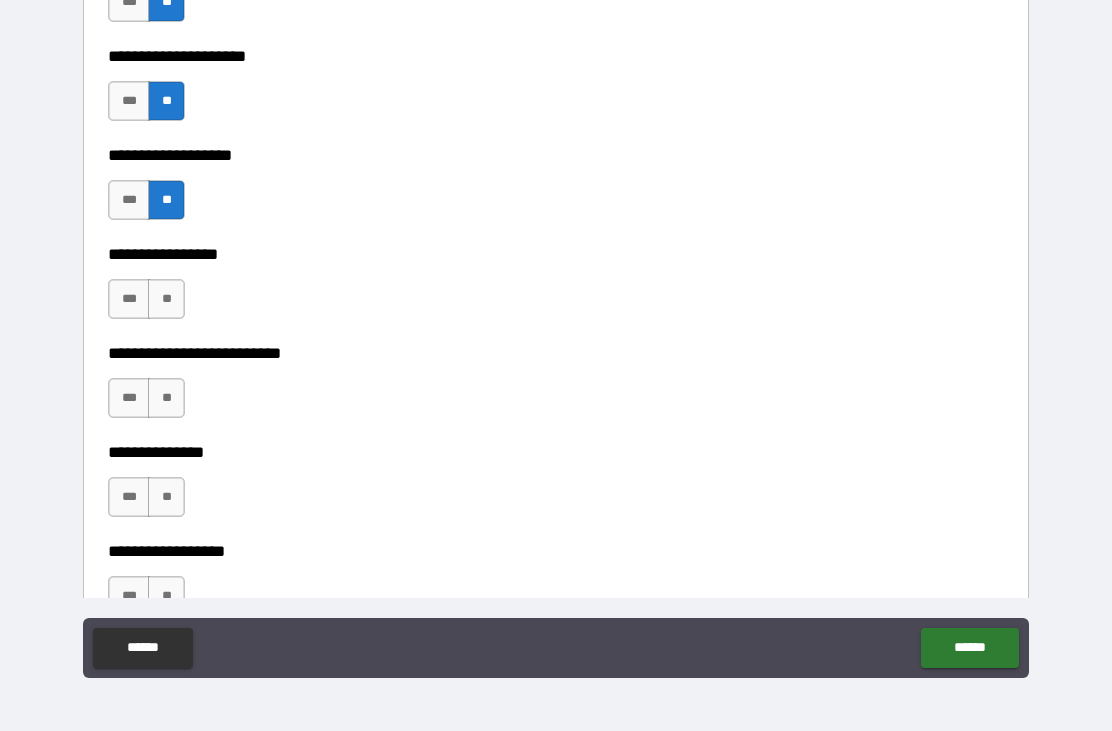 scroll, scrollTop: 4955, scrollLeft: 0, axis: vertical 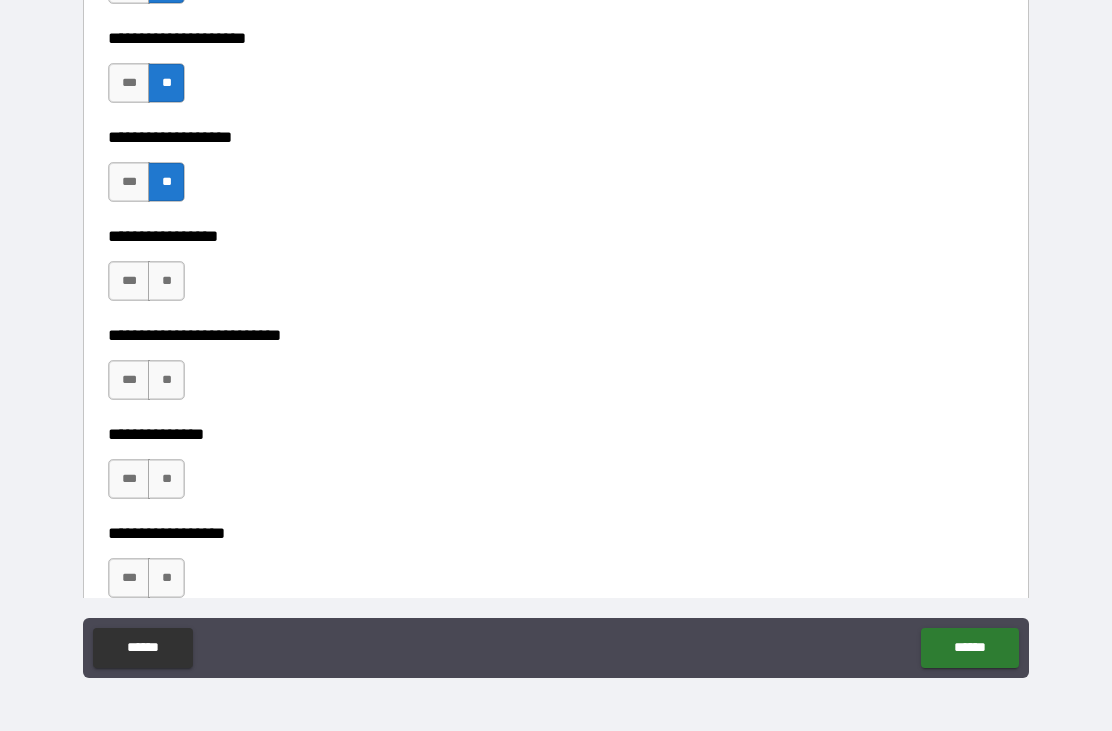 click on "**" at bounding box center (166, 281) 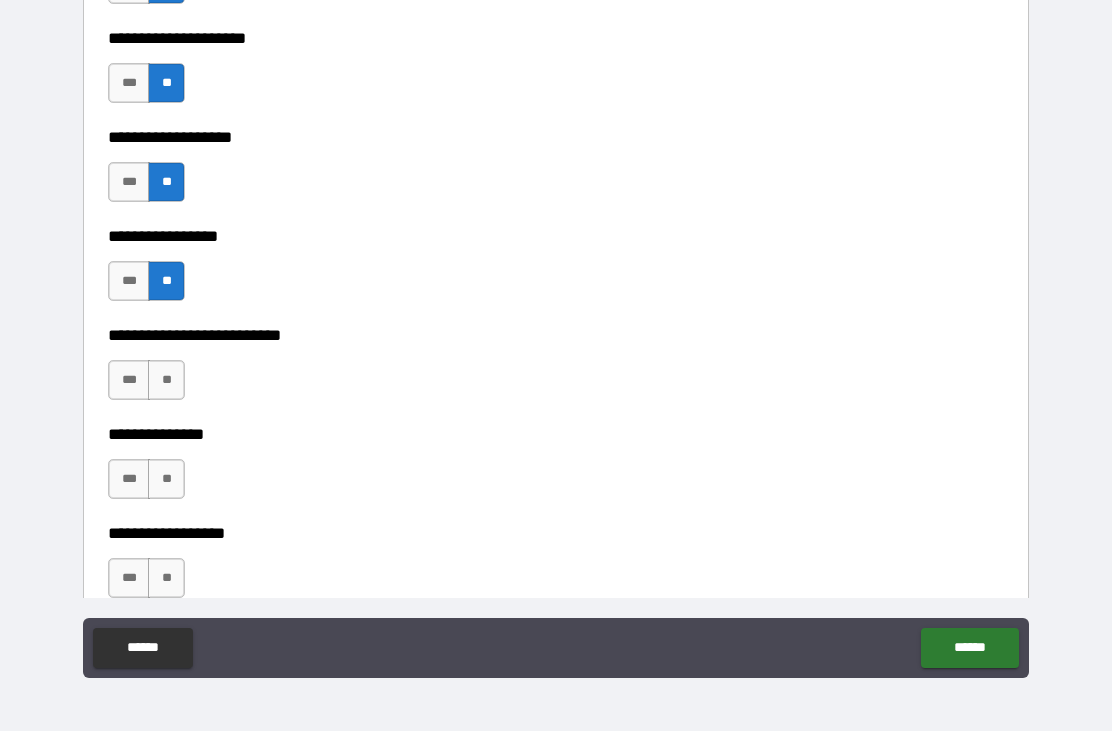 click on "***" at bounding box center (129, 281) 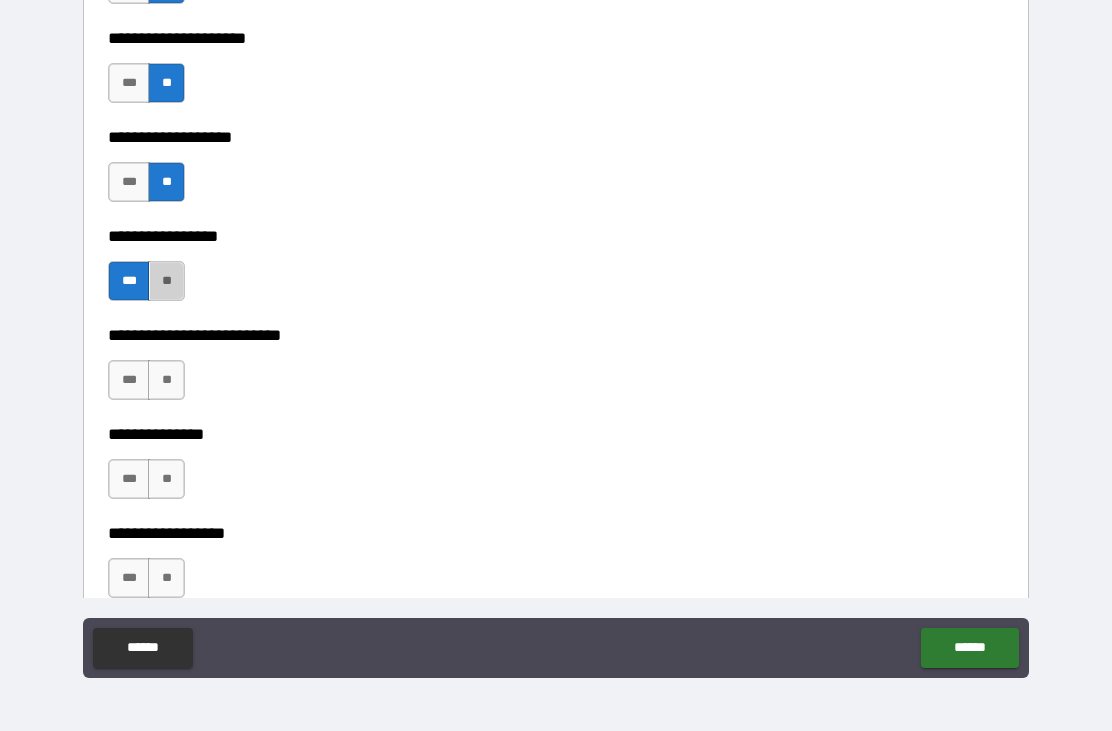 click on "**" at bounding box center [166, 281] 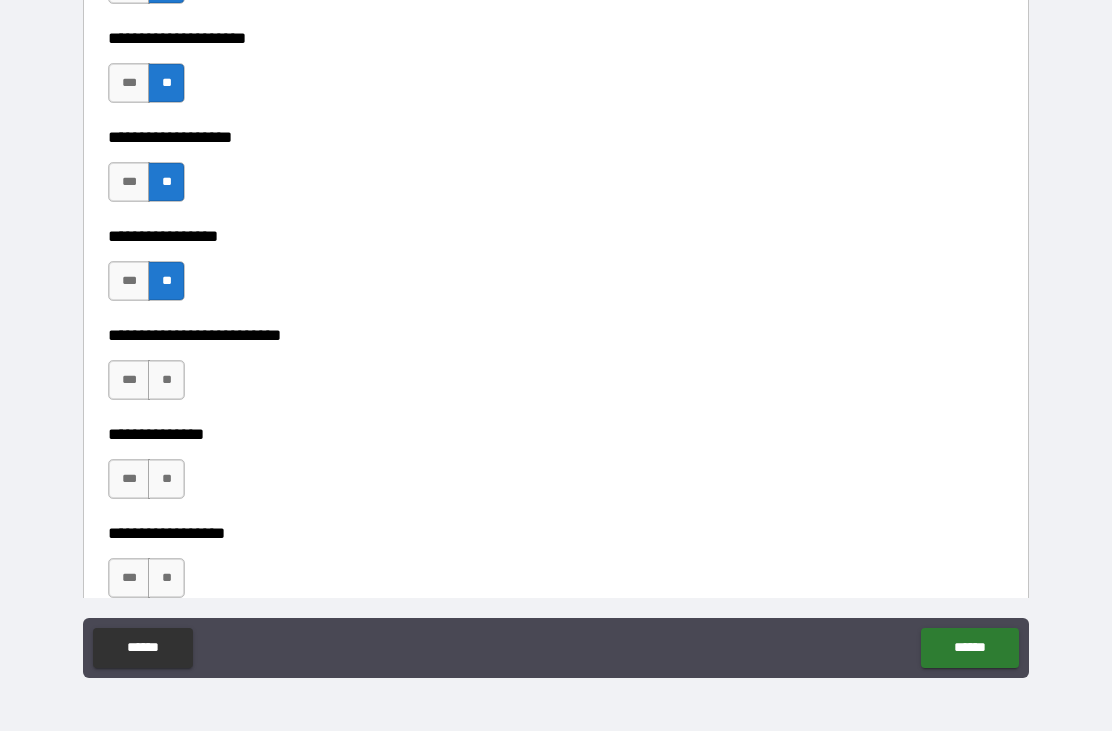 click on "**" at bounding box center (166, 479) 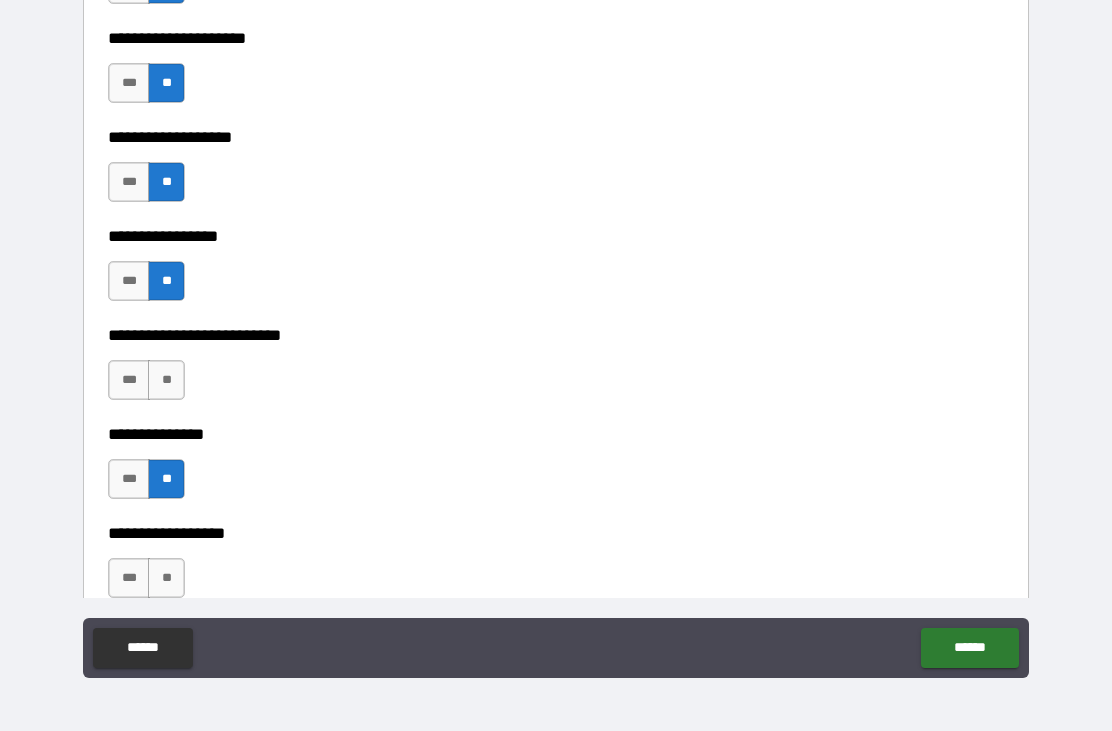 click on "**" at bounding box center (166, 380) 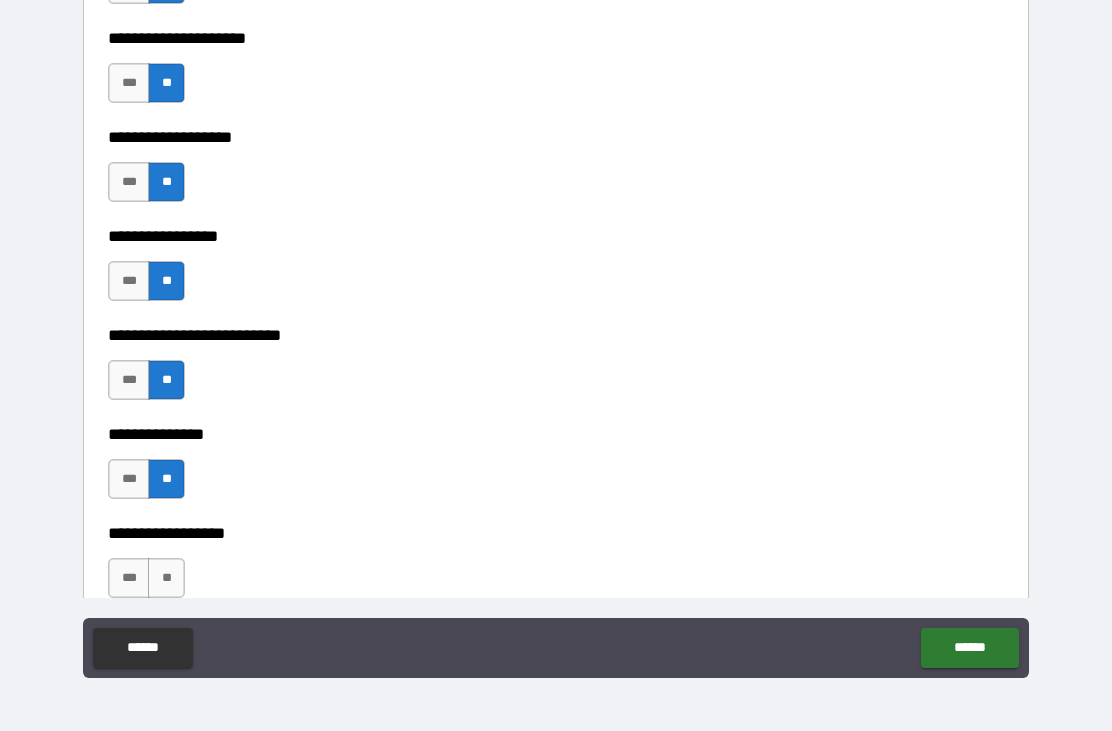 click on "**" at bounding box center [166, 578] 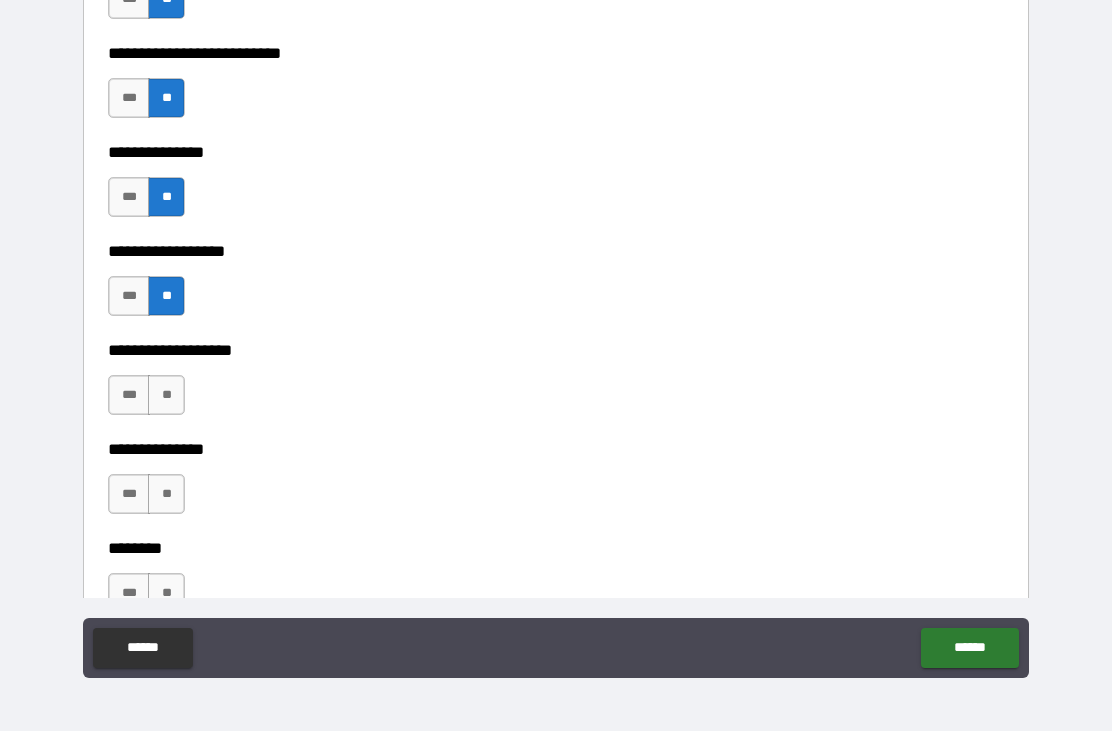 scroll, scrollTop: 5264, scrollLeft: 0, axis: vertical 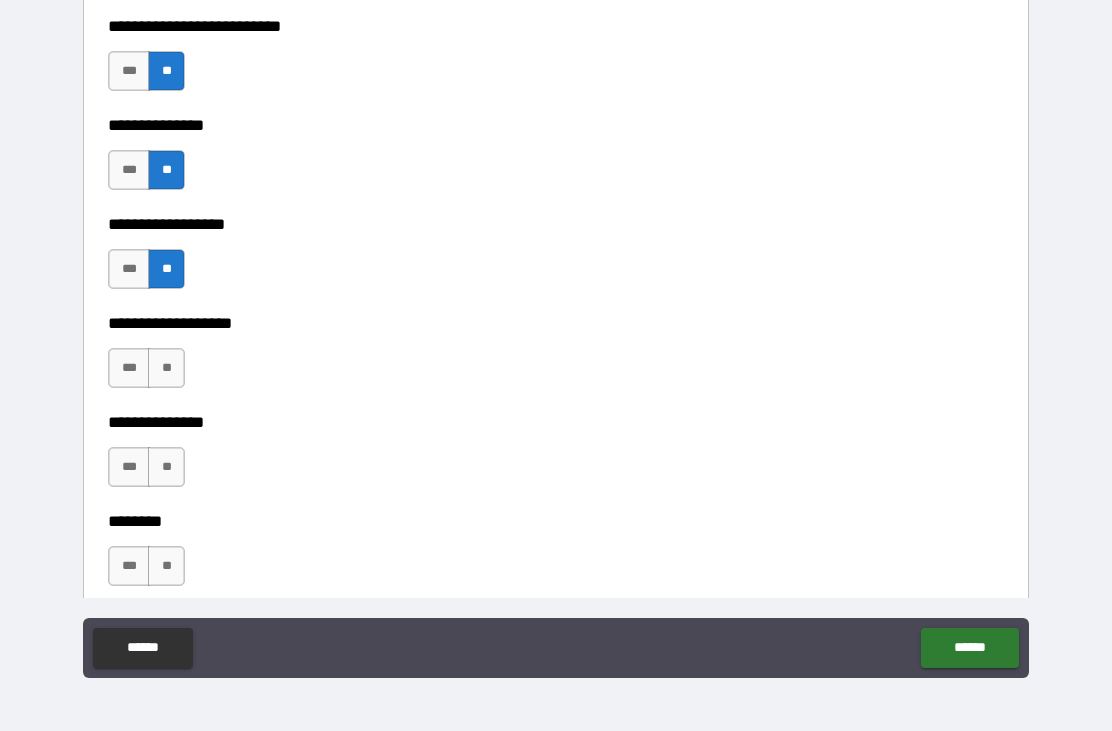 click on "***" at bounding box center (129, 368) 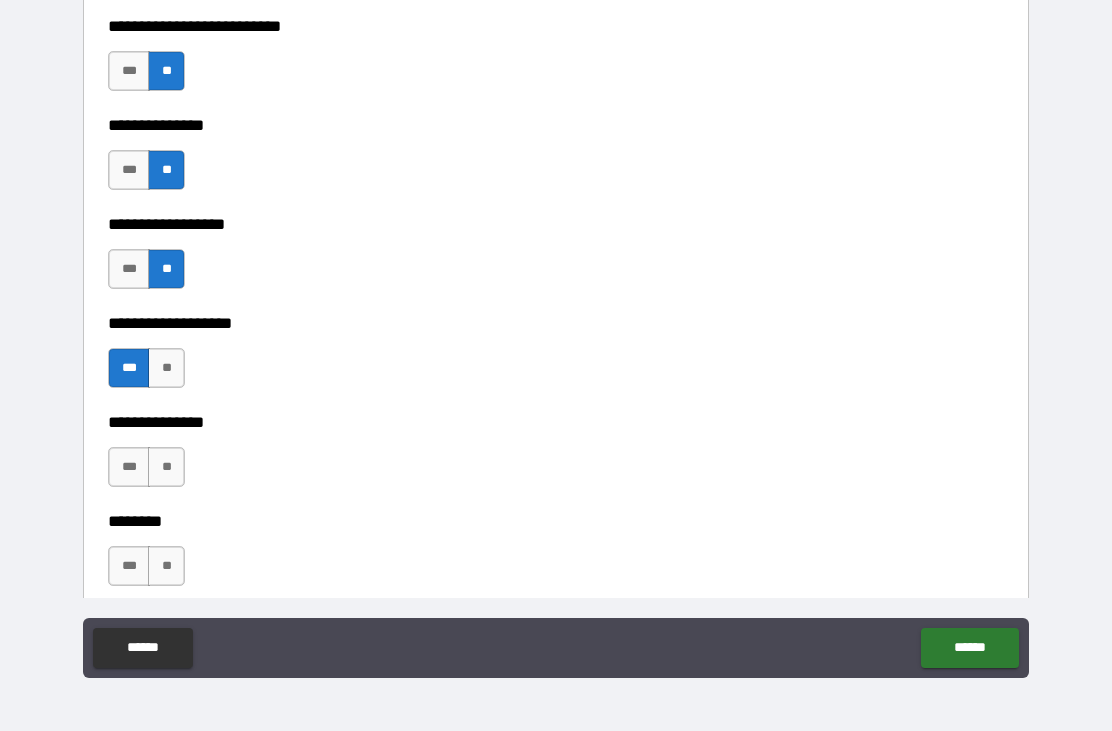 click on "**" at bounding box center (166, 467) 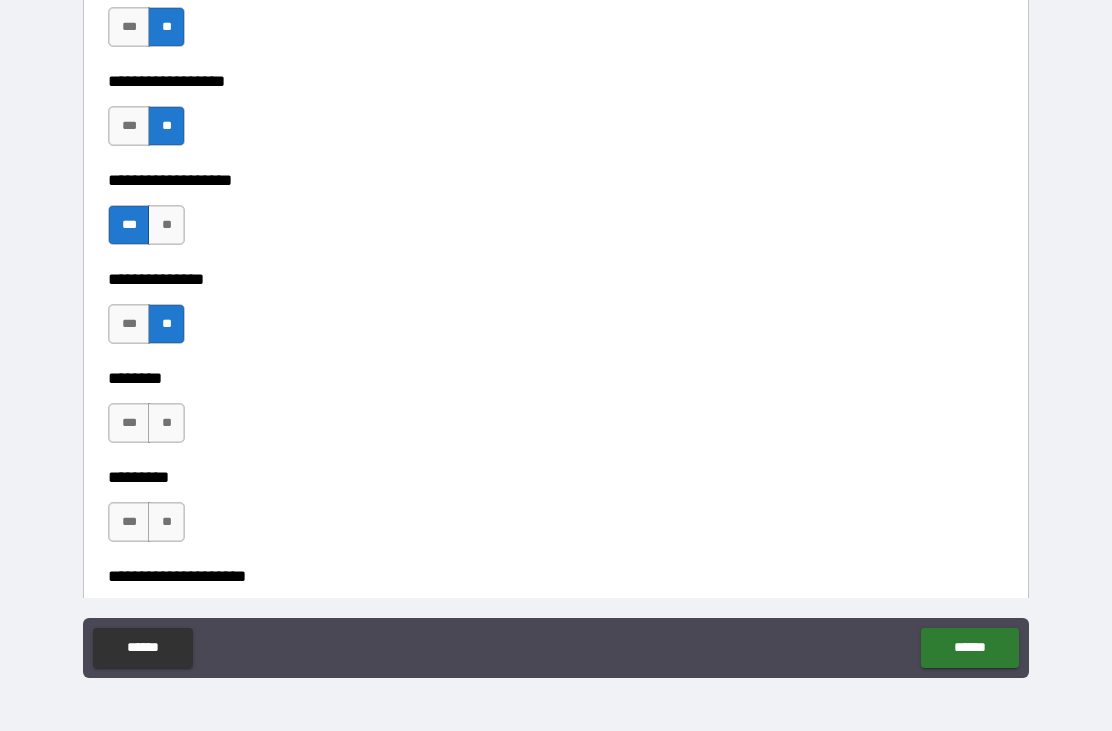 scroll, scrollTop: 5410, scrollLeft: 0, axis: vertical 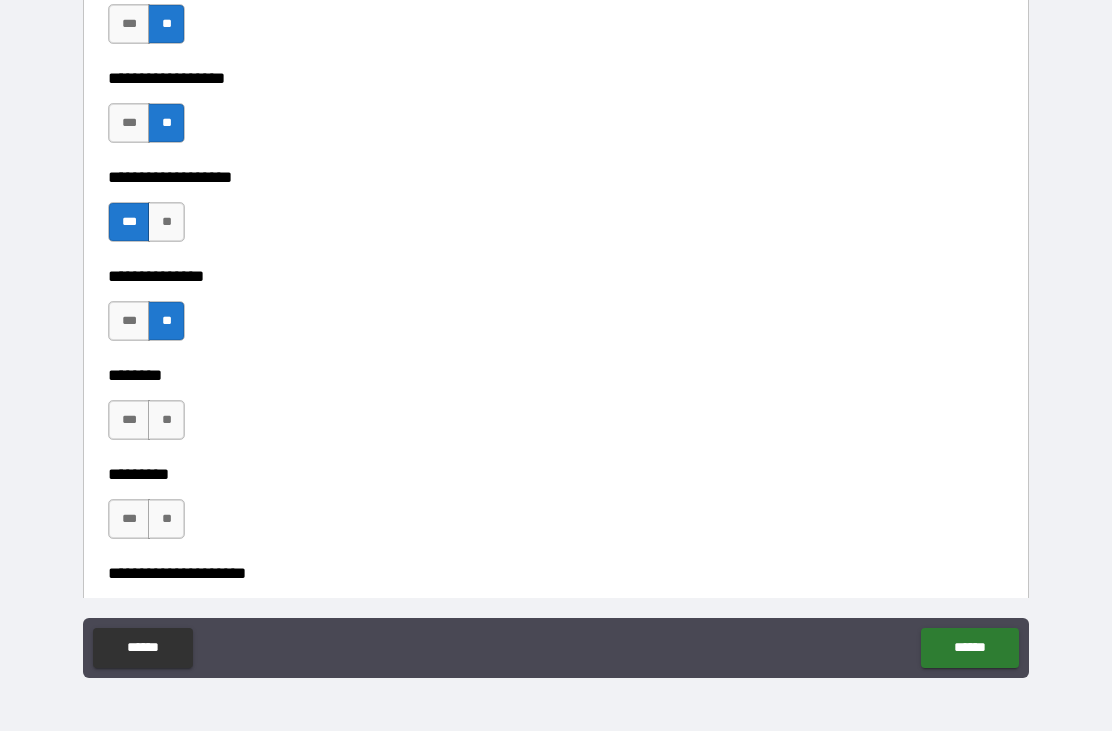 click on "**" at bounding box center (166, 420) 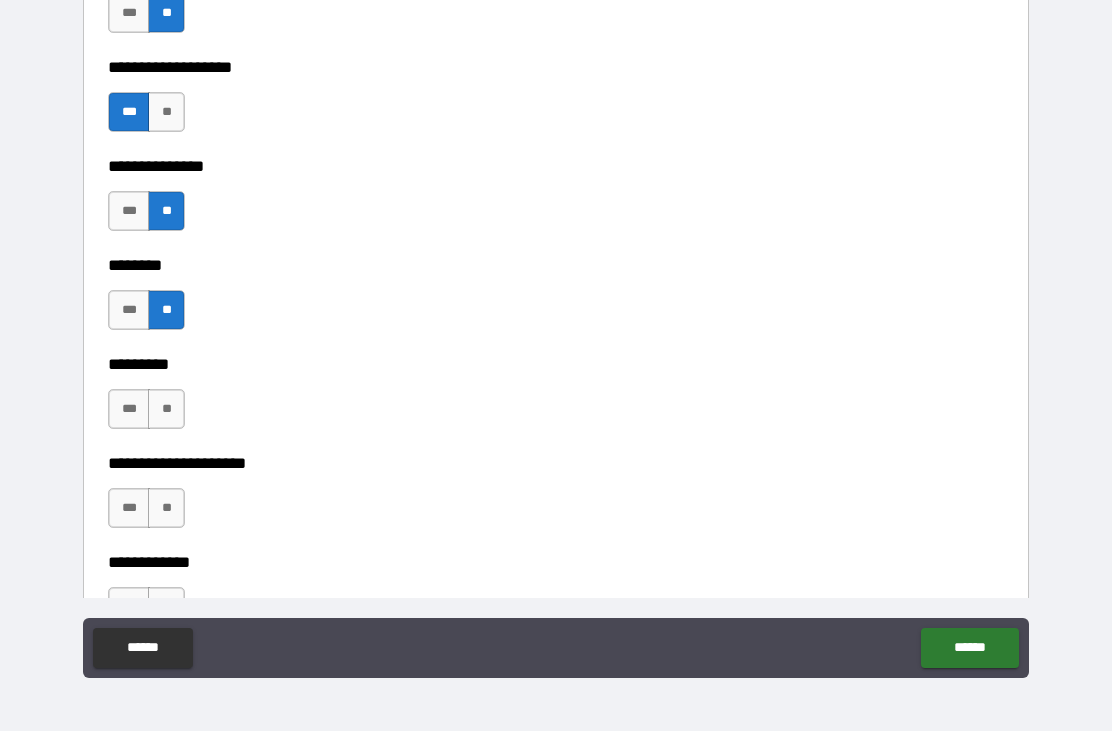 scroll, scrollTop: 5518, scrollLeft: 0, axis: vertical 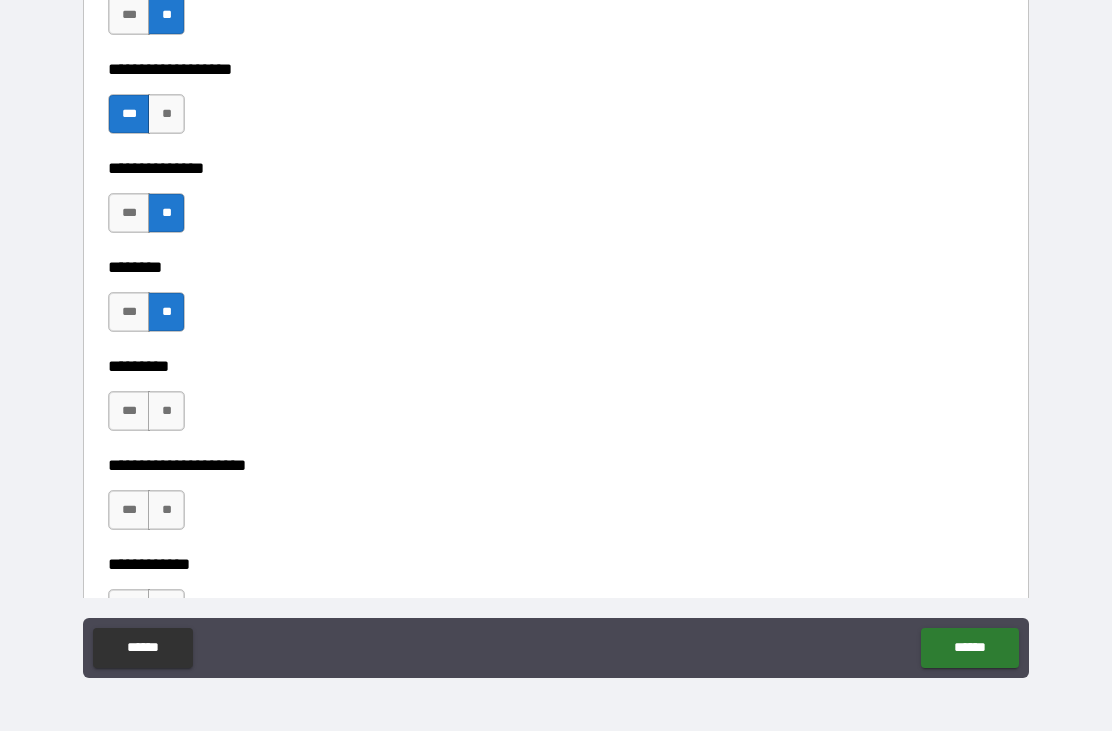 click on "**" at bounding box center [166, 411] 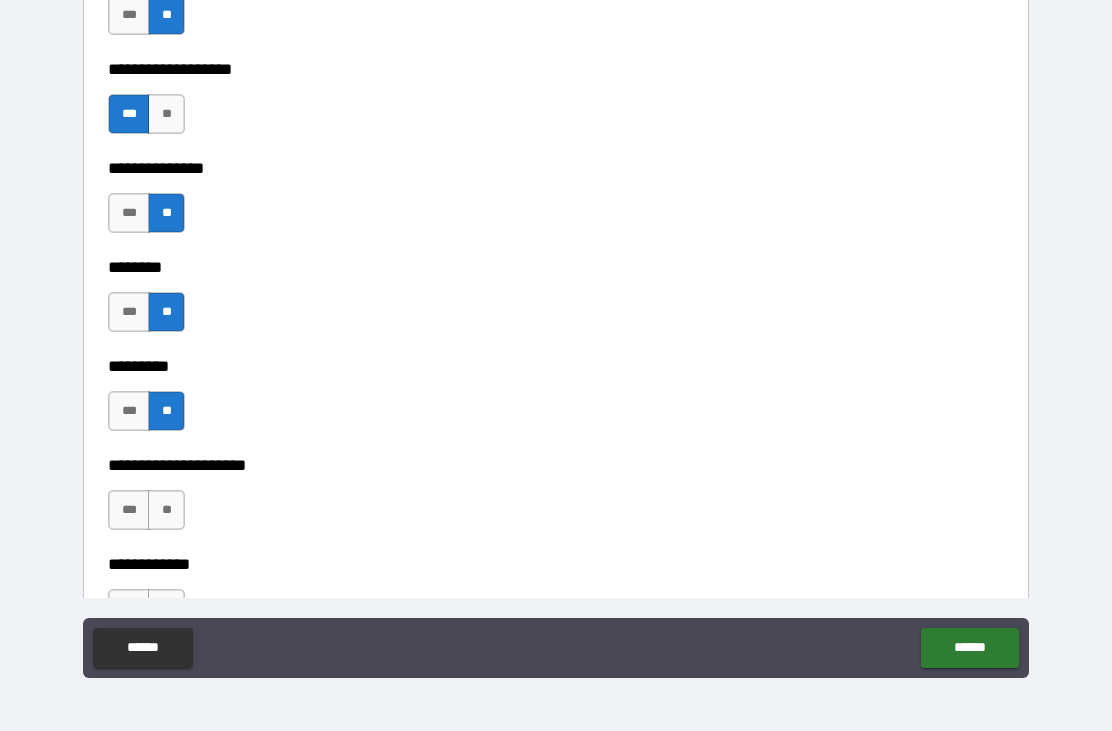 click on "**" at bounding box center [166, 510] 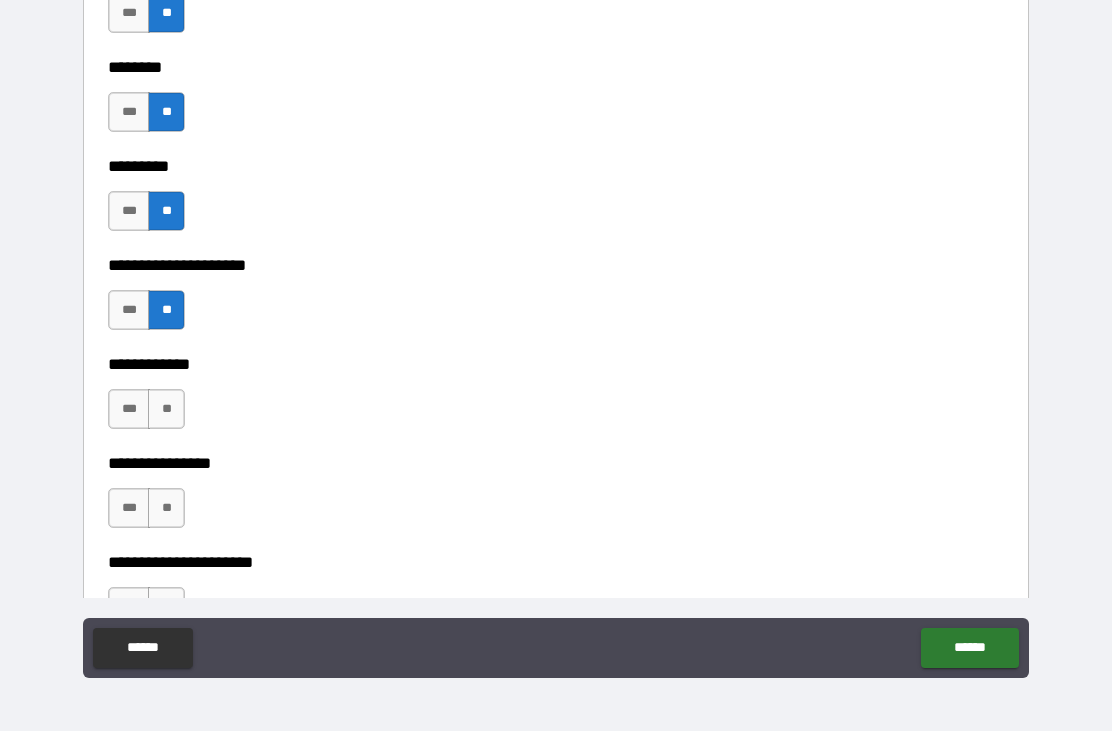 scroll, scrollTop: 5717, scrollLeft: 0, axis: vertical 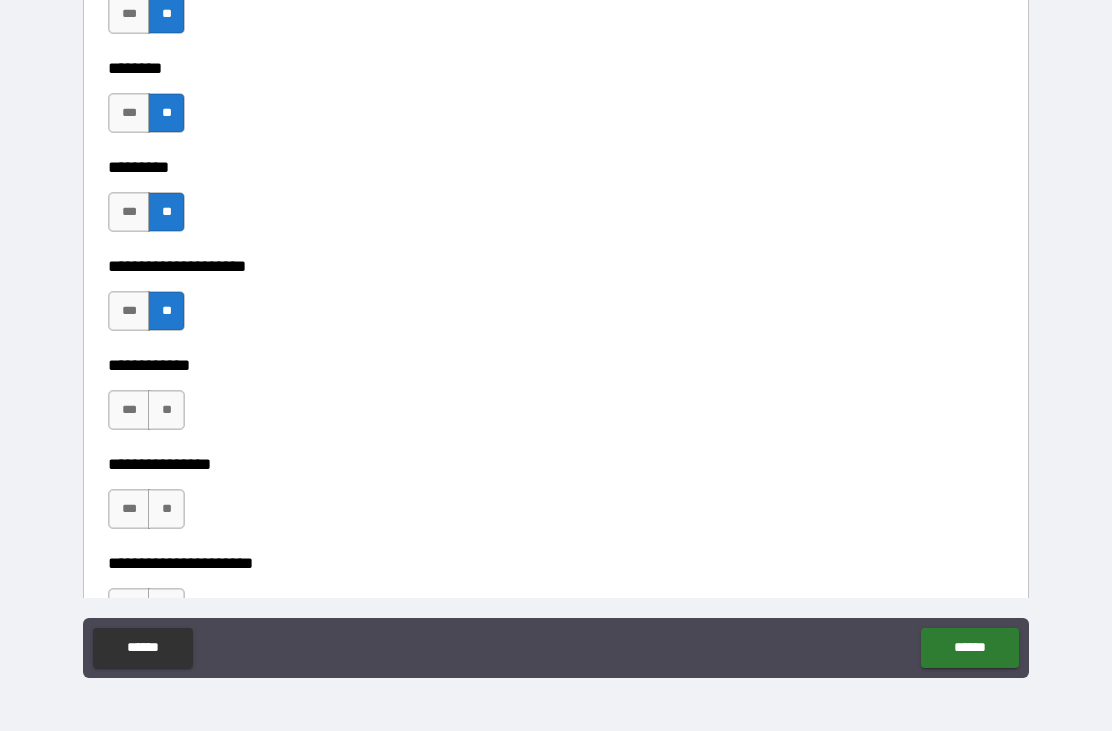 click on "**" at bounding box center (166, 410) 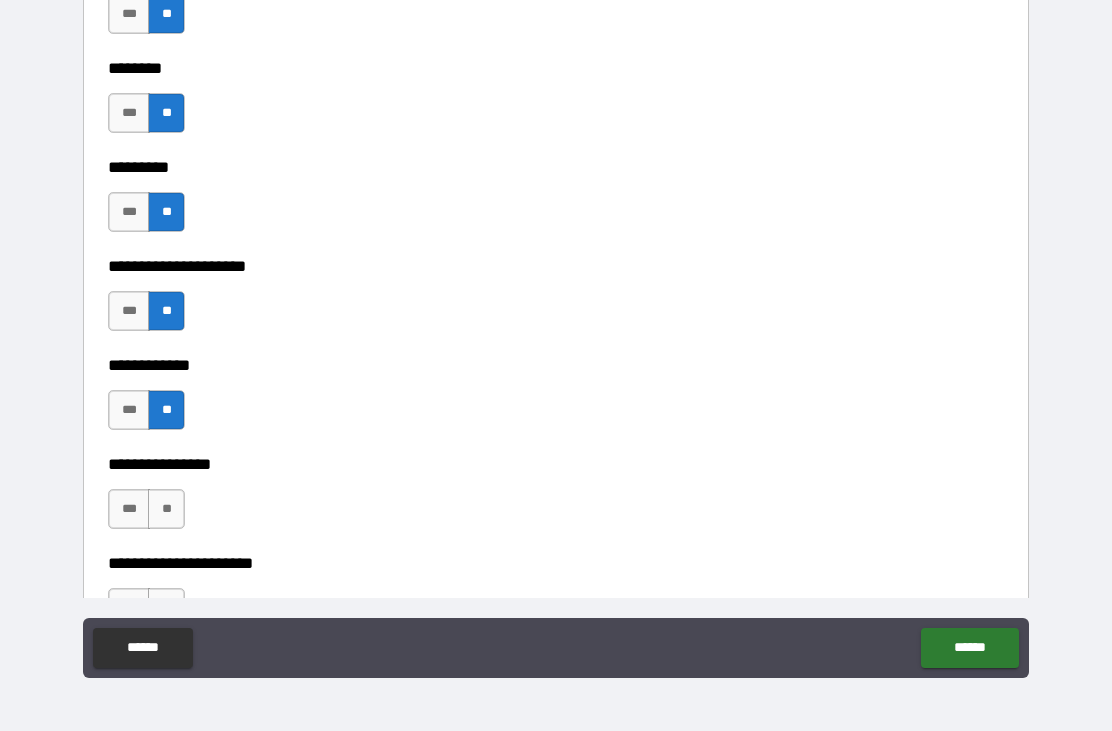 click on "**" at bounding box center (166, 509) 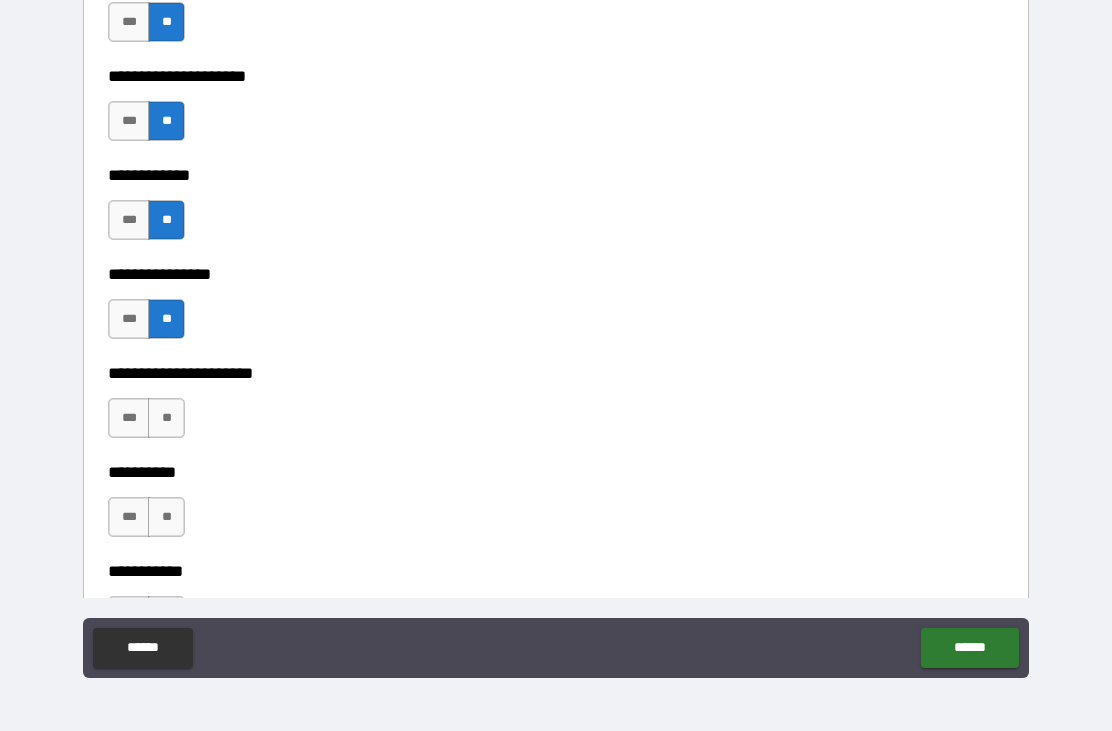 scroll, scrollTop: 5911, scrollLeft: 0, axis: vertical 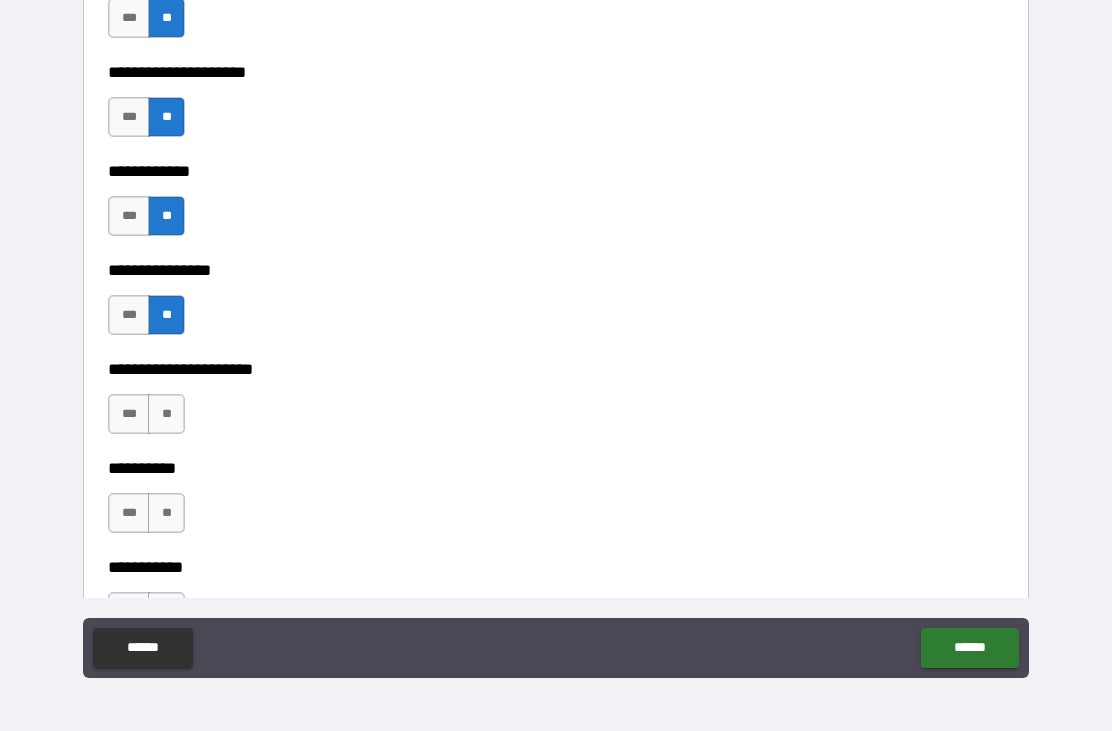 click on "**" at bounding box center [166, 414] 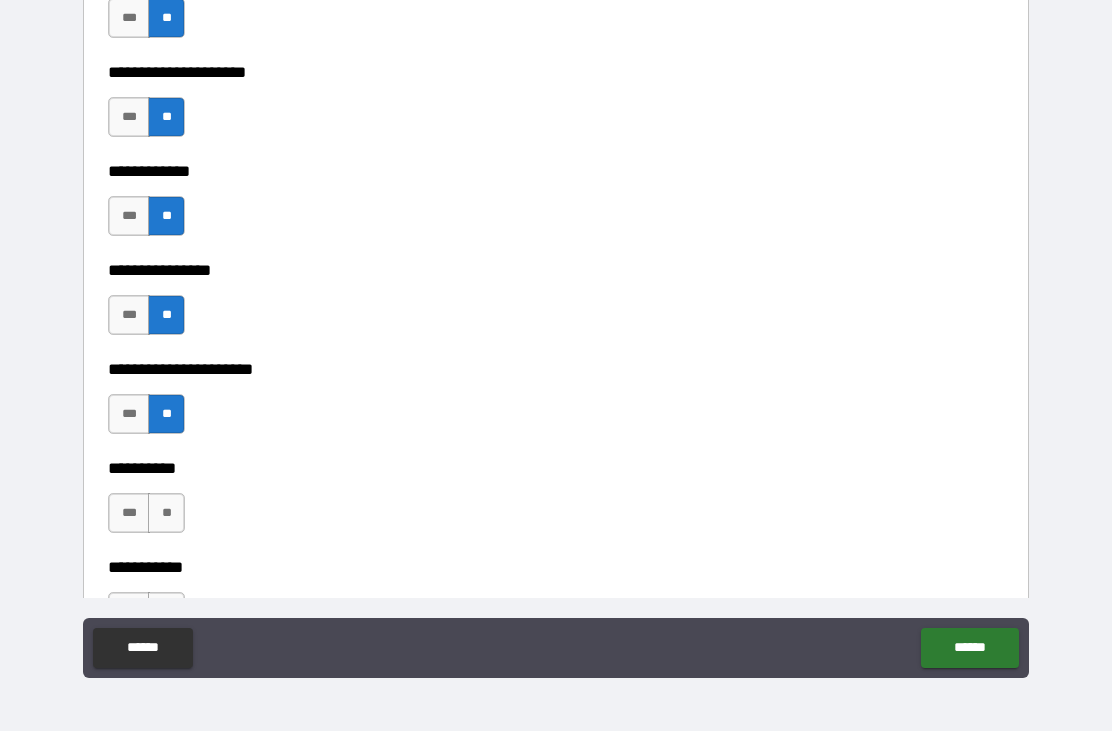 click on "**" at bounding box center [166, 513] 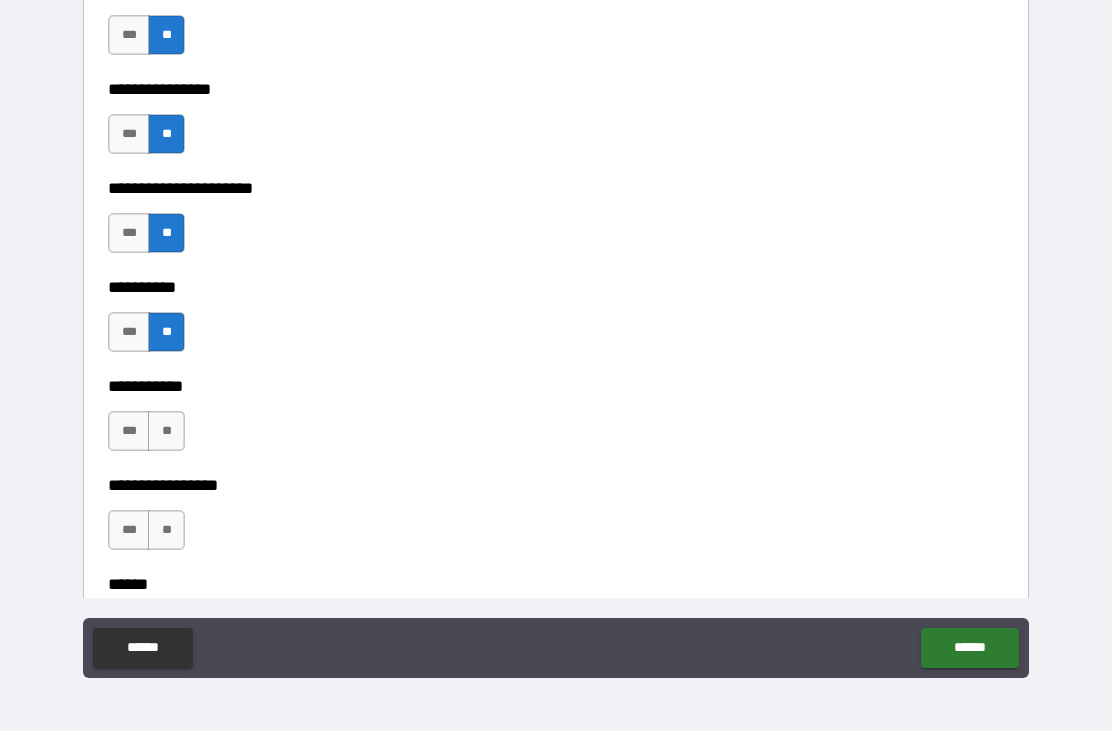 scroll, scrollTop: 6146, scrollLeft: 0, axis: vertical 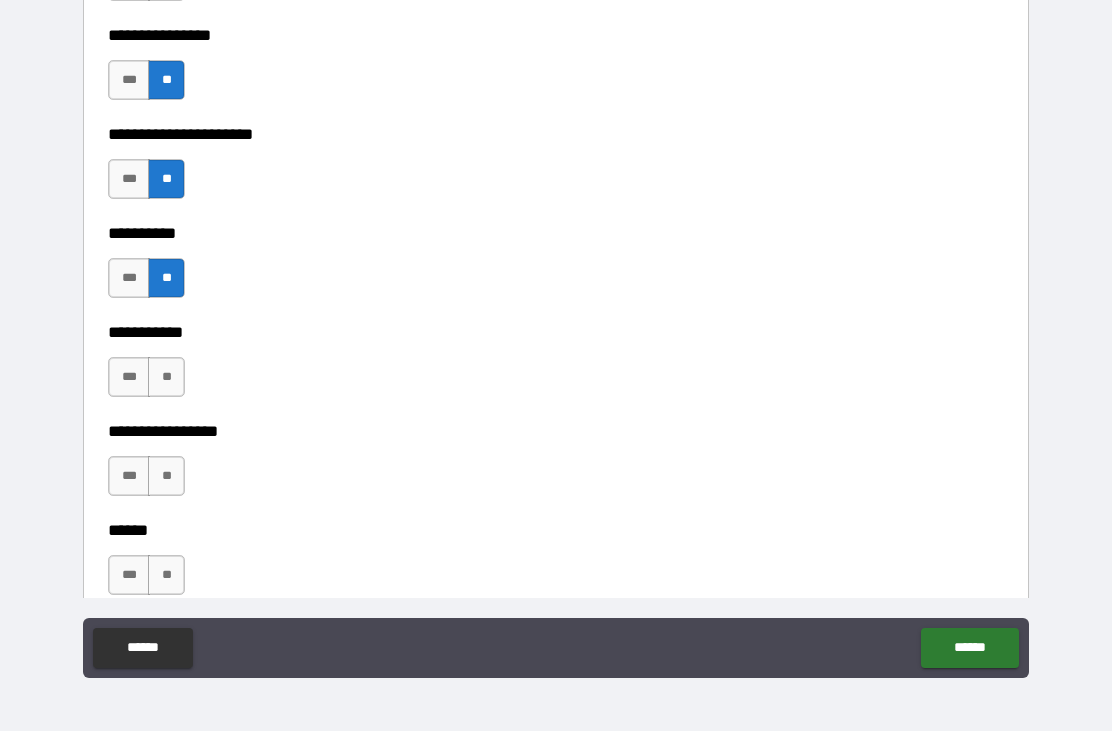 click on "**" at bounding box center [166, 377] 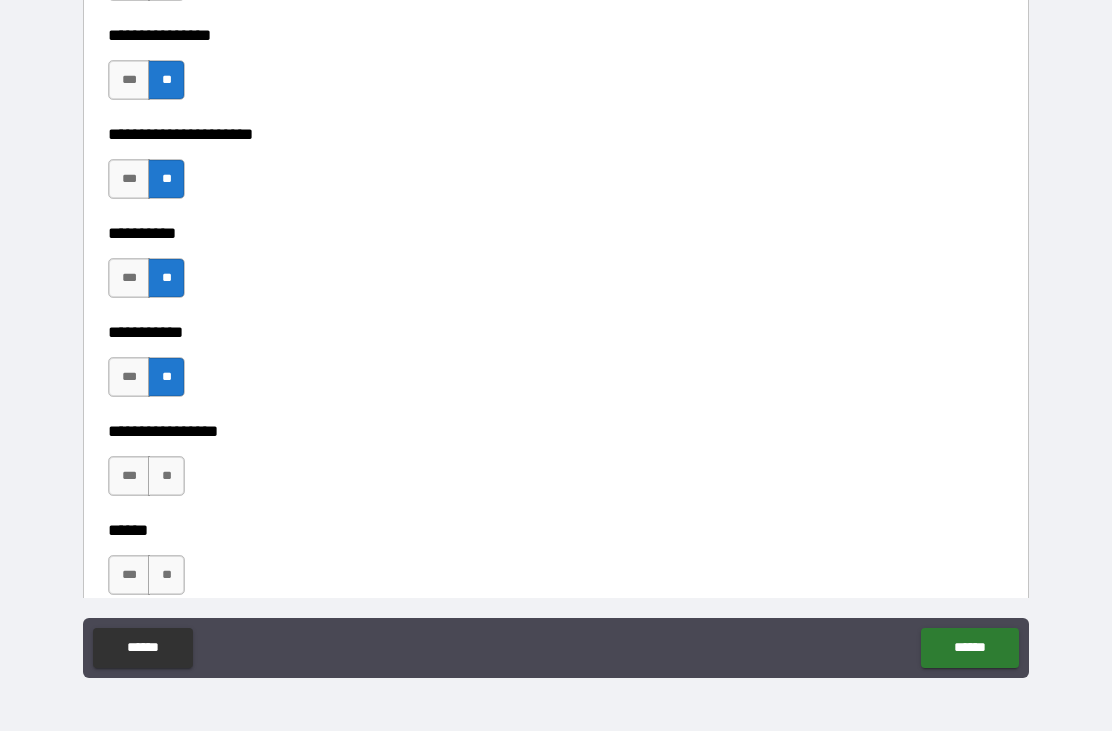 click on "**" at bounding box center [166, 476] 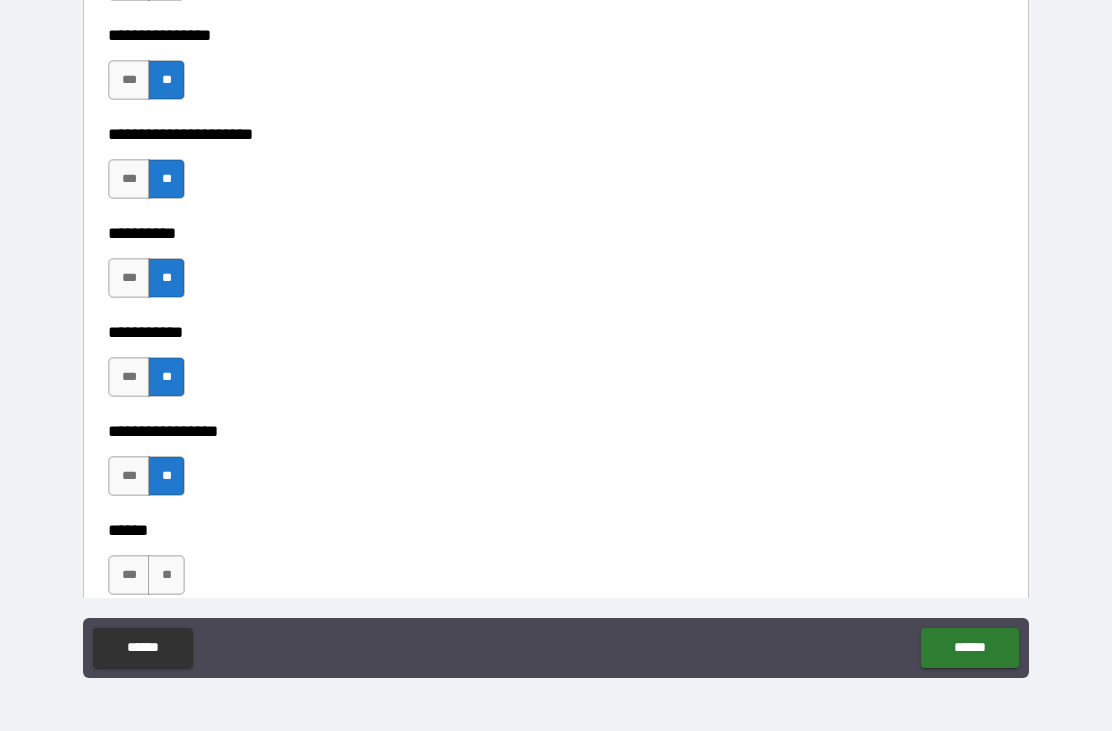 click on "**" at bounding box center [166, 575] 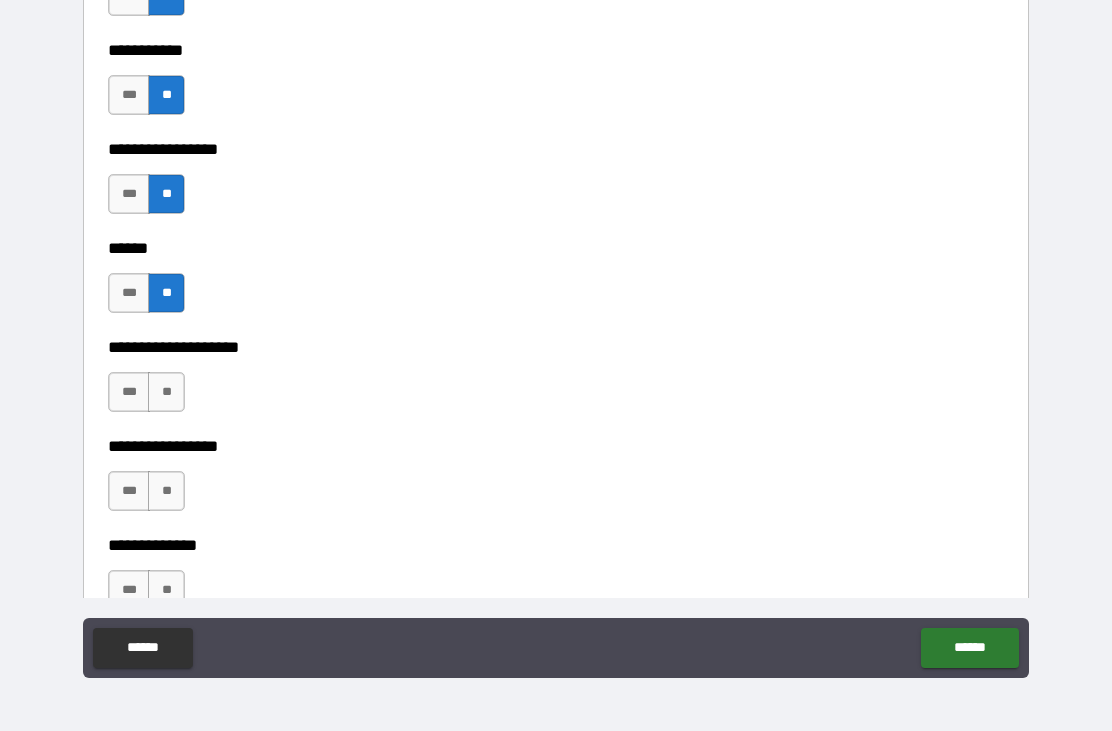 scroll, scrollTop: 6476, scrollLeft: 0, axis: vertical 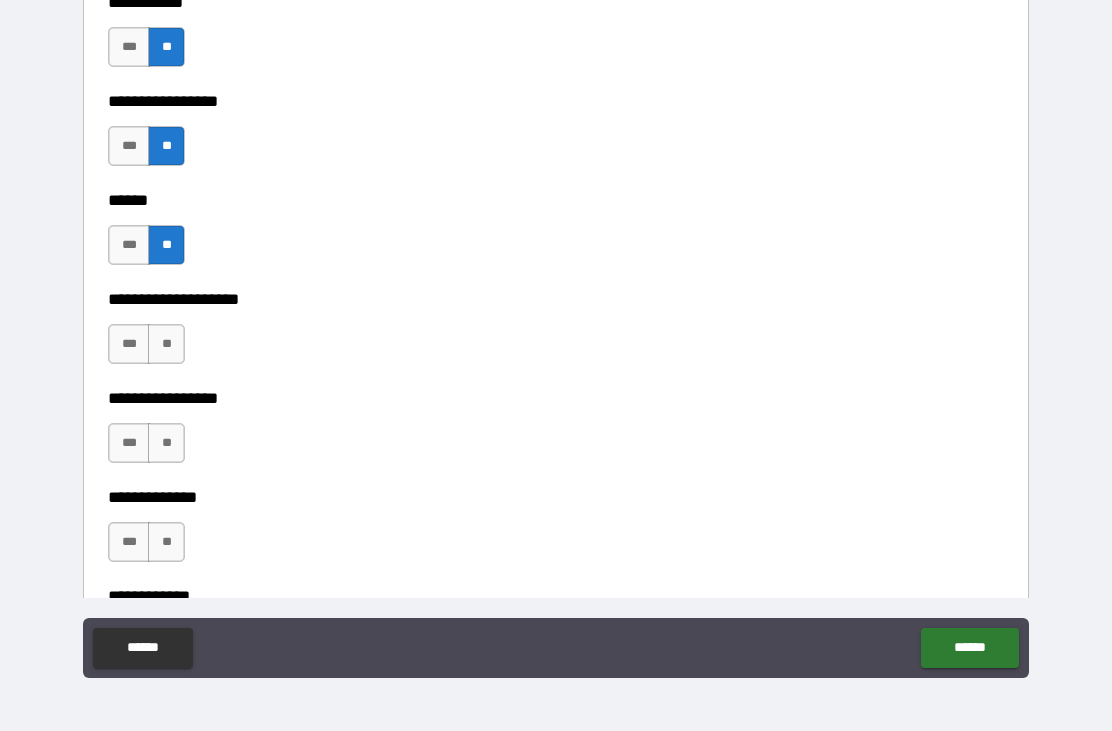 click on "**" at bounding box center (166, 344) 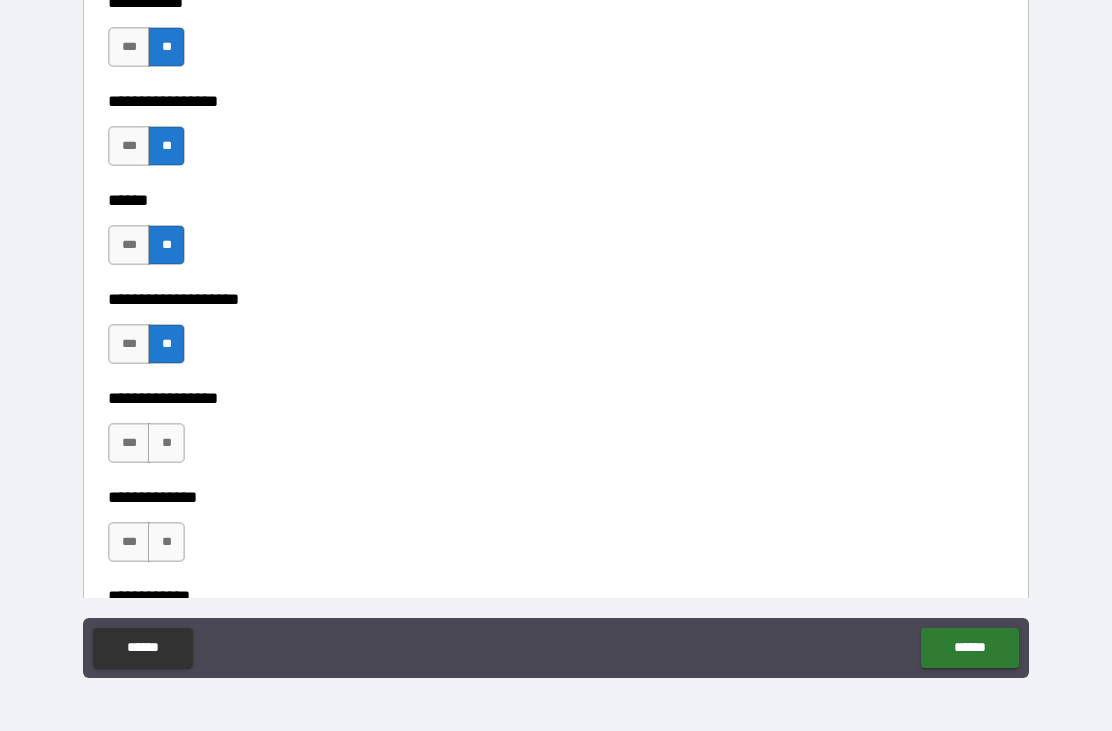 click on "**" at bounding box center [166, 443] 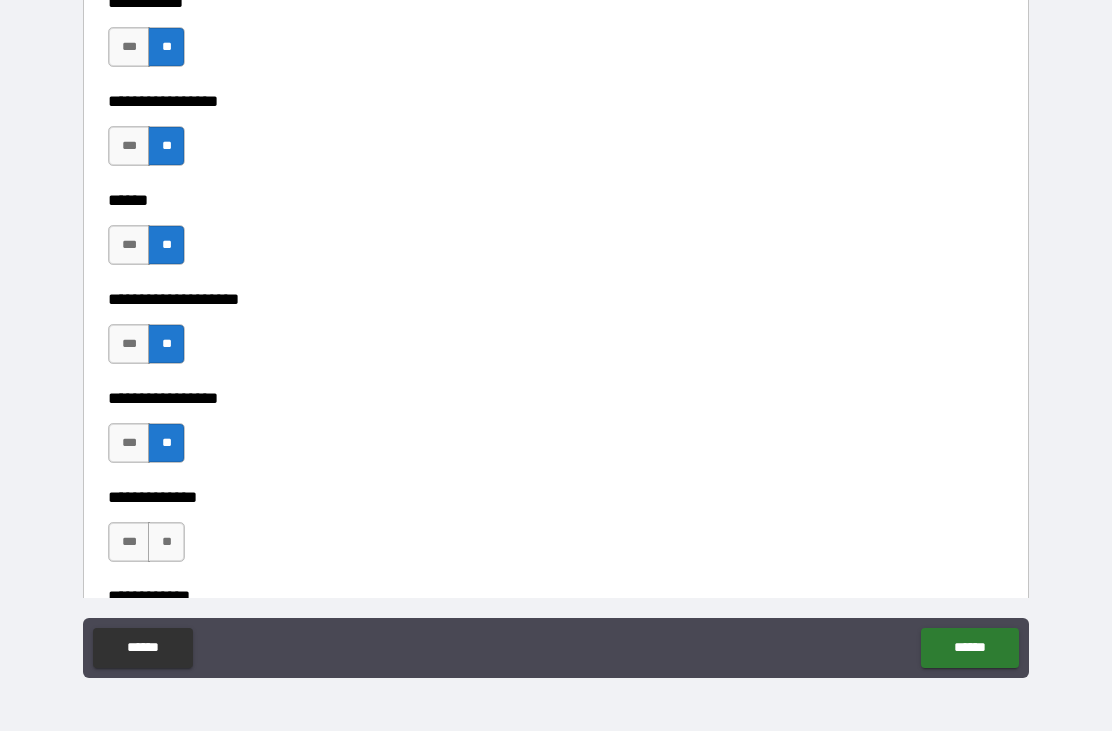 click on "**" at bounding box center (166, 542) 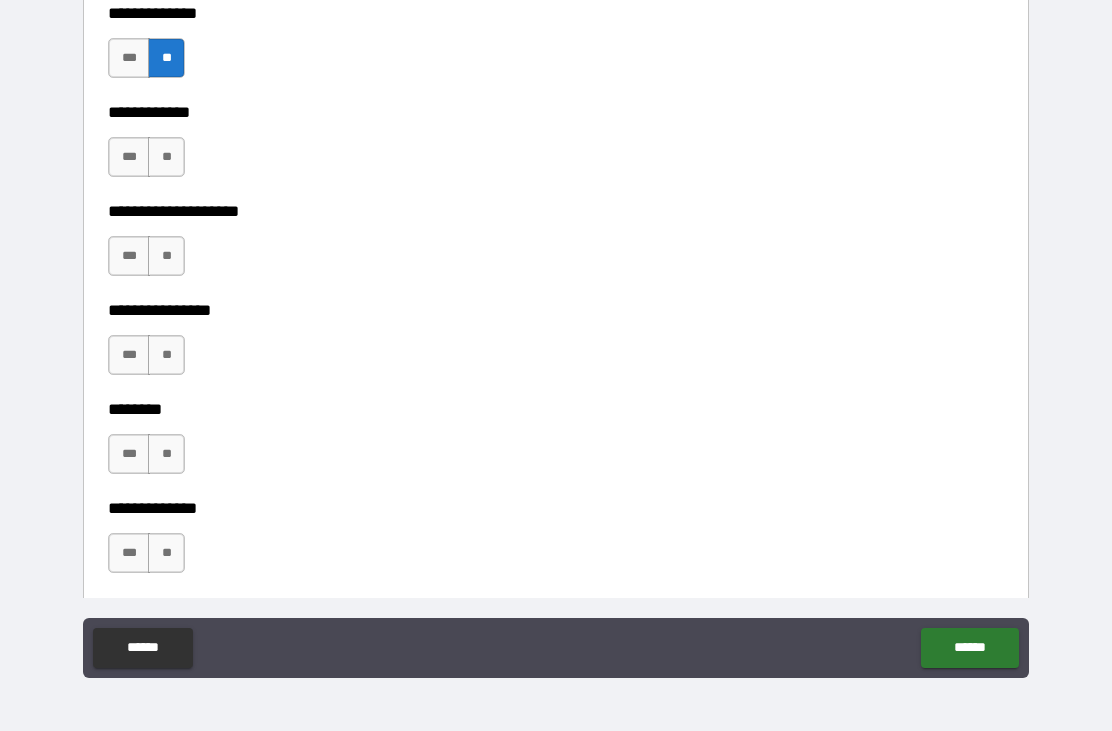 scroll, scrollTop: 6927, scrollLeft: 0, axis: vertical 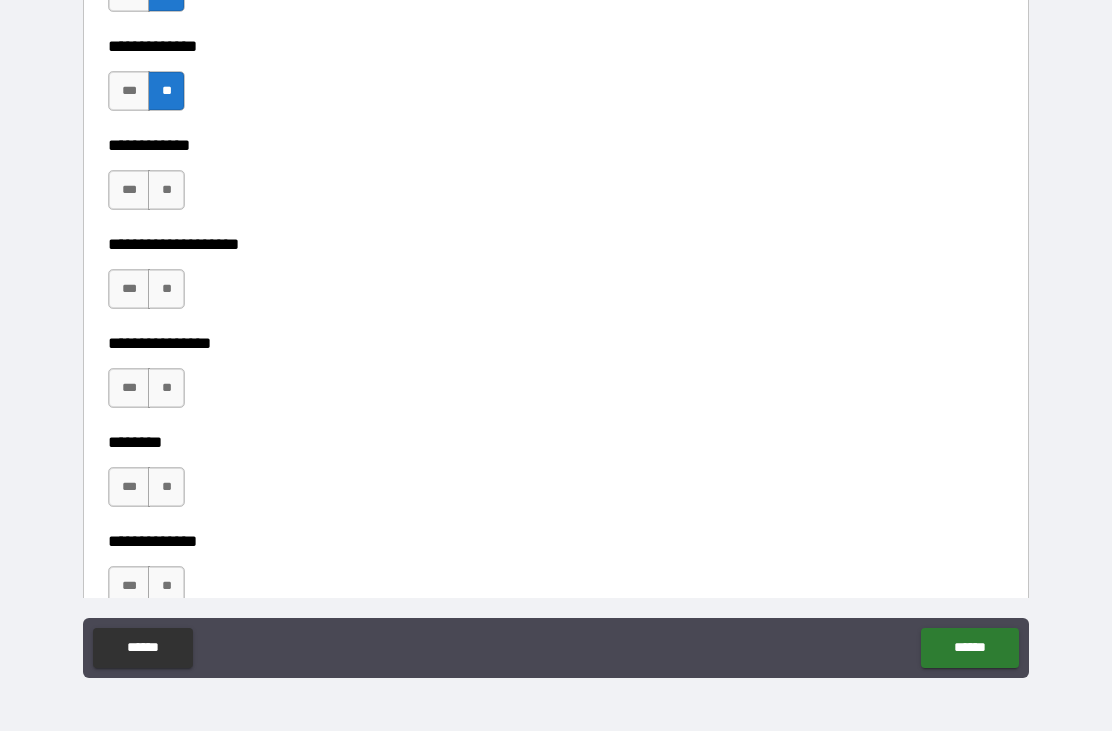click on "**" at bounding box center (166, 190) 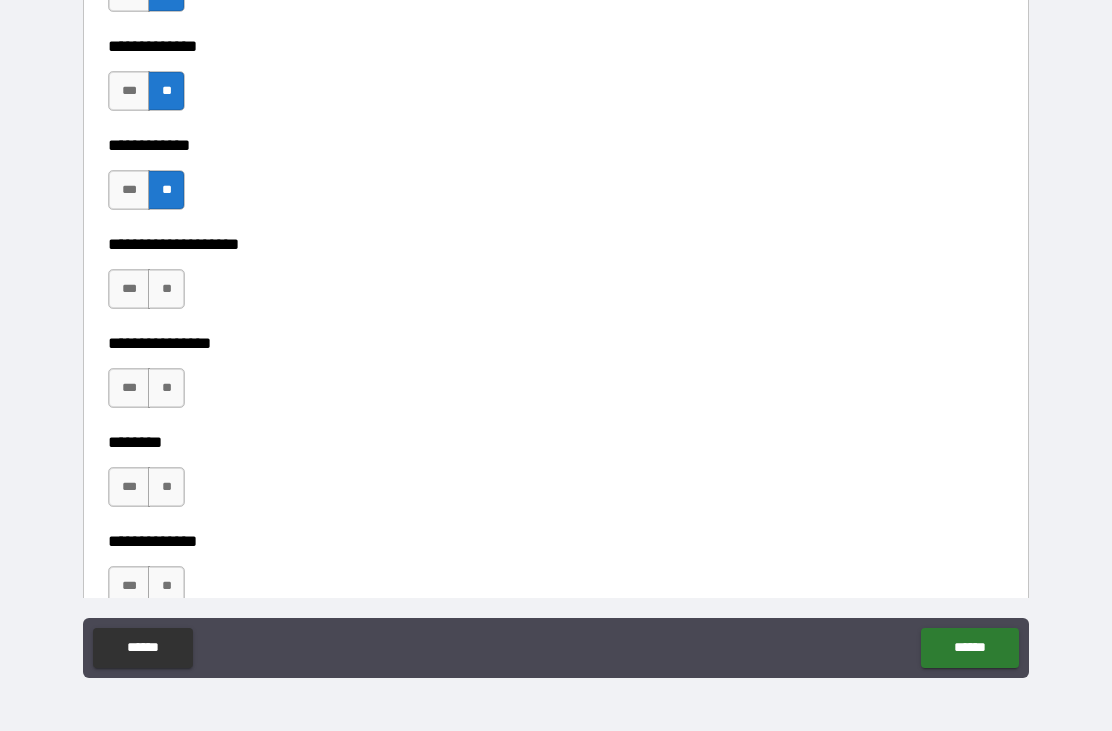 click on "**" at bounding box center (166, 289) 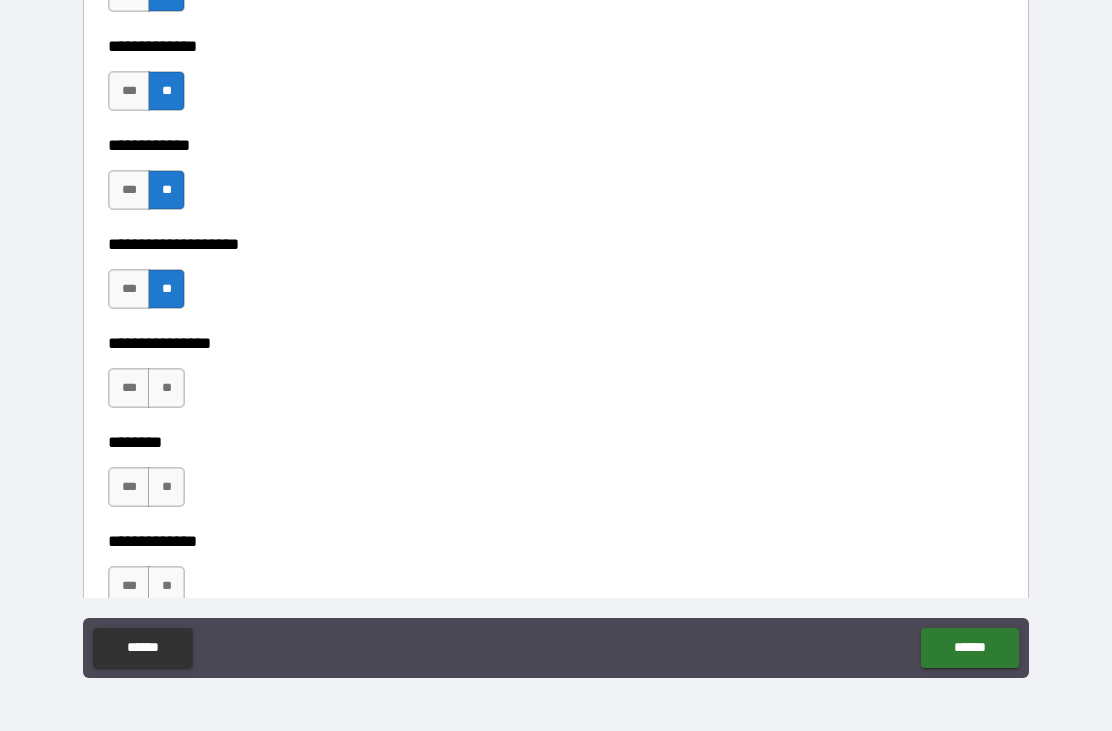 click on "**" at bounding box center (166, 388) 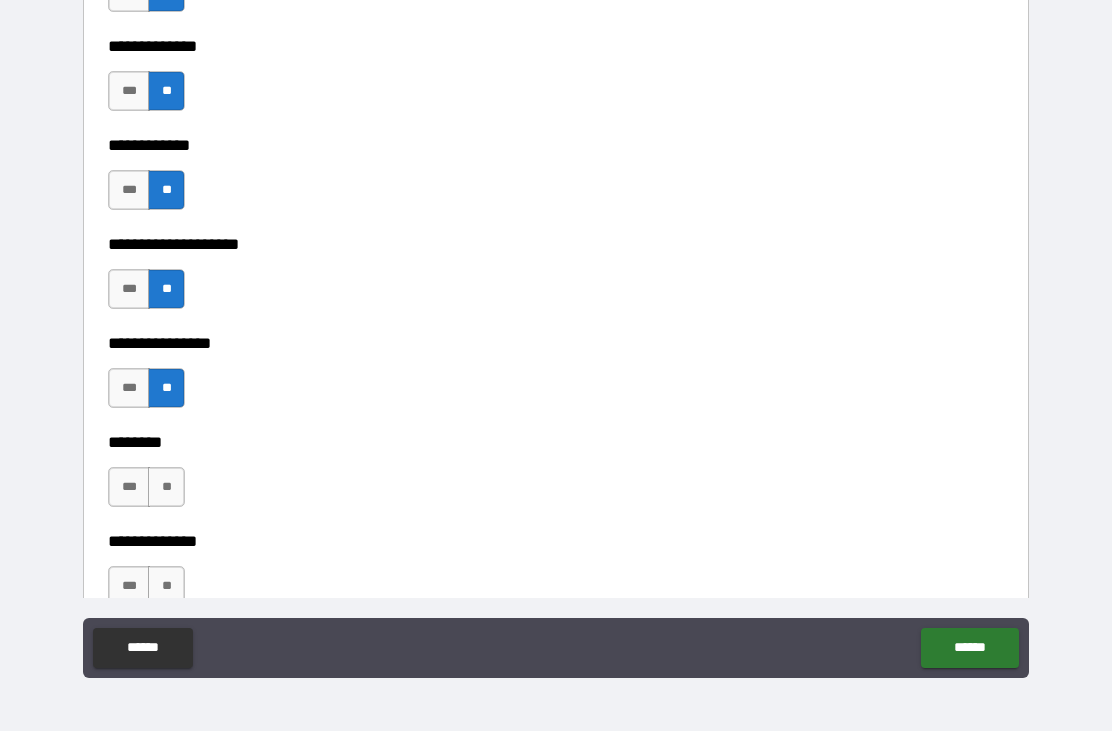 click on "**" at bounding box center [166, 487] 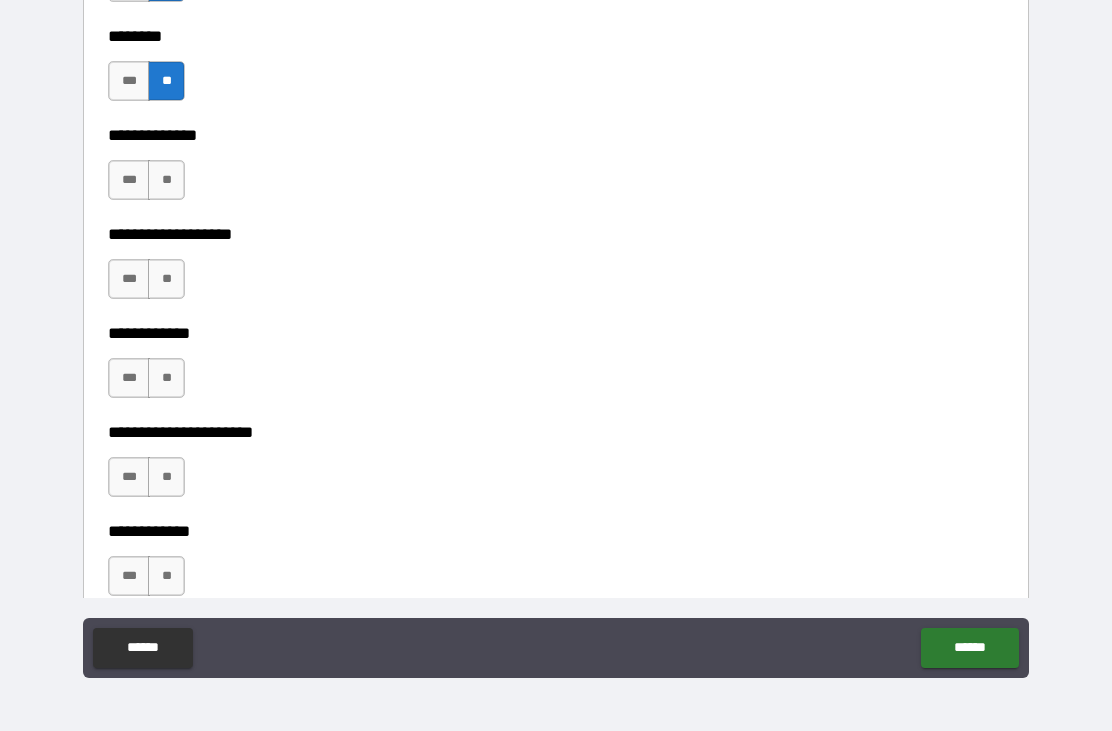 scroll, scrollTop: 7334, scrollLeft: 0, axis: vertical 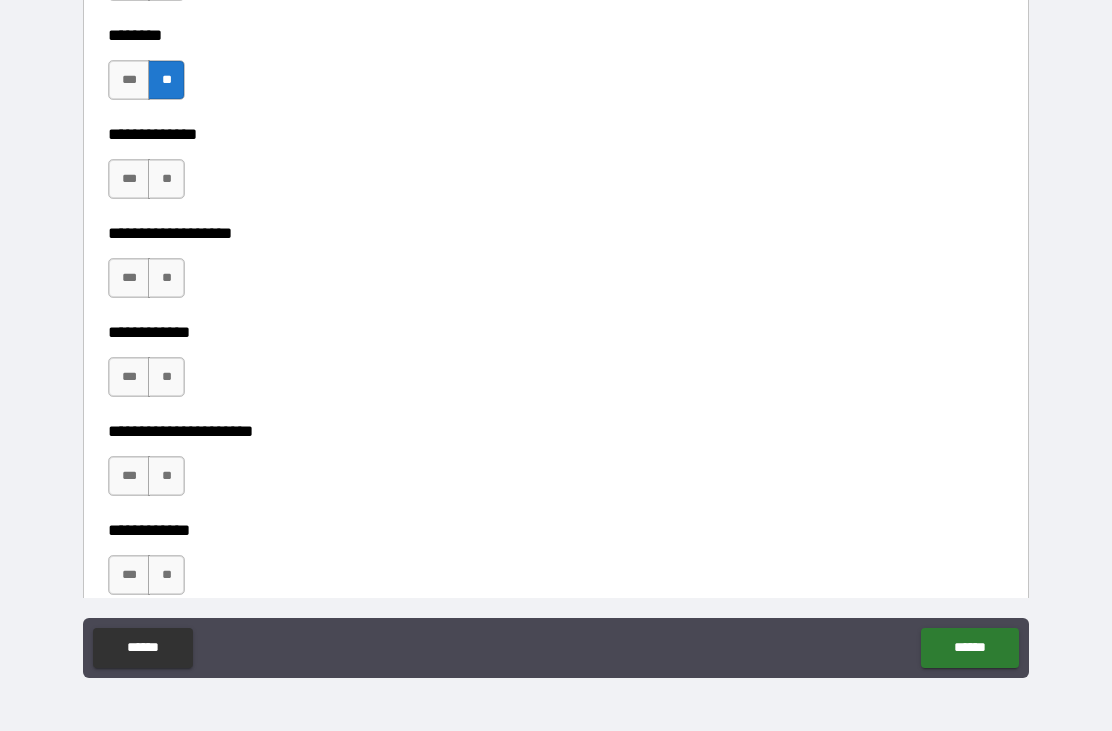 click on "**" at bounding box center [166, 179] 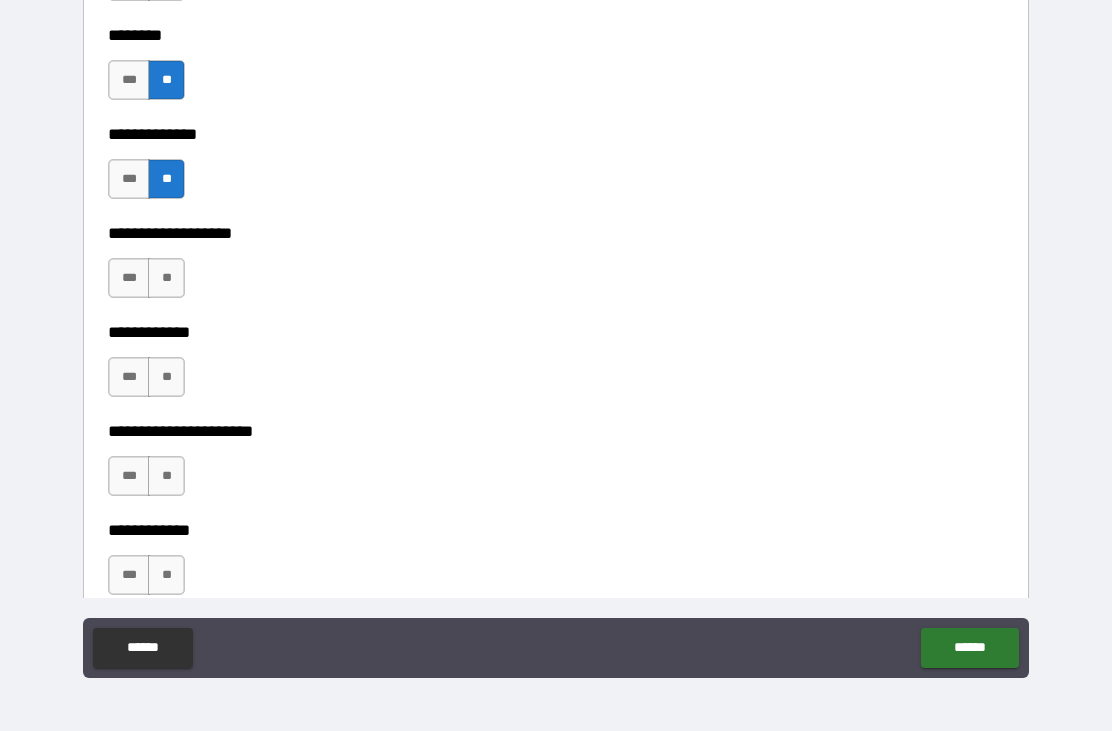 click on "**" at bounding box center (166, 278) 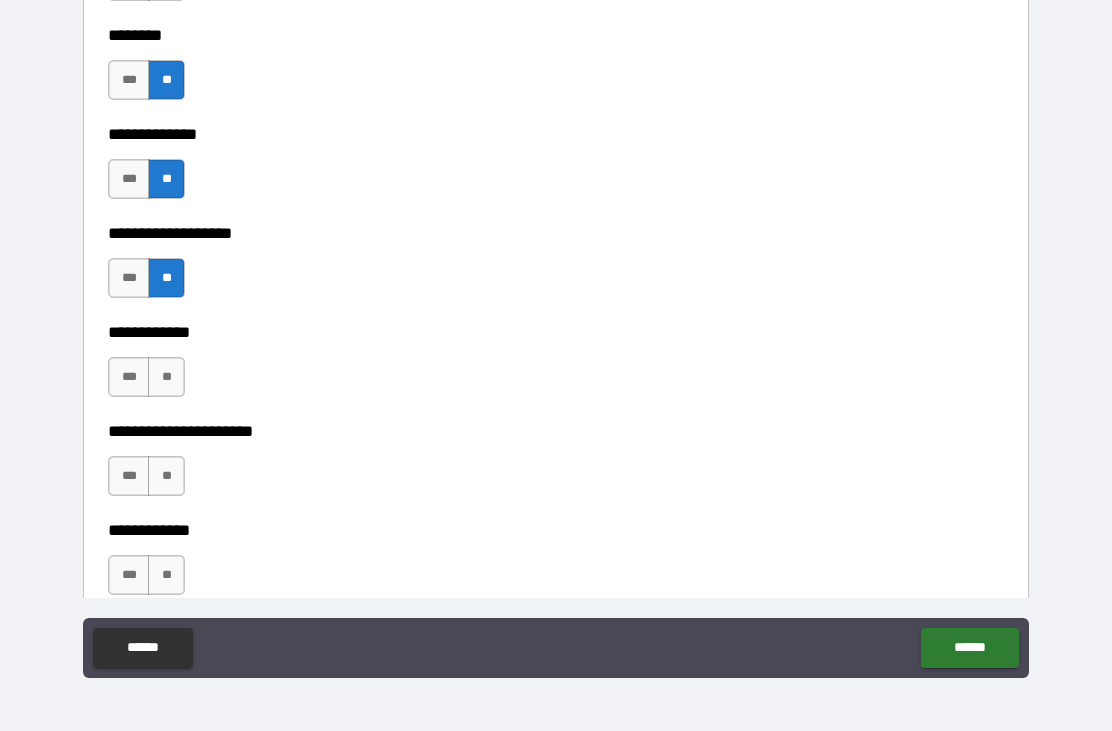 click on "**" at bounding box center [166, 377] 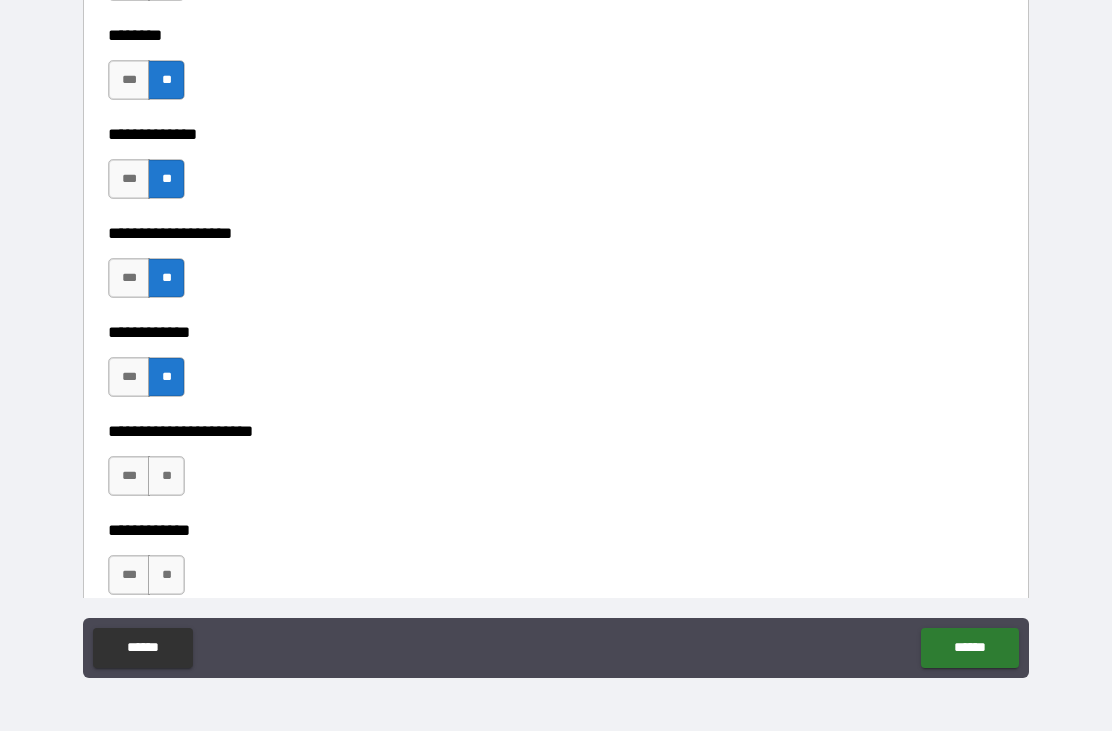 click on "**" at bounding box center [166, 476] 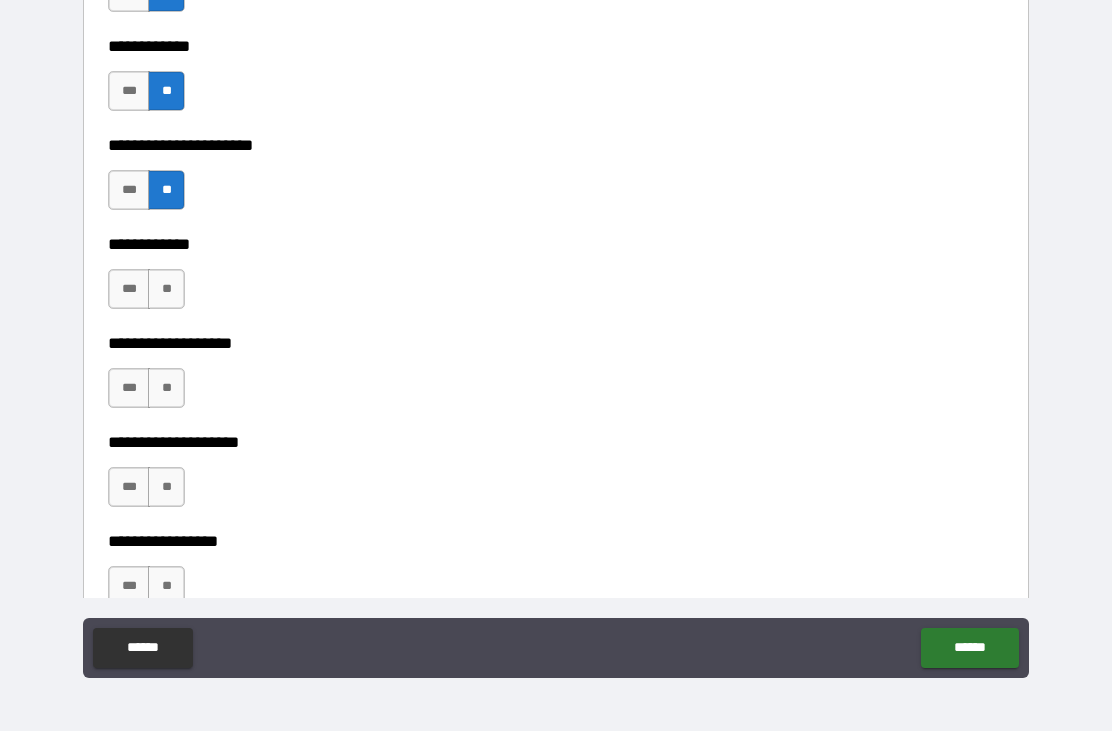 scroll, scrollTop: 7621, scrollLeft: 0, axis: vertical 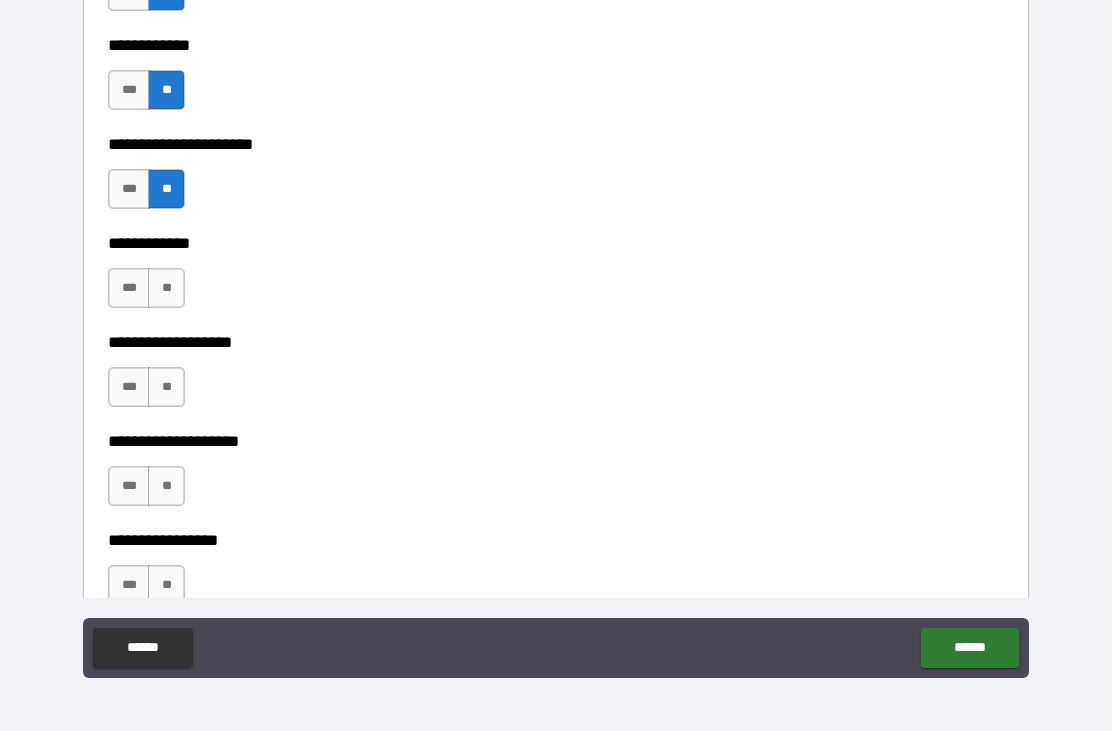 click on "**" at bounding box center (166, 288) 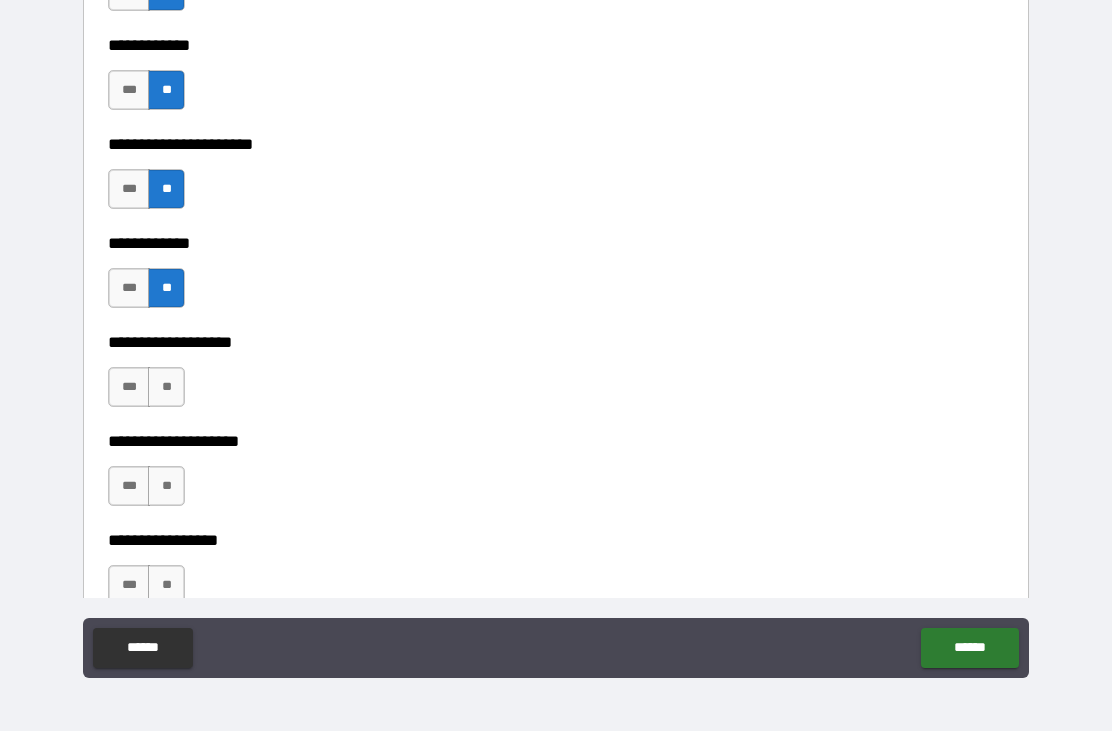 click on "**" at bounding box center (166, 387) 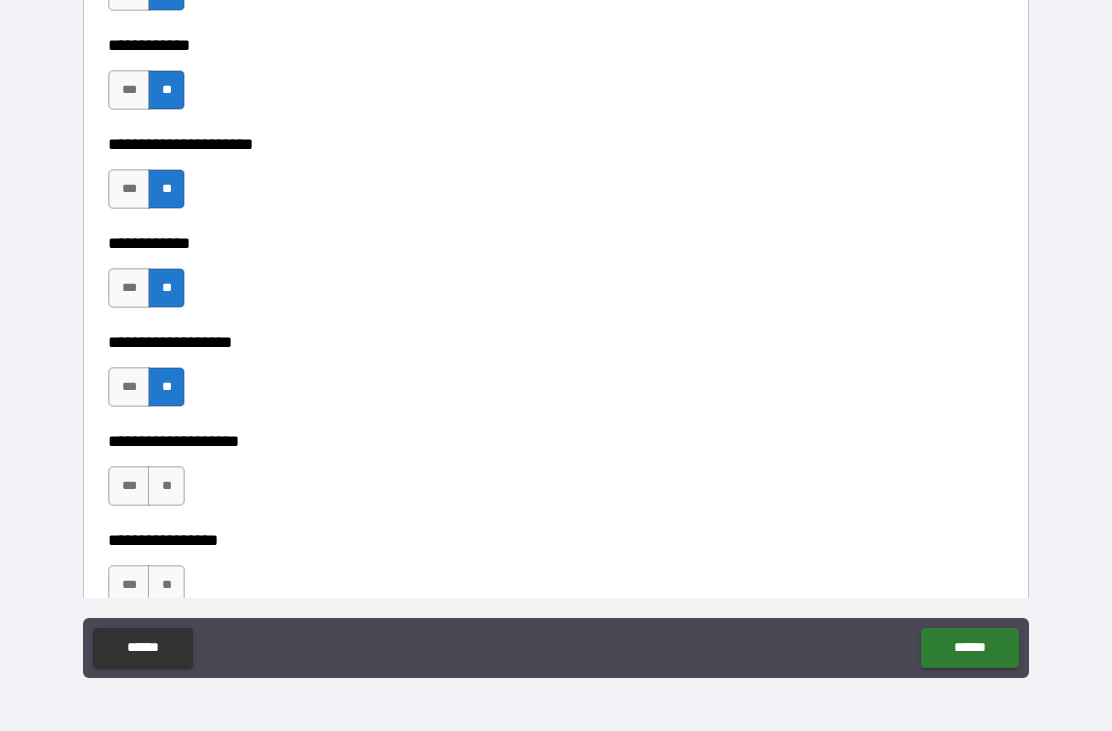 click on "**" at bounding box center (166, 486) 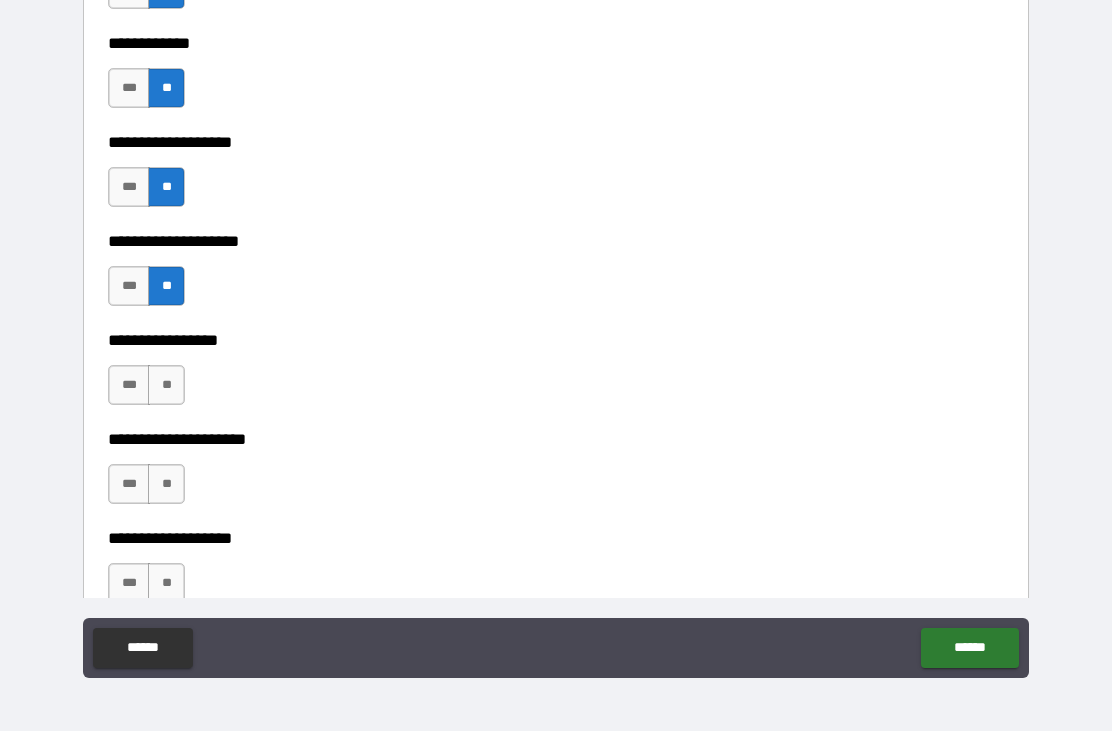 scroll, scrollTop: 7820, scrollLeft: 0, axis: vertical 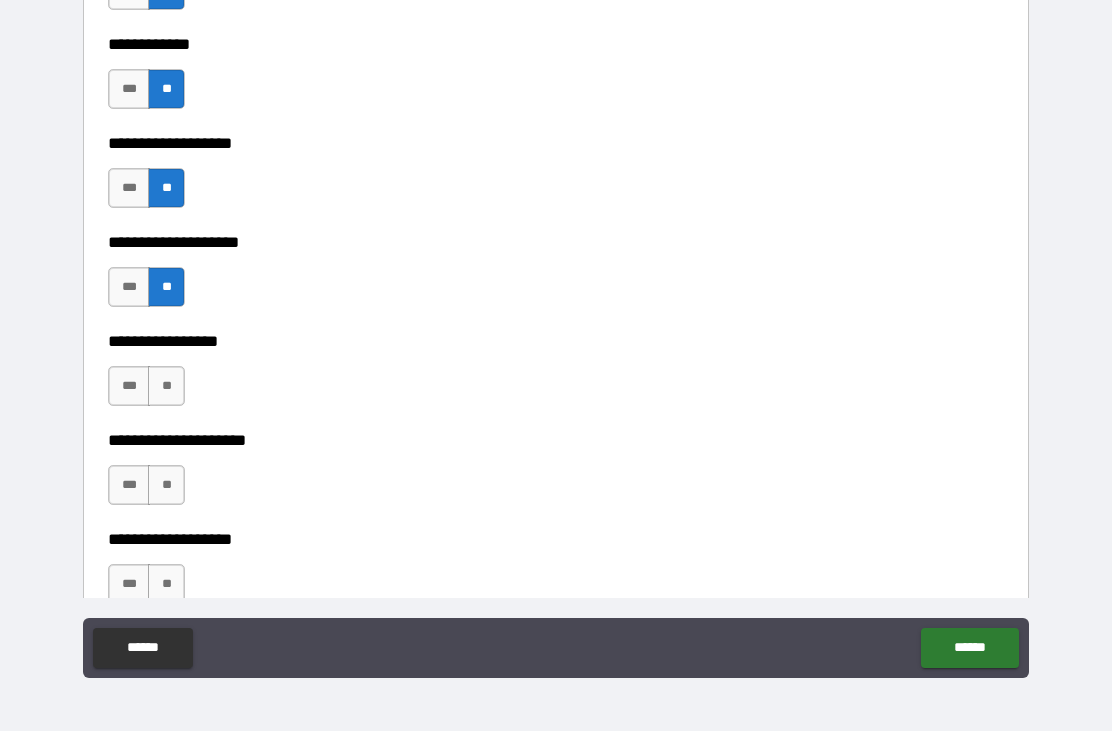 click on "**" at bounding box center [166, 386] 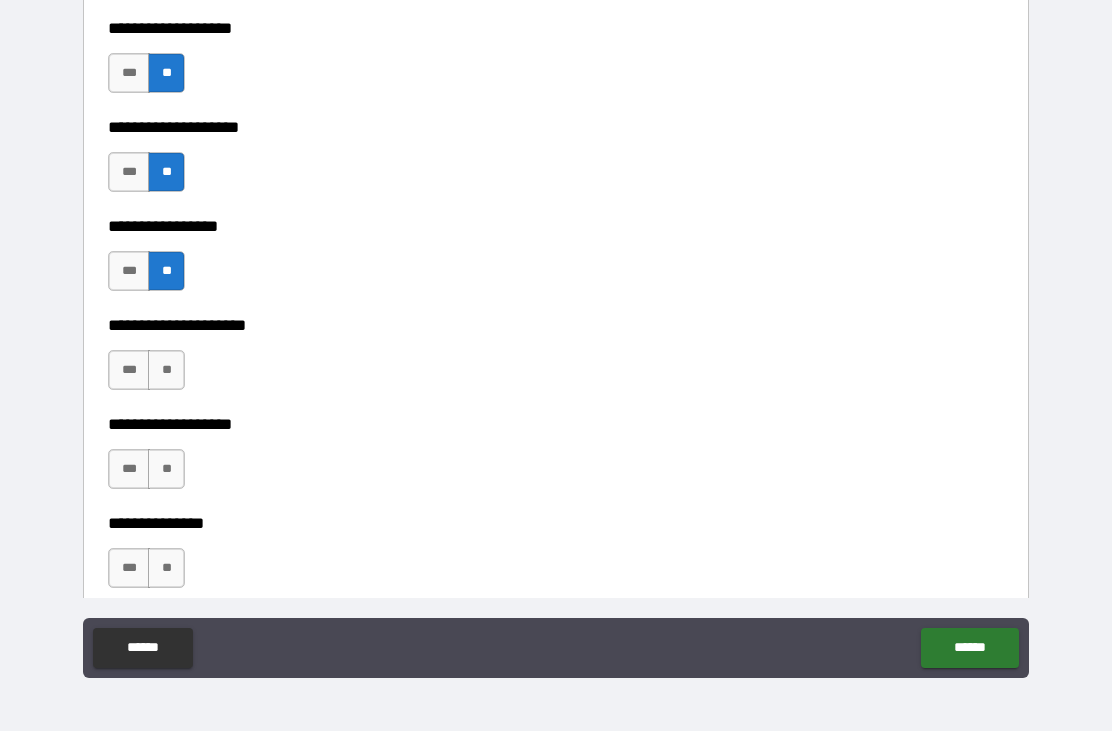 scroll, scrollTop: 7983, scrollLeft: 0, axis: vertical 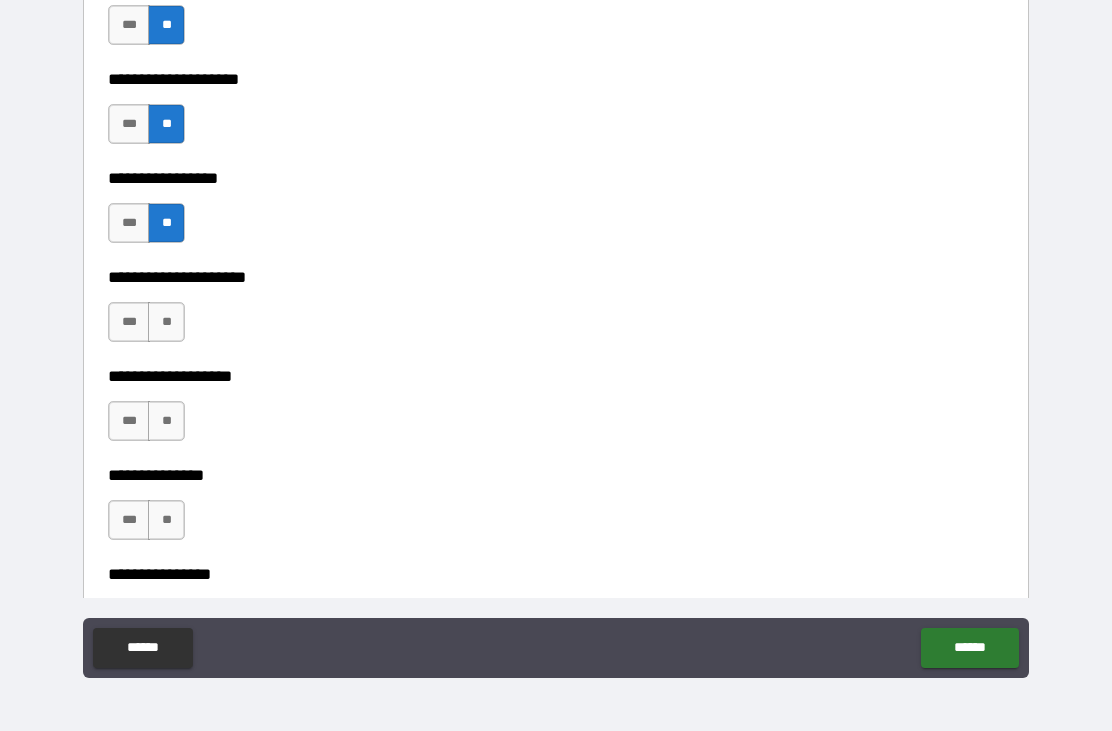 click on "***" at bounding box center [129, 421] 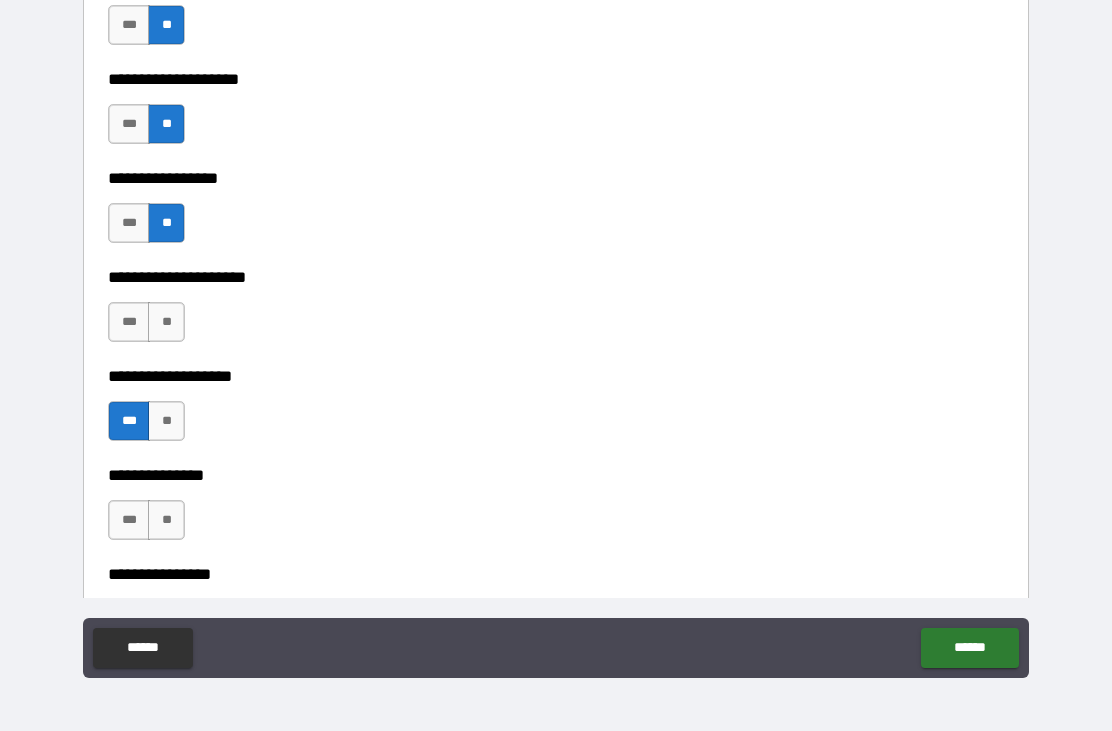 click on "**" at bounding box center [166, 322] 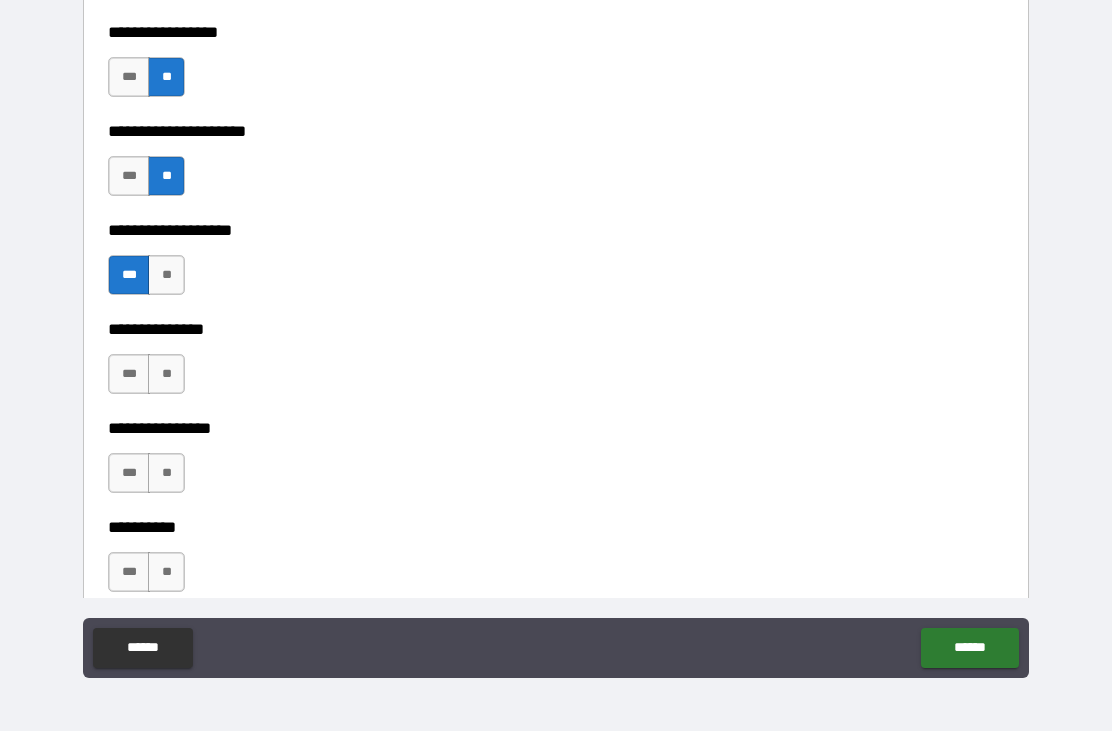 scroll, scrollTop: 8168, scrollLeft: 0, axis: vertical 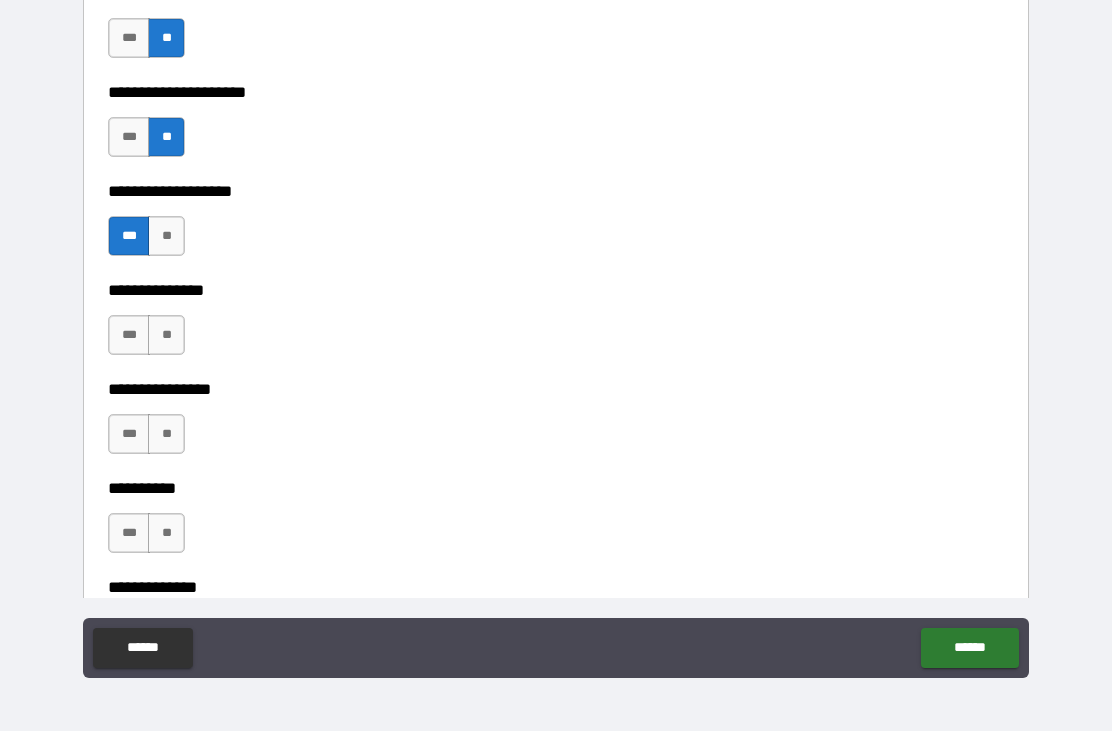 click on "**" at bounding box center (166, 335) 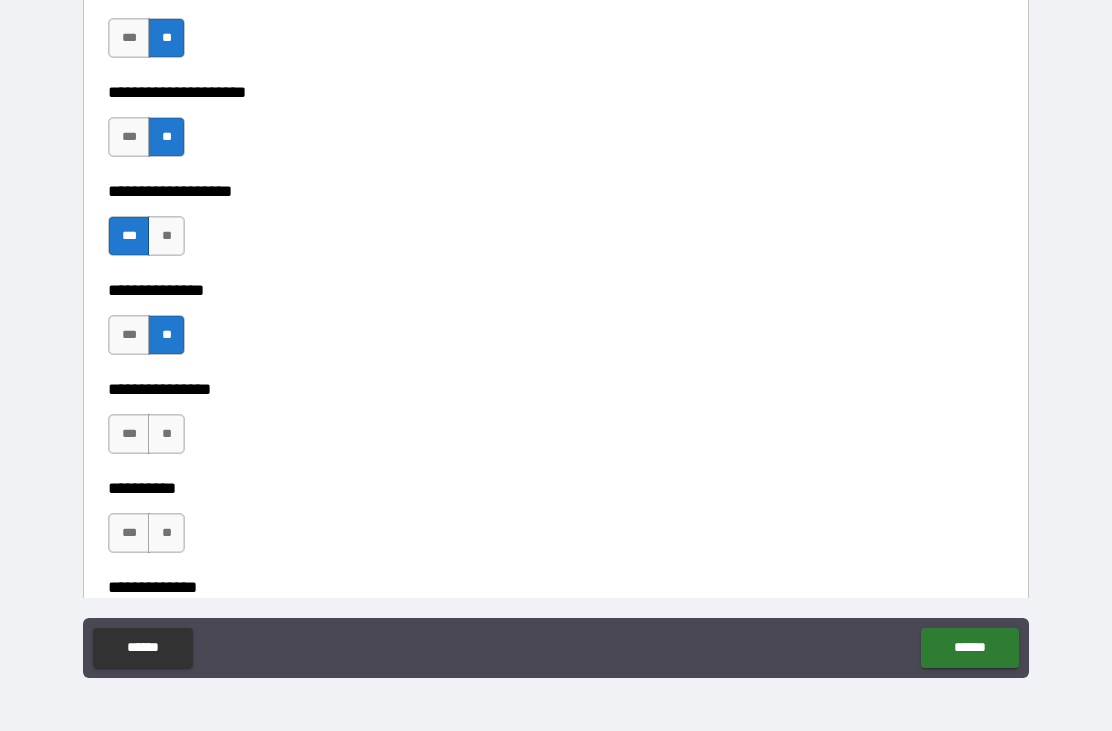 click on "**" at bounding box center [166, 434] 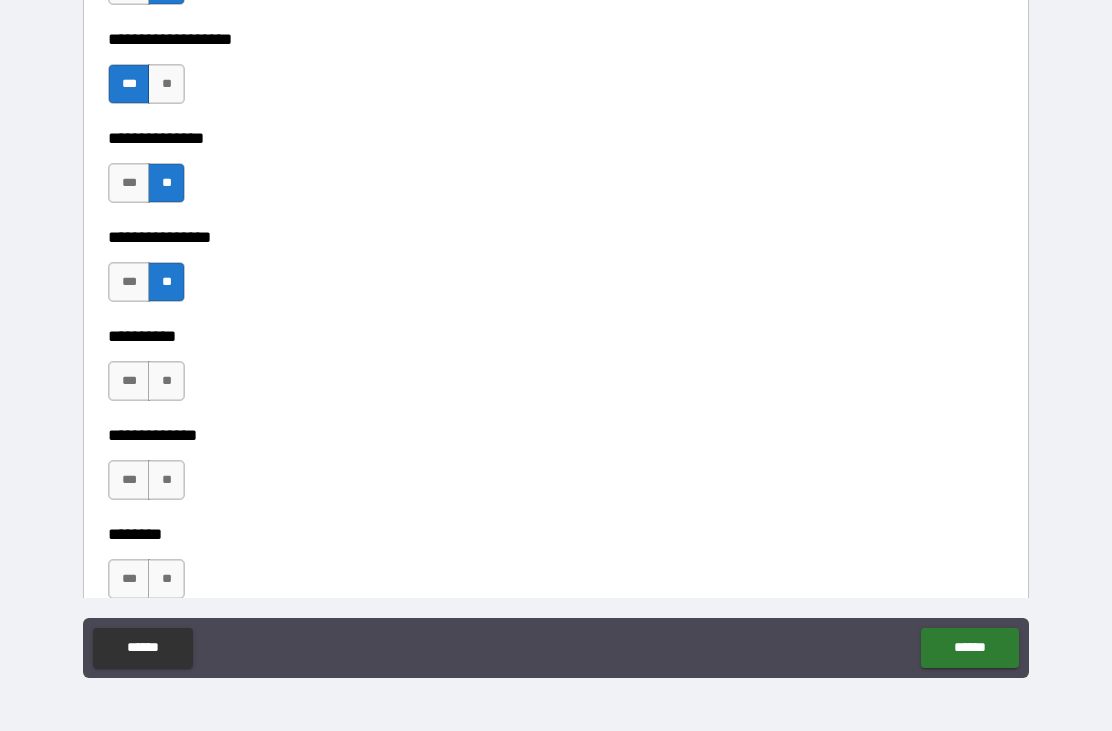 scroll, scrollTop: 8331, scrollLeft: 0, axis: vertical 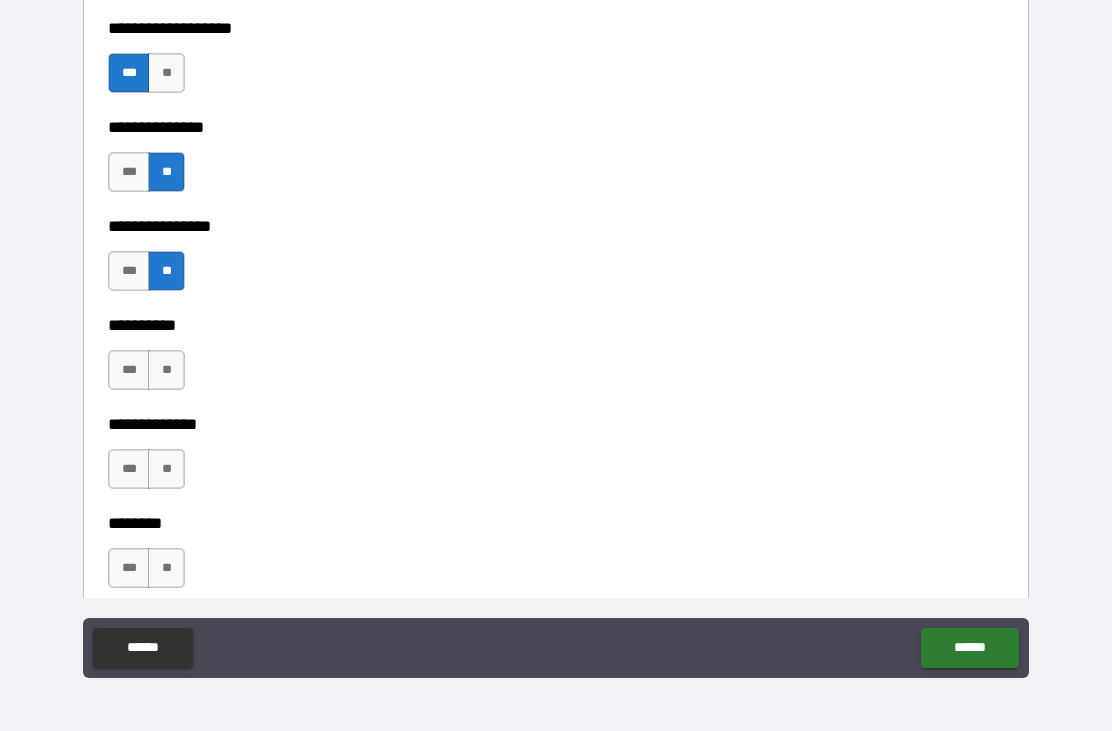 click on "**" at bounding box center [166, 370] 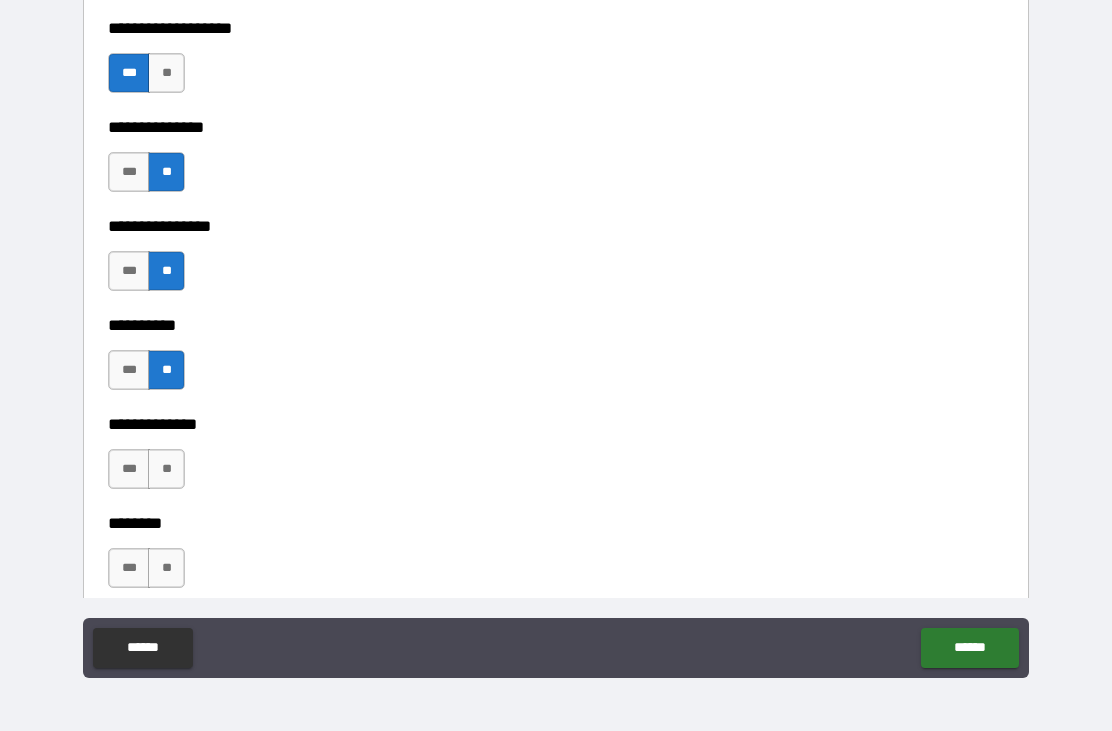 click on "**" at bounding box center (166, 469) 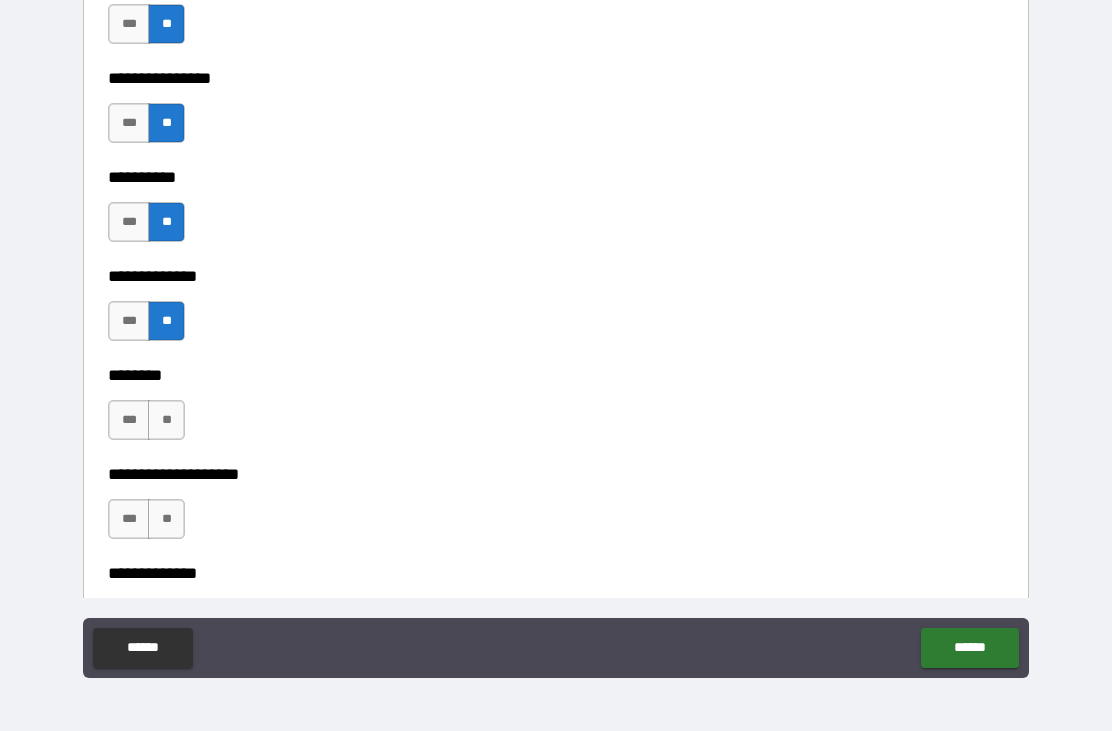 click on "**" at bounding box center [166, 420] 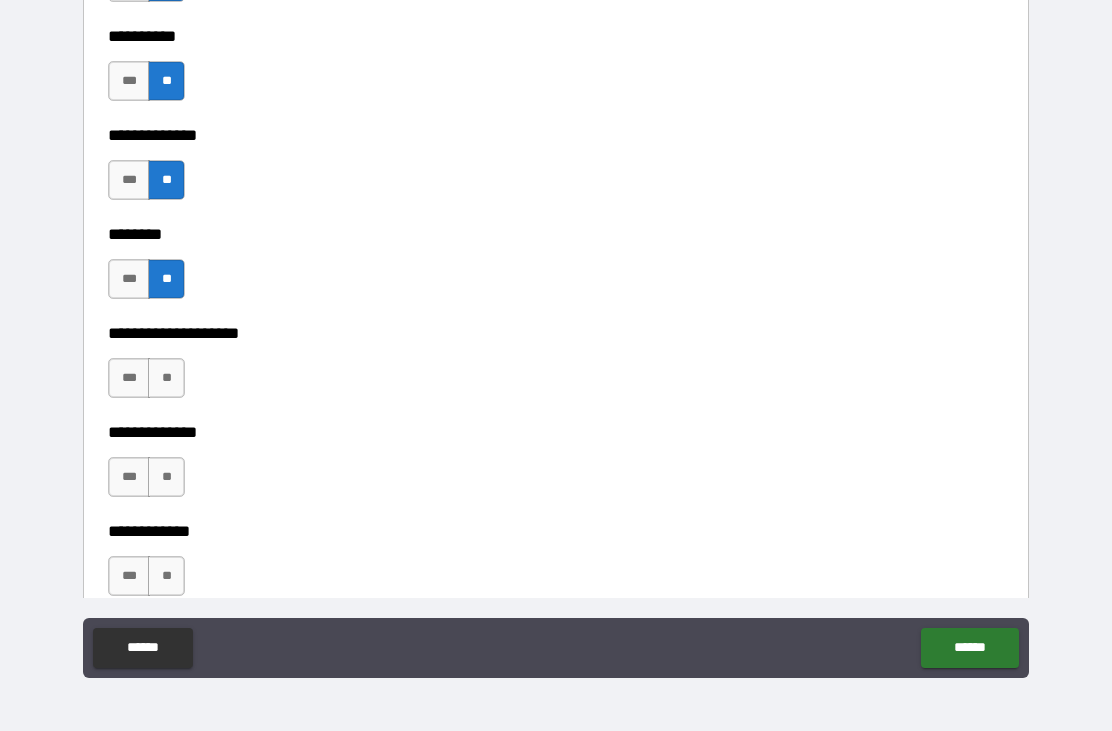 scroll, scrollTop: 8617, scrollLeft: 0, axis: vertical 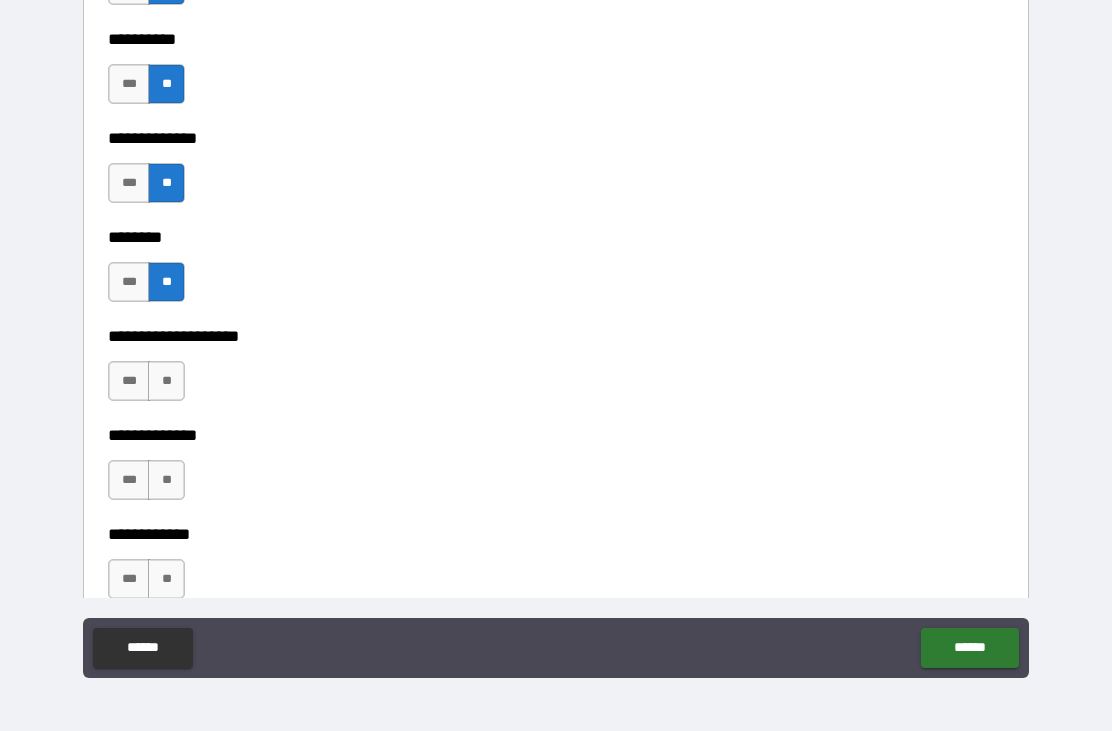 click on "**" at bounding box center [166, 381] 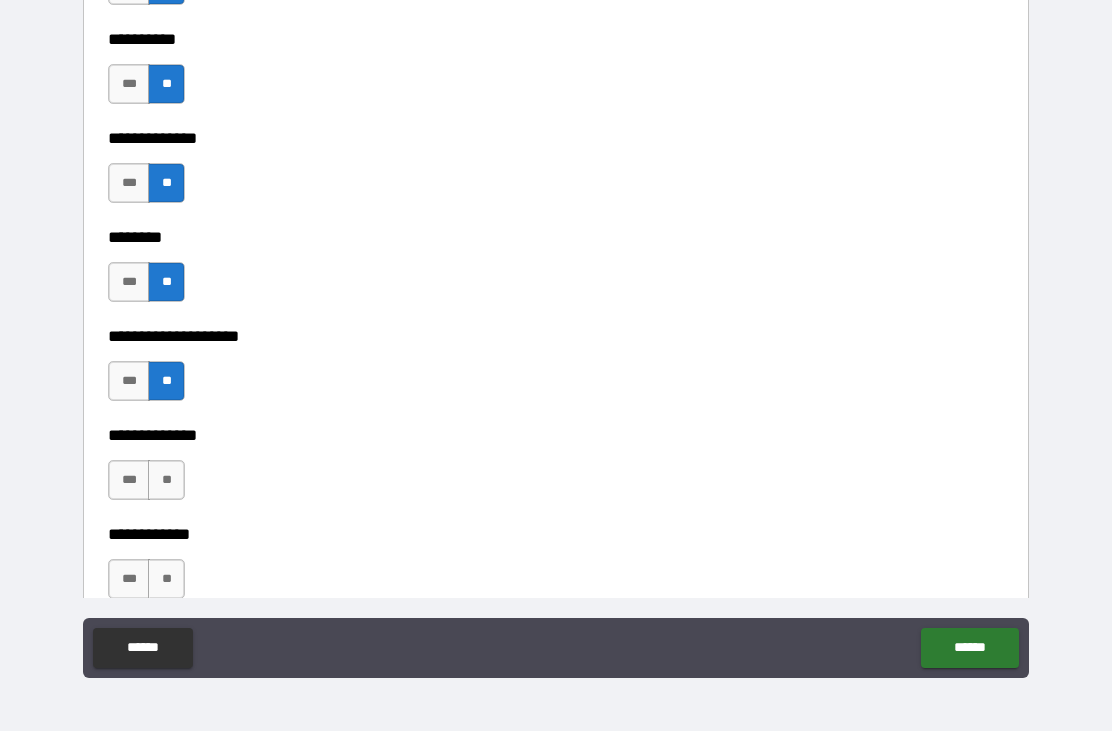 click on "**" at bounding box center [166, 480] 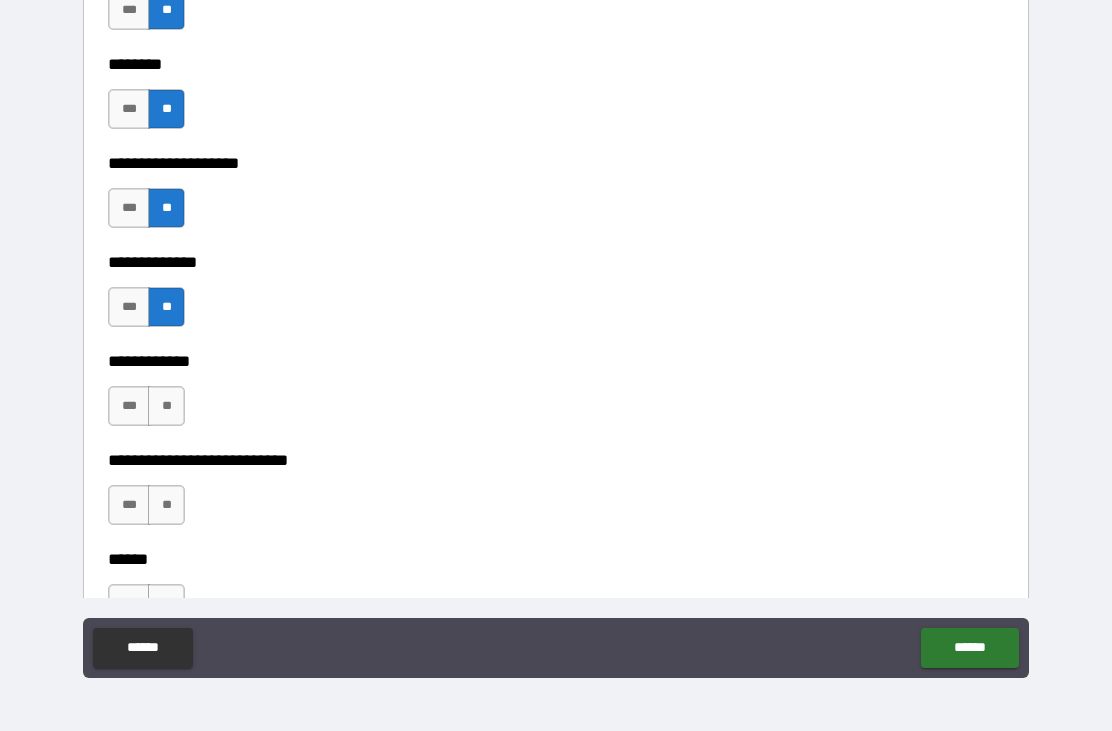 scroll, scrollTop: 8794, scrollLeft: 0, axis: vertical 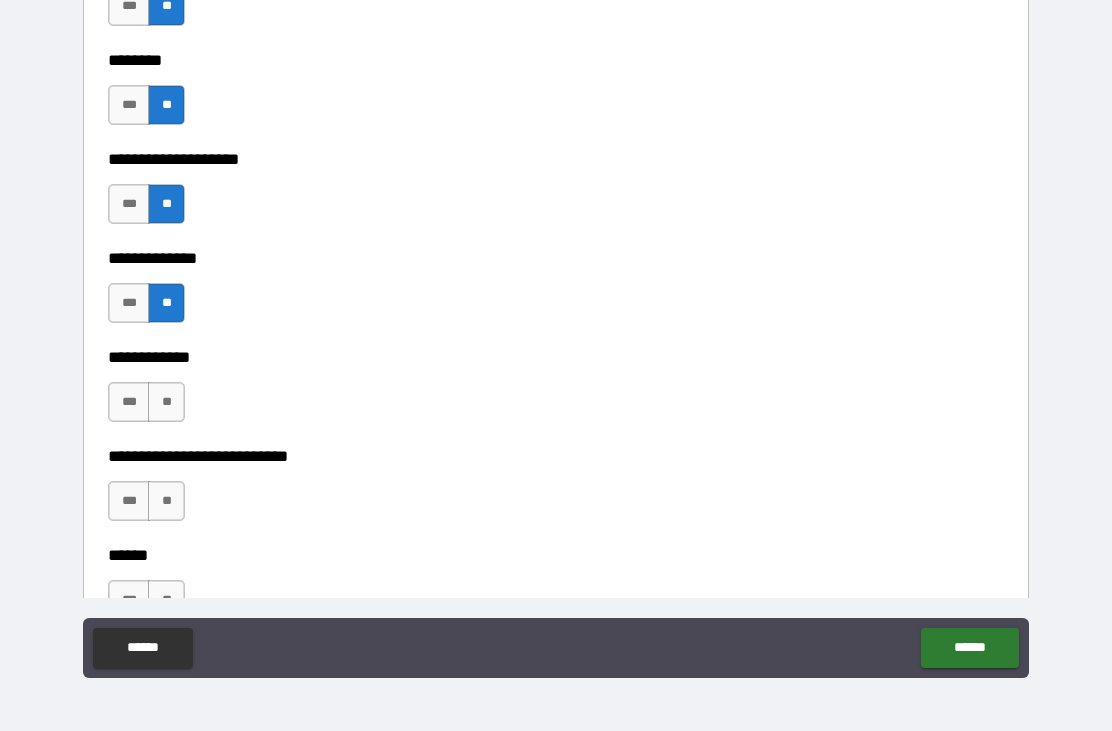 click on "**" at bounding box center [166, 402] 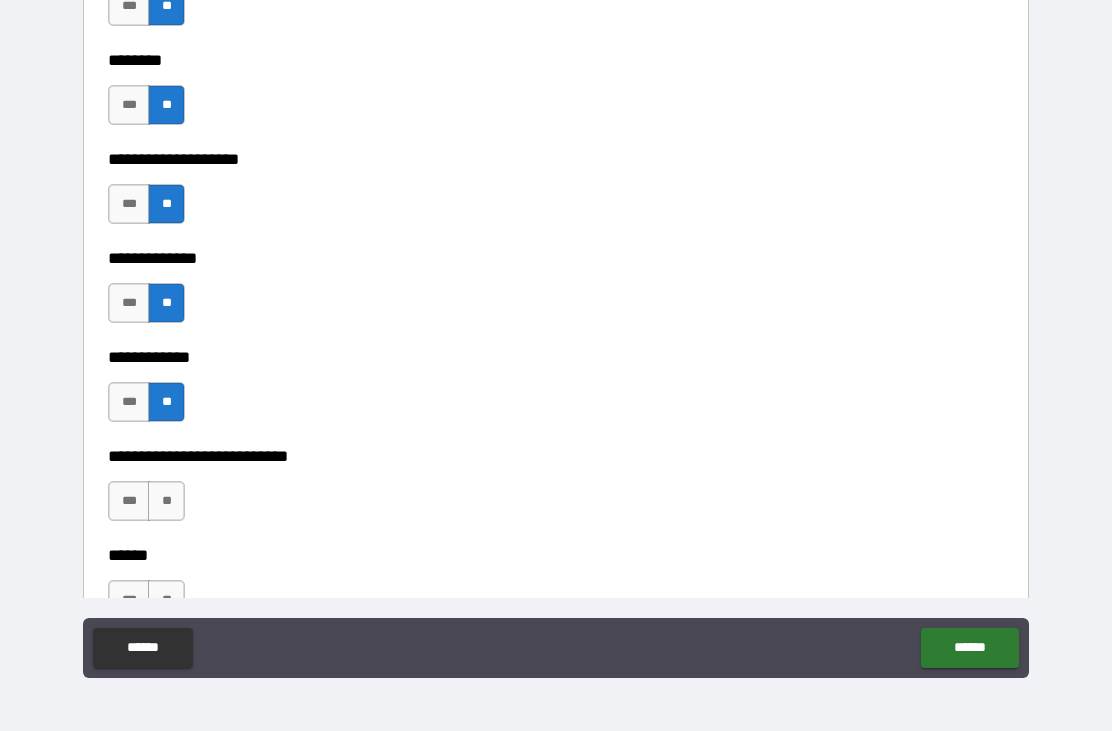 click on "**" at bounding box center (166, 501) 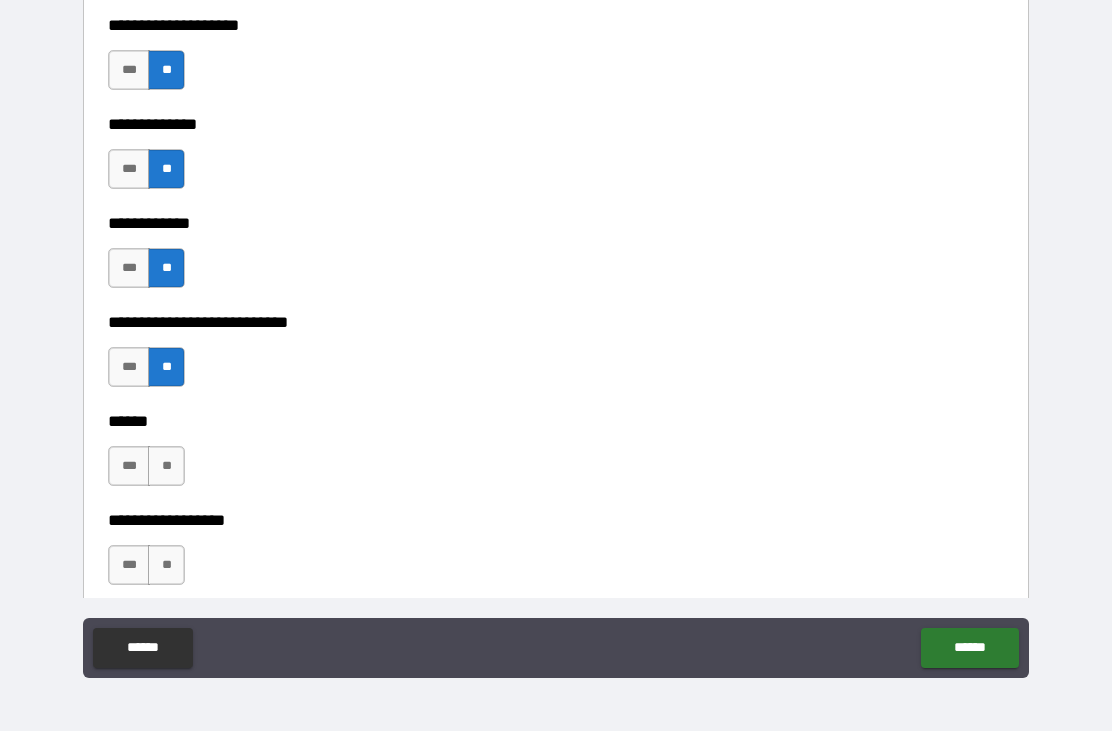 scroll, scrollTop: 8954, scrollLeft: 0, axis: vertical 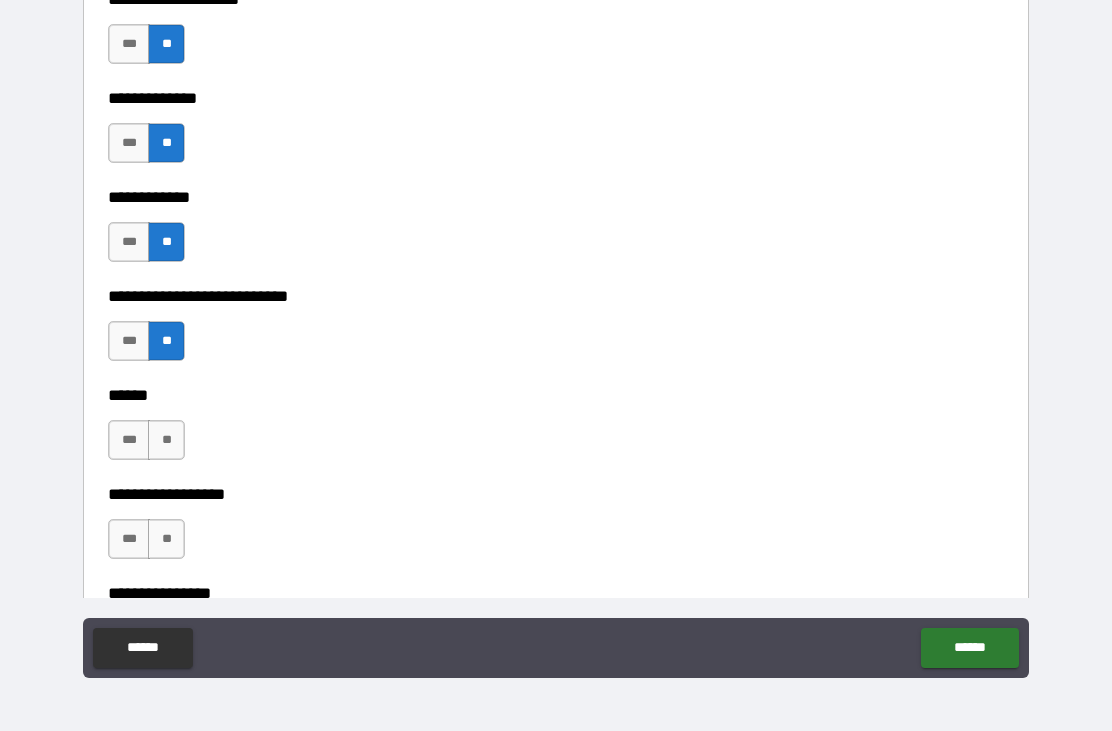 click on "**" at bounding box center [166, 440] 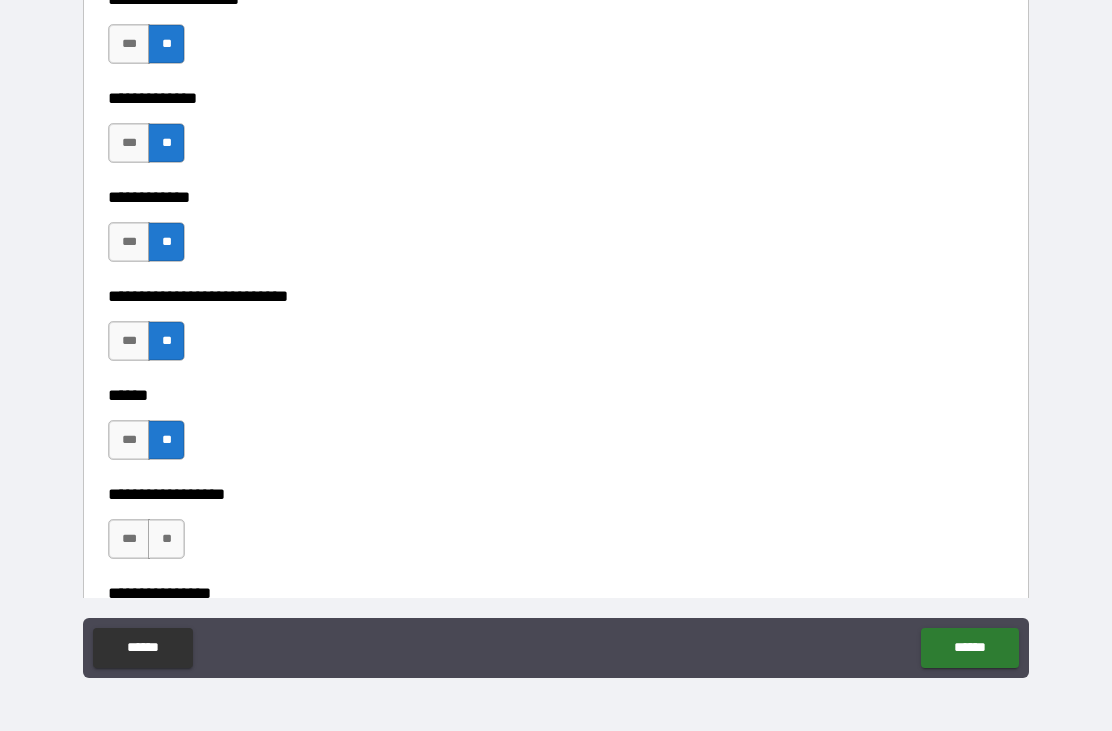 click on "**" at bounding box center [166, 539] 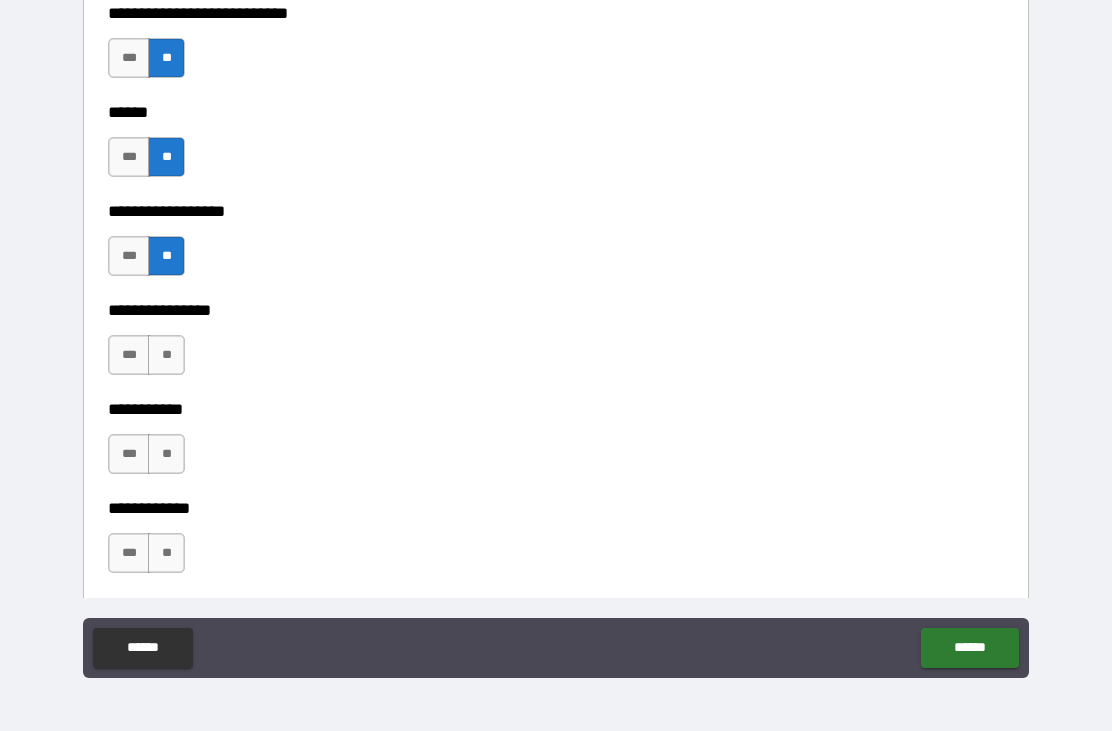 scroll, scrollTop: 9263, scrollLeft: 0, axis: vertical 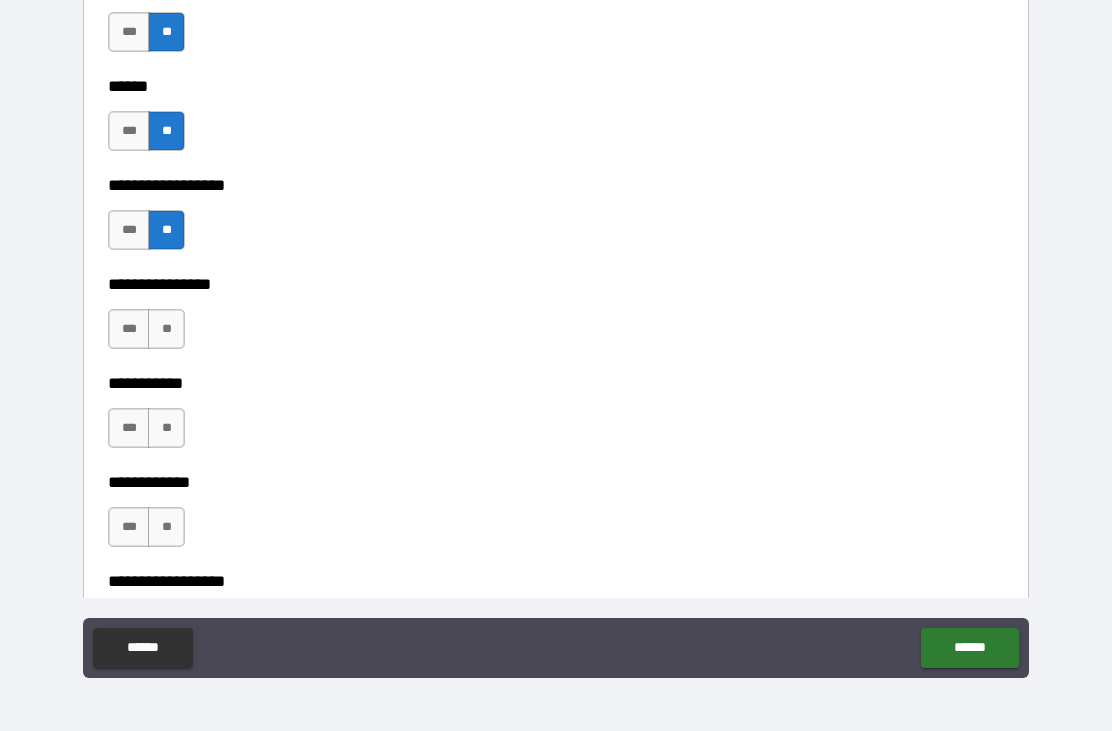 click on "**" at bounding box center [166, 329] 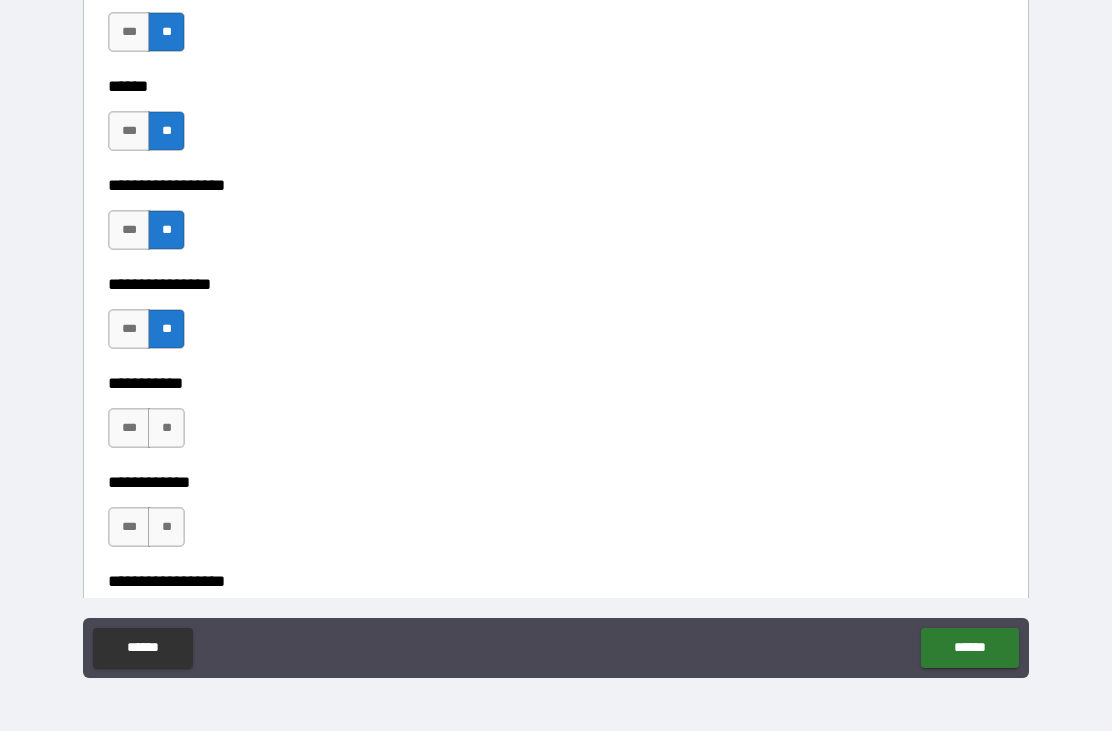 click on "**" at bounding box center (166, 428) 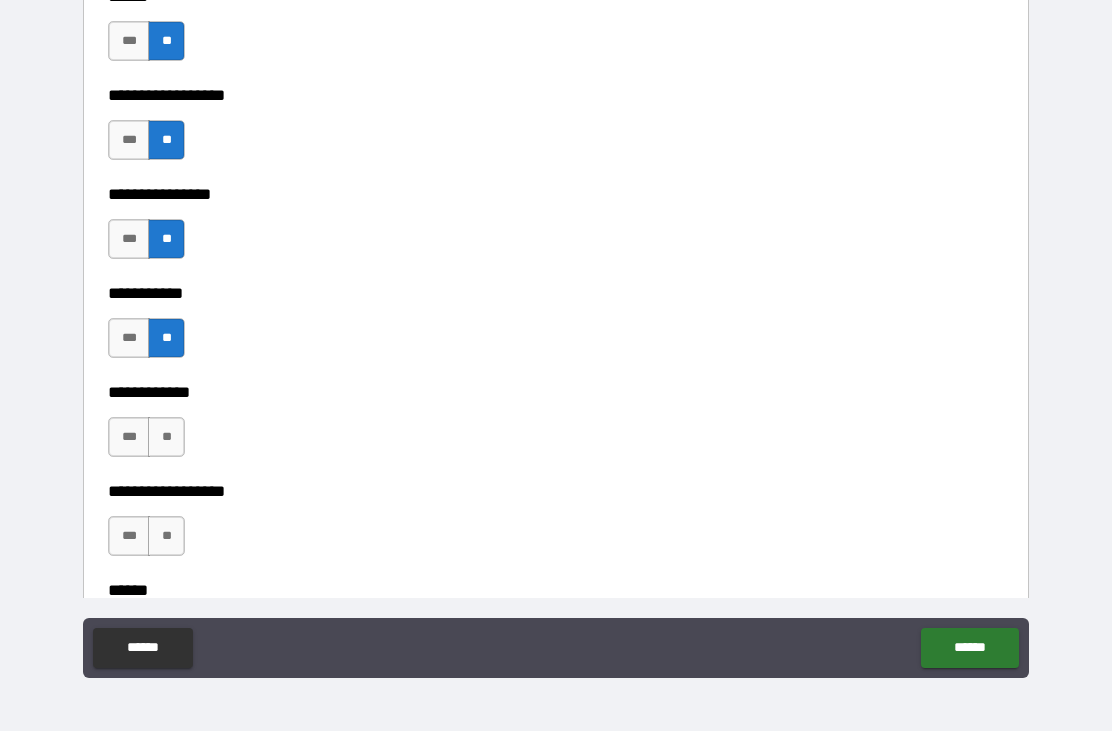 scroll, scrollTop: 9380, scrollLeft: 0, axis: vertical 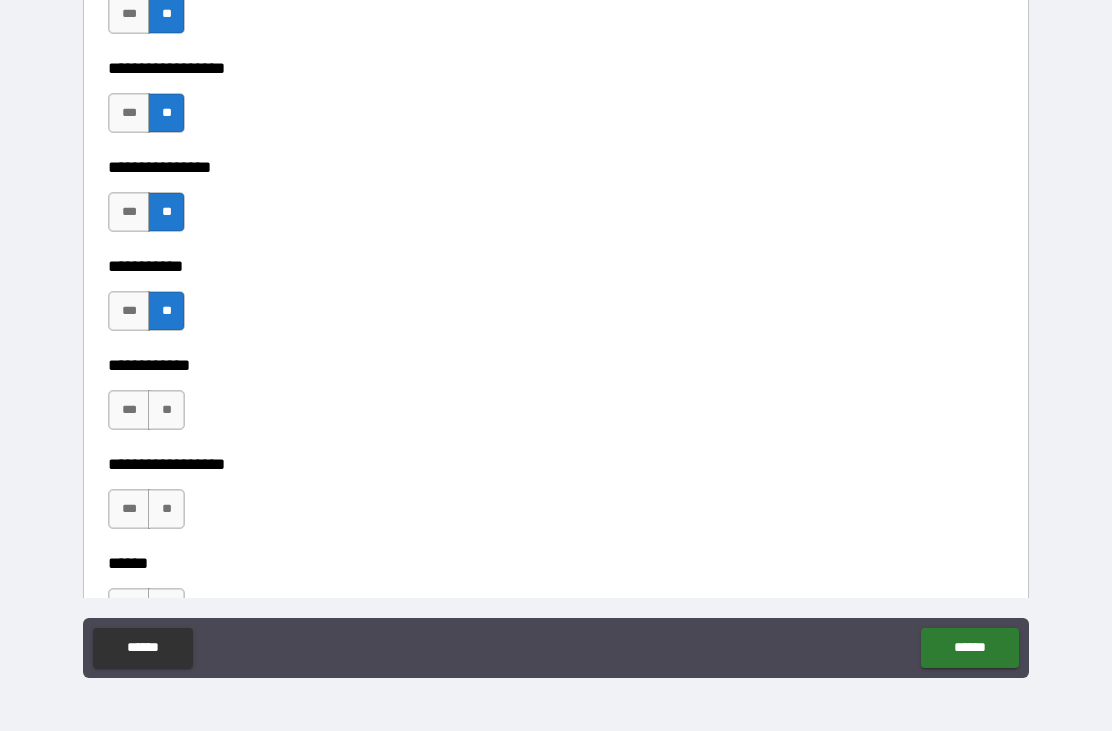 click on "**" at bounding box center [166, 410] 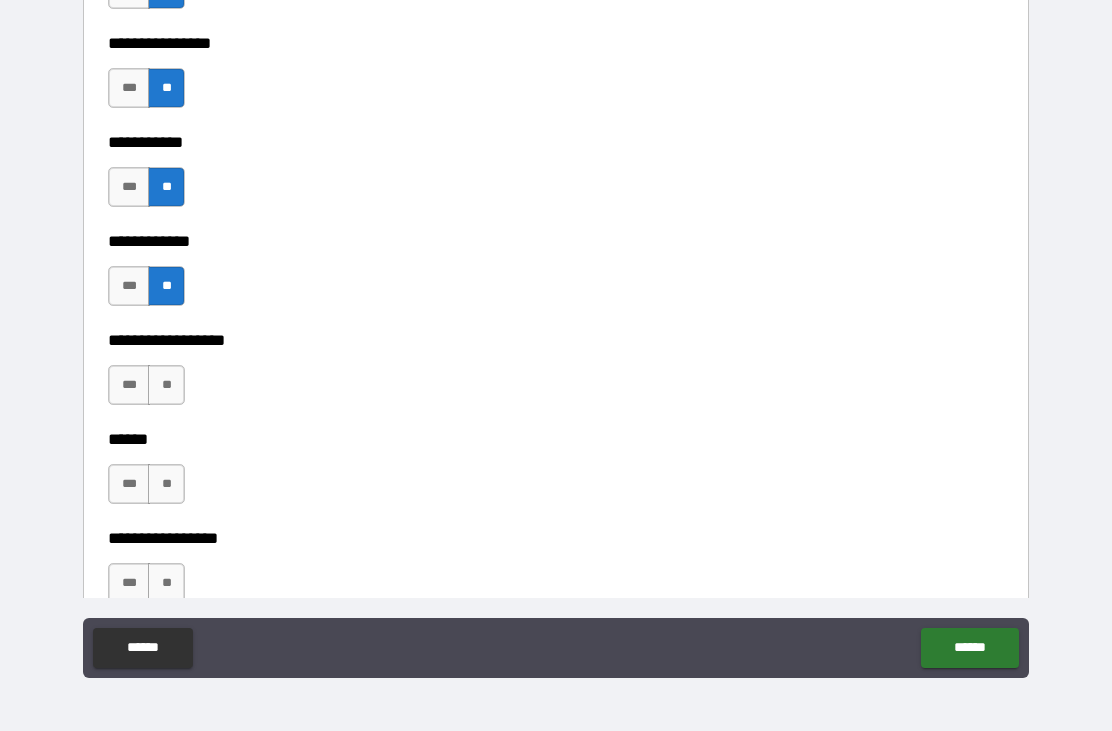 scroll, scrollTop: 9533, scrollLeft: 0, axis: vertical 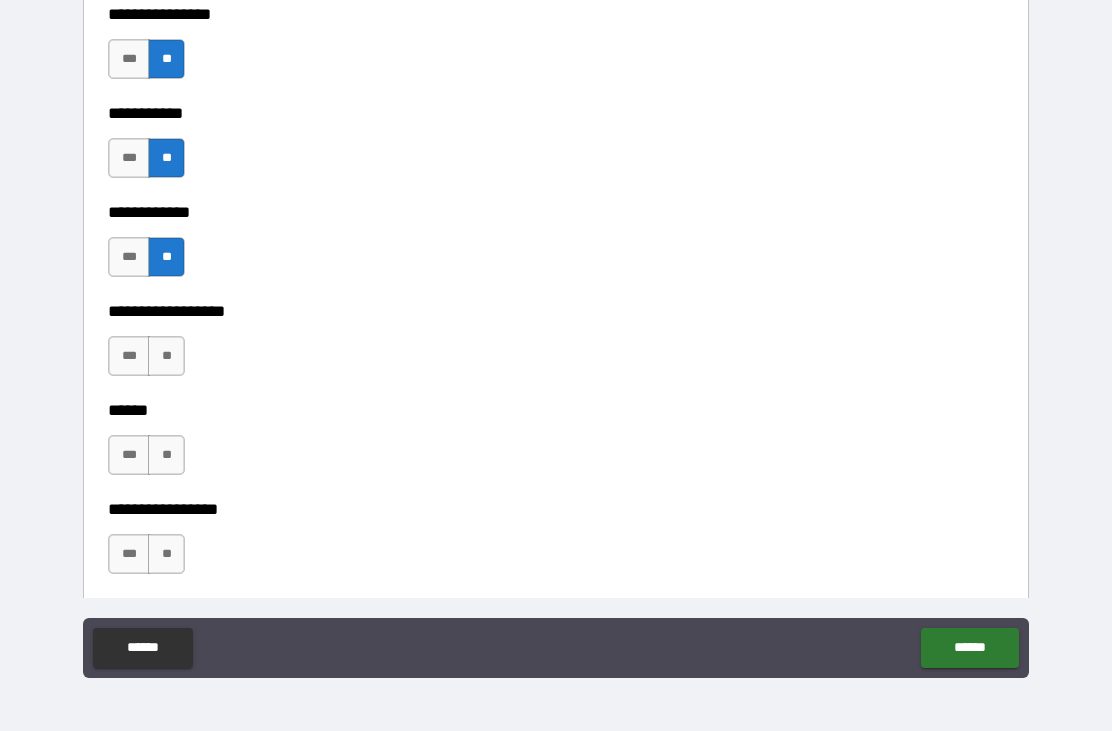 click on "**" at bounding box center (166, 356) 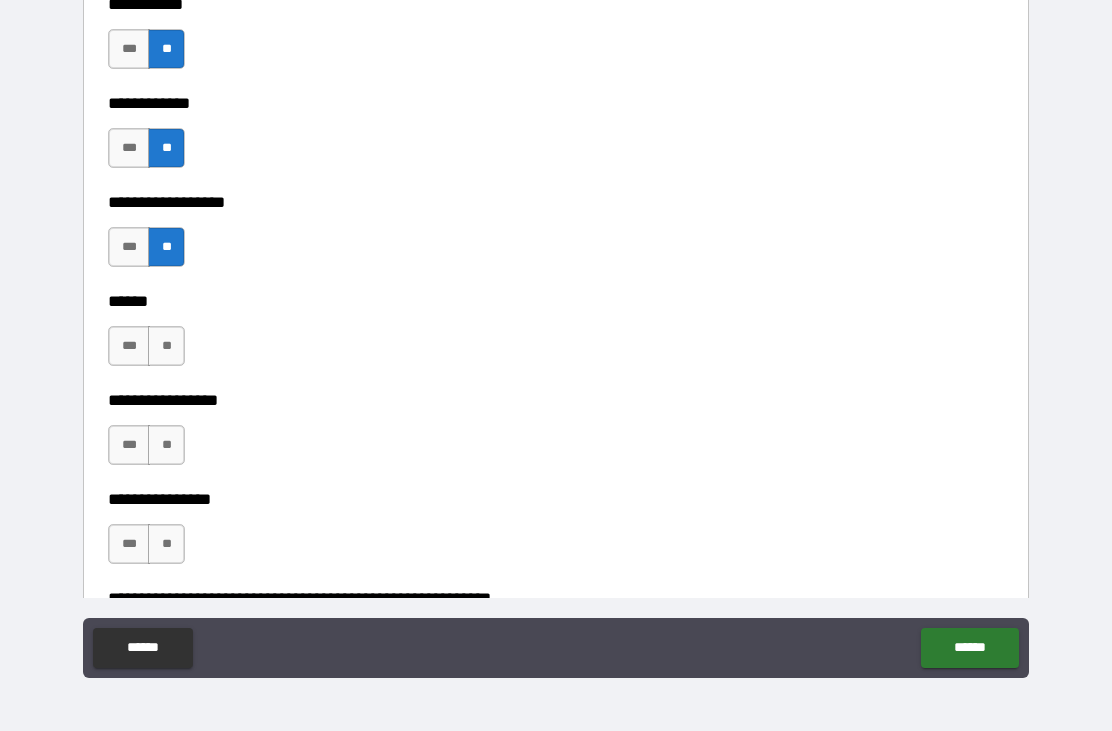 scroll, scrollTop: 9673, scrollLeft: 0, axis: vertical 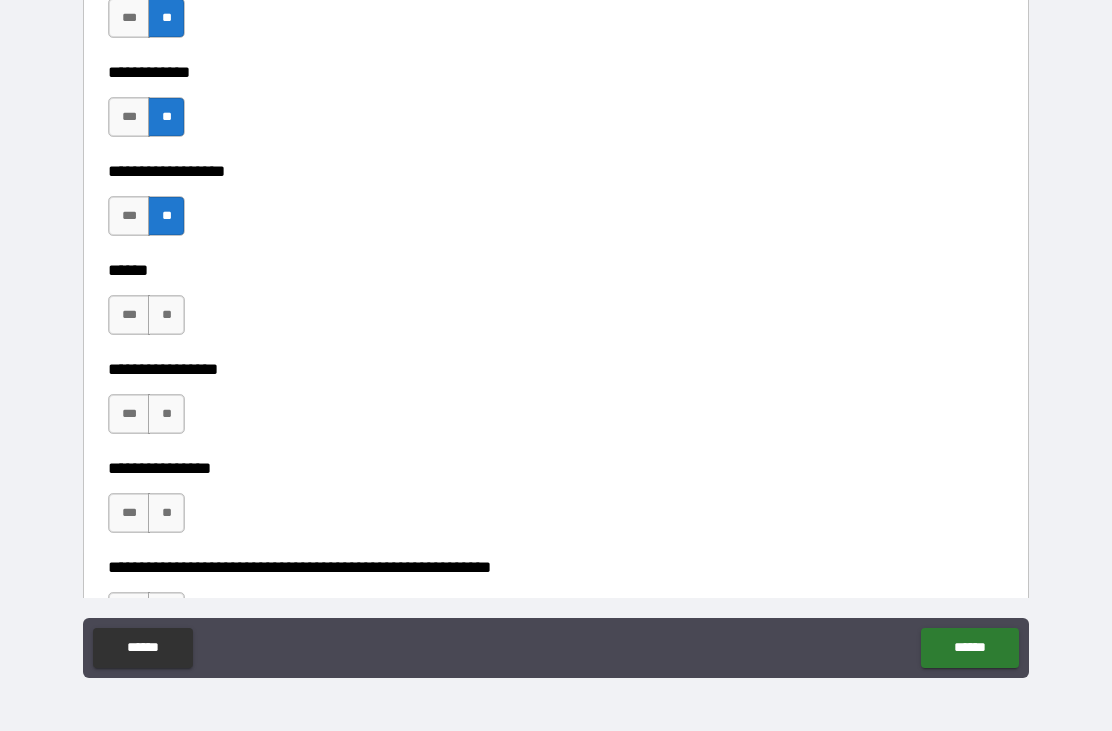 click on "**" at bounding box center (166, 315) 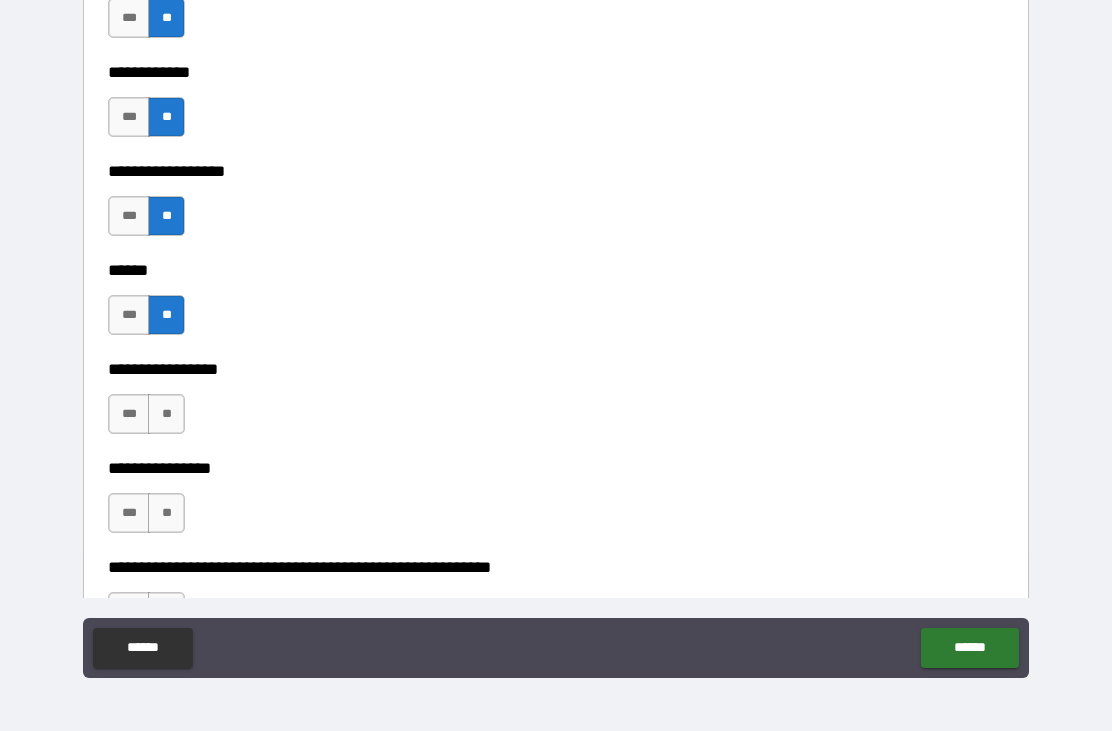 click on "**" at bounding box center (166, 414) 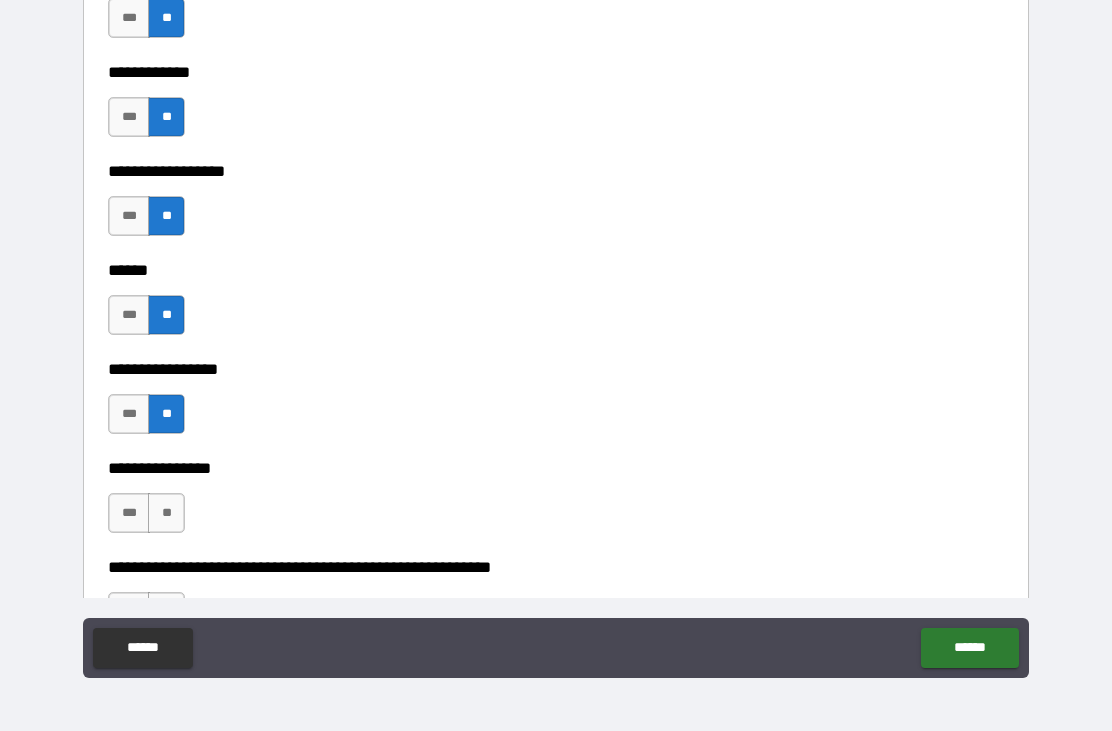 click on "**" at bounding box center (166, 513) 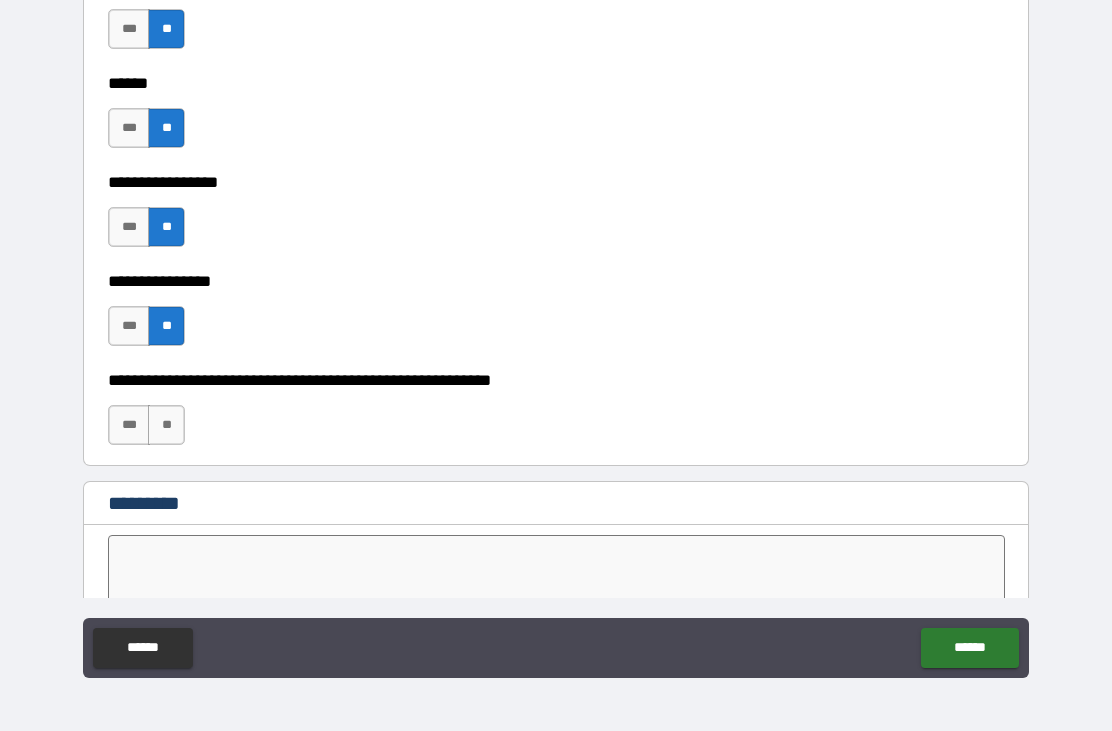 scroll, scrollTop: 9858, scrollLeft: 0, axis: vertical 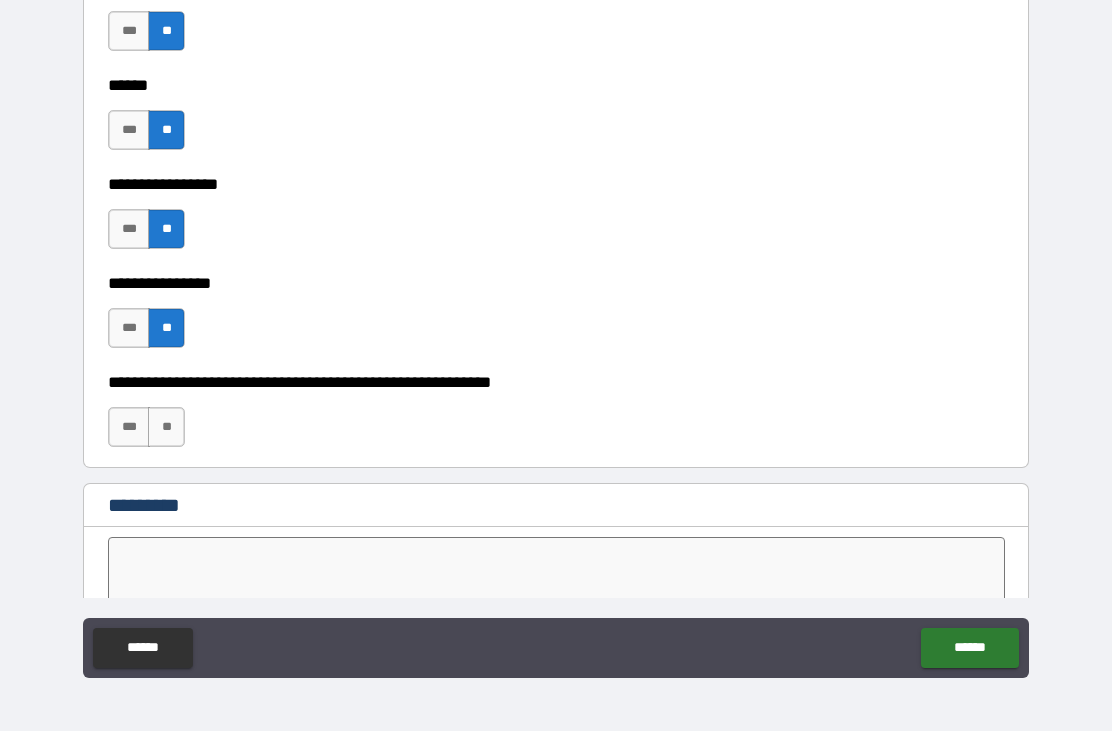 click on "**" at bounding box center (166, 427) 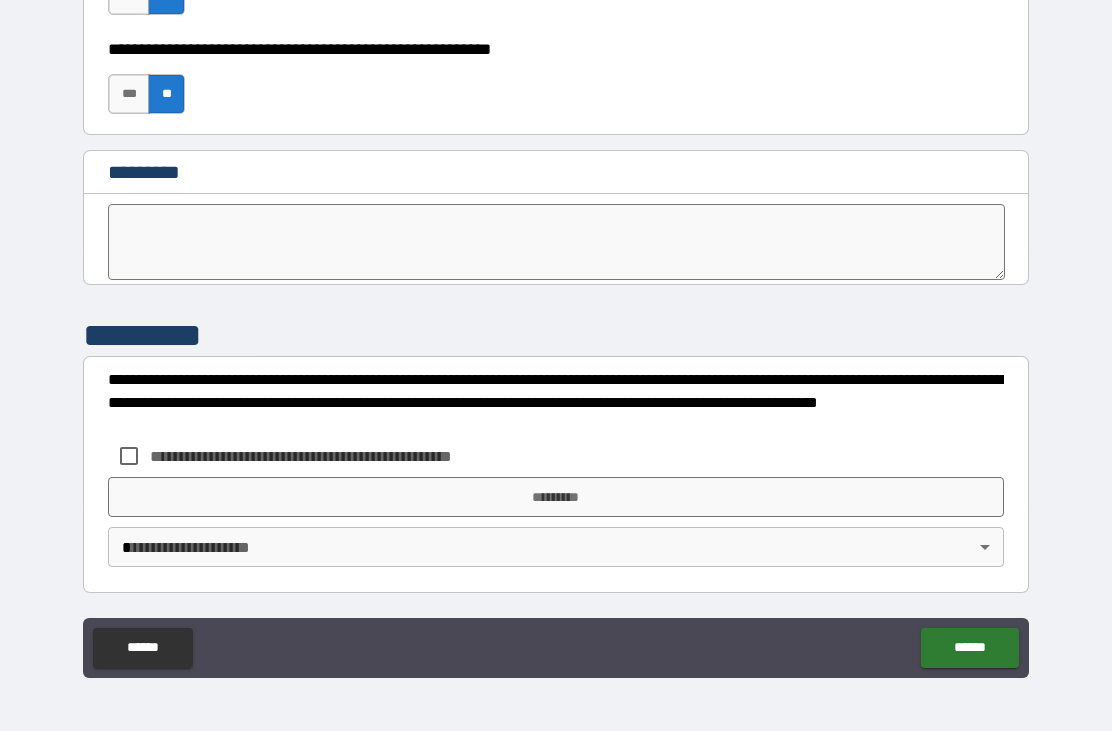 scroll, scrollTop: 10191, scrollLeft: 0, axis: vertical 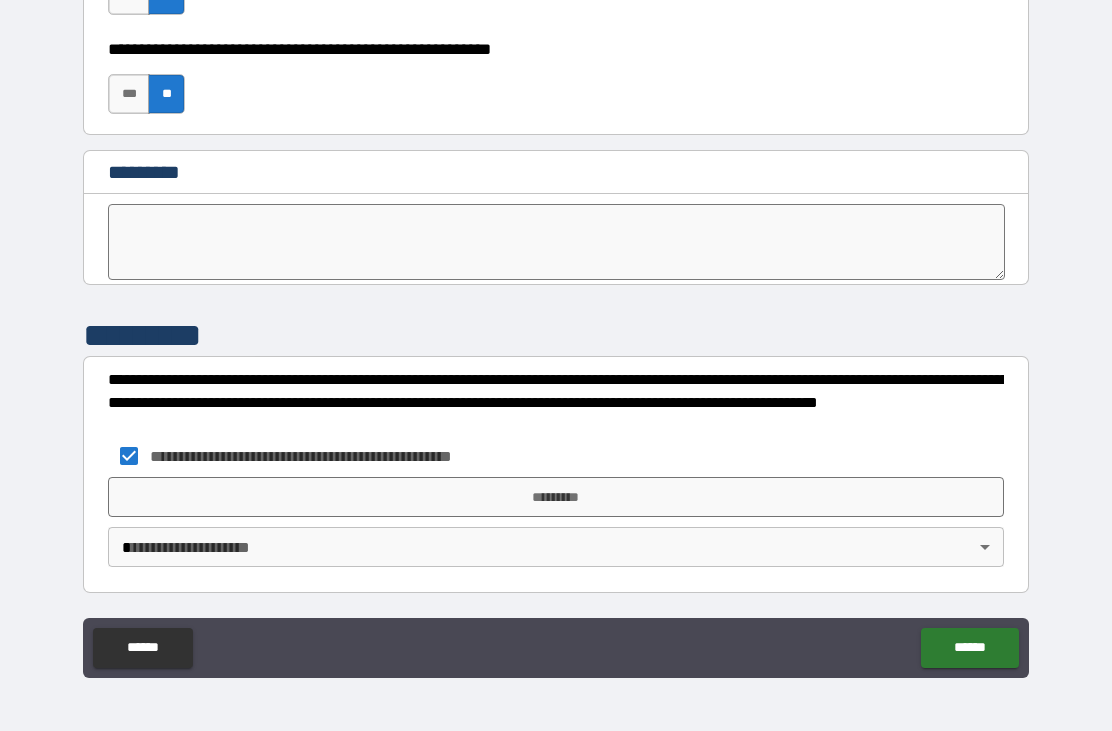 click on "*********" at bounding box center [556, 497] 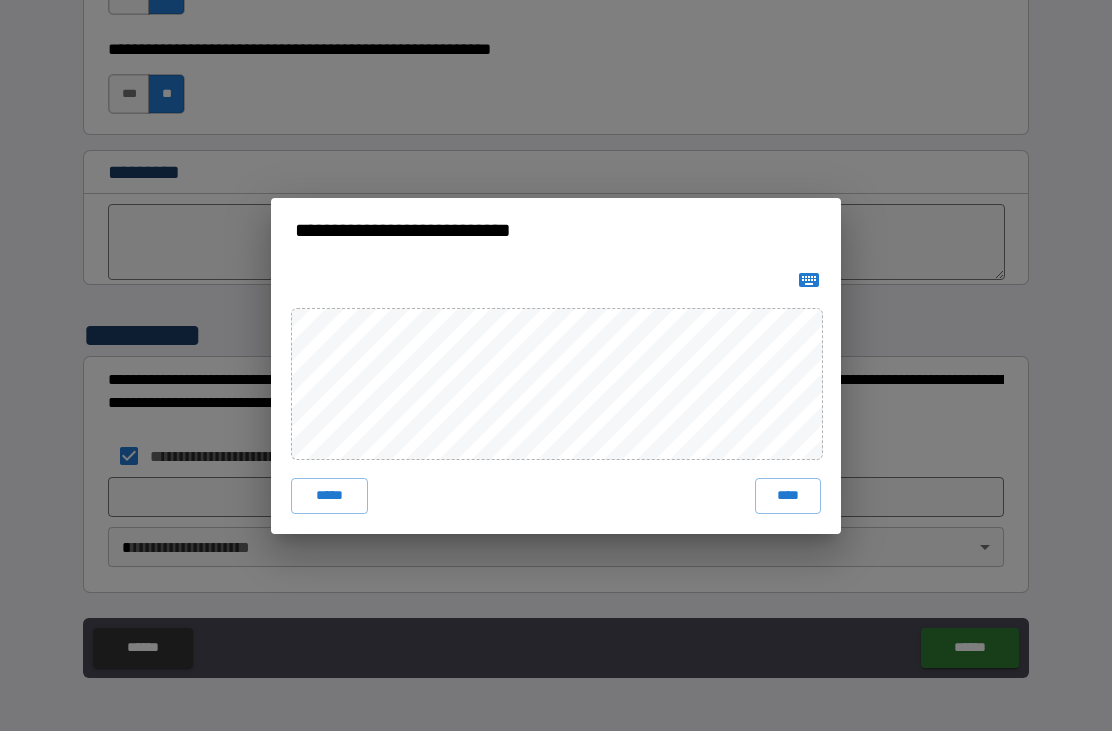 click on "****" at bounding box center (788, 496) 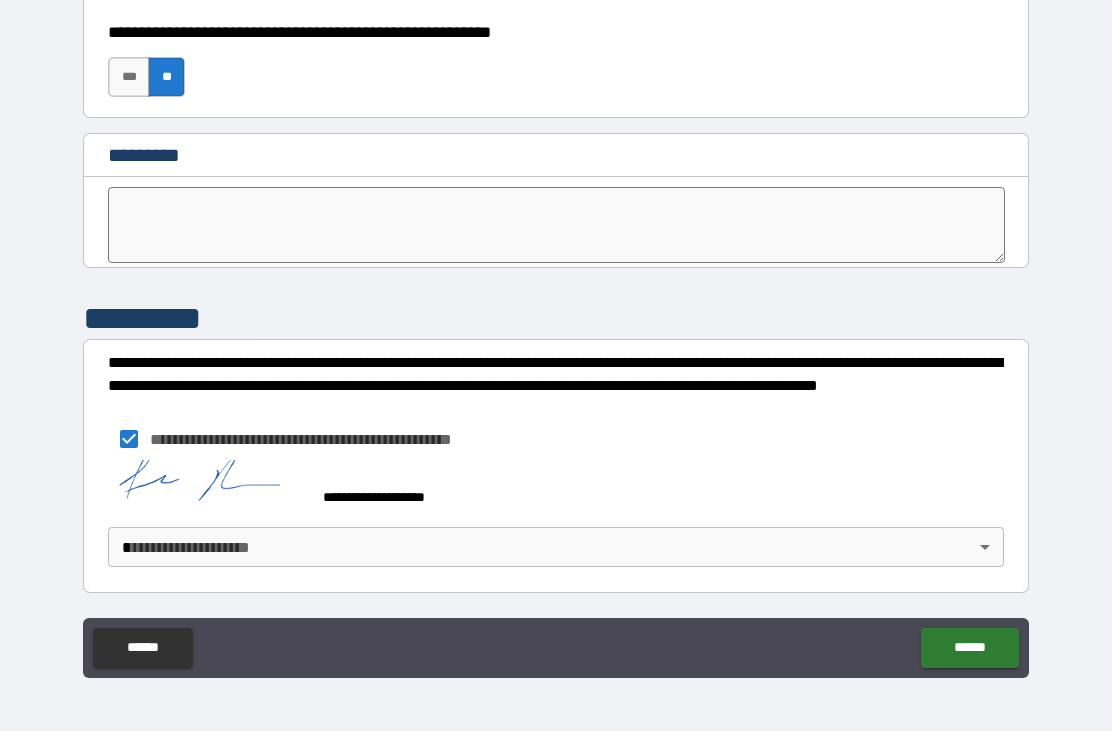 scroll, scrollTop: 10208, scrollLeft: 0, axis: vertical 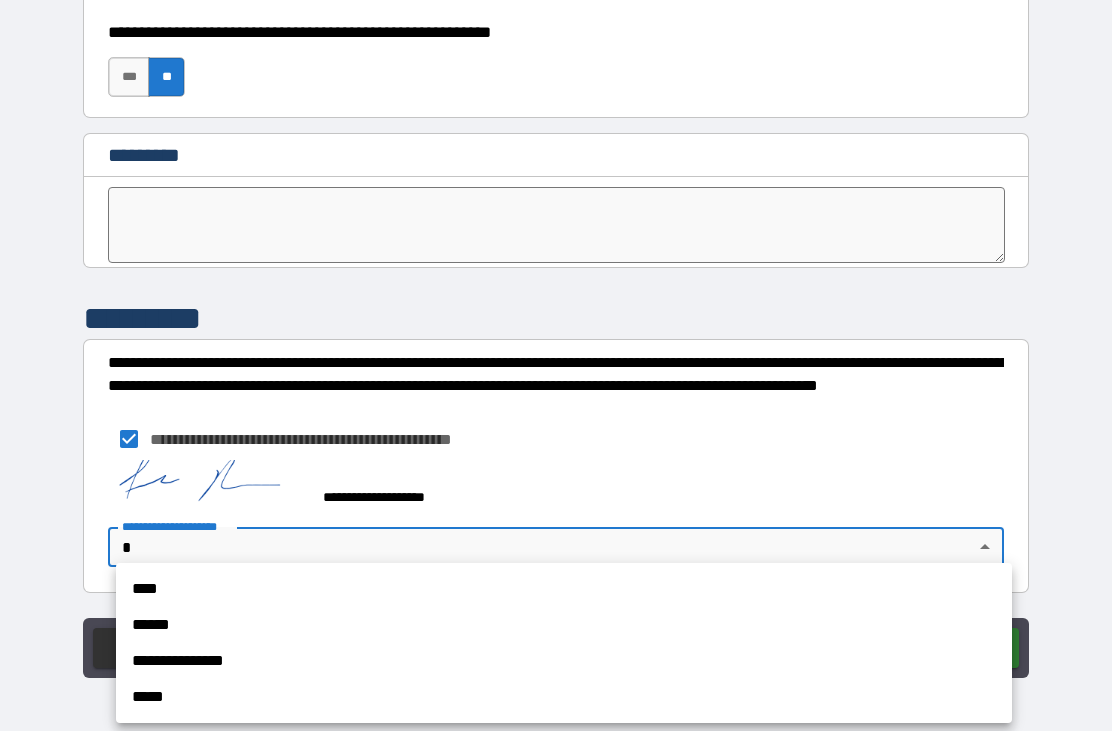 click on "****" at bounding box center (564, 589) 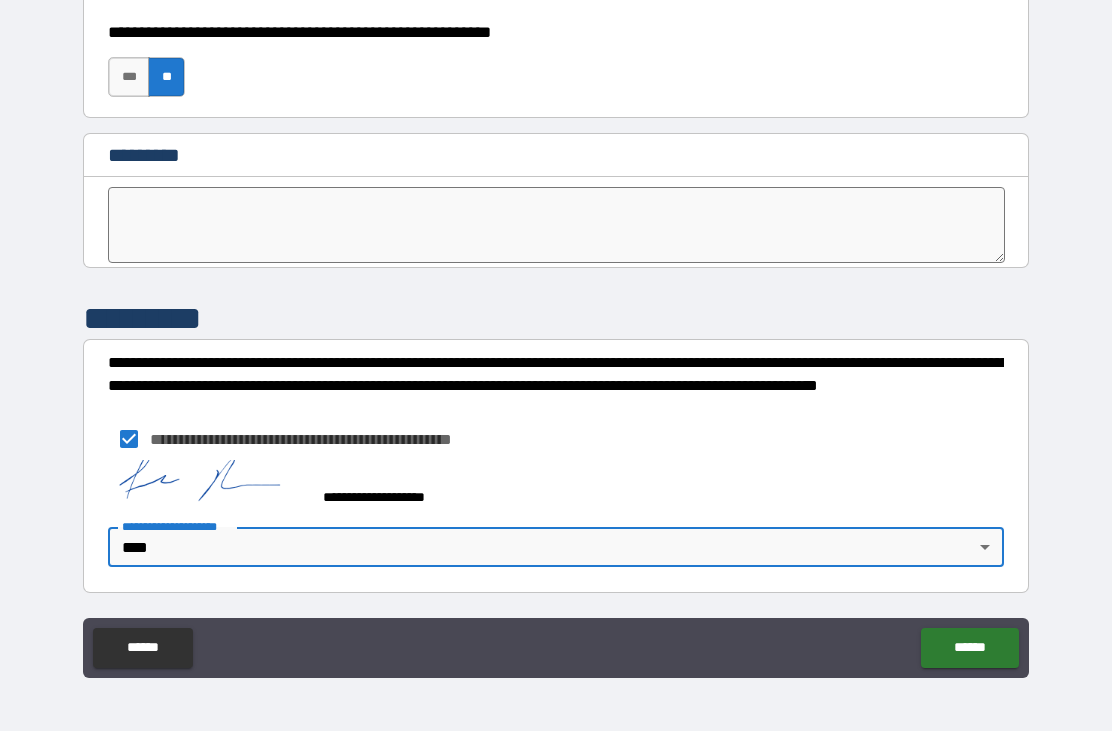 type on "****" 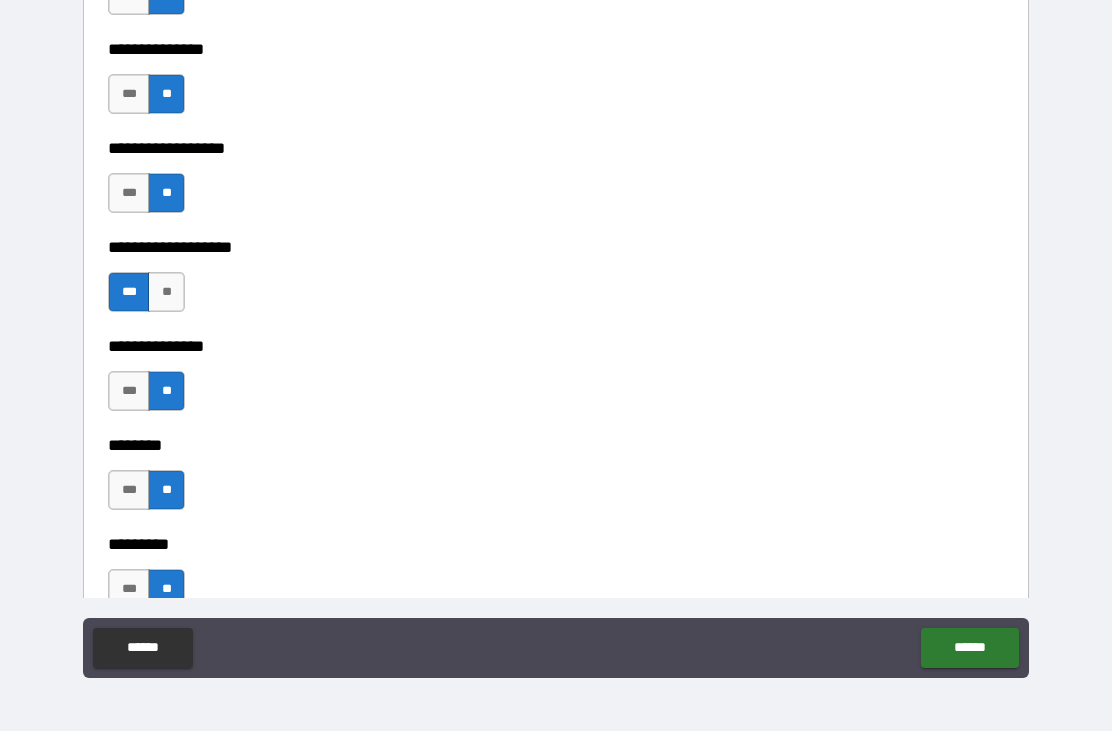 scroll, scrollTop: 5372, scrollLeft: 0, axis: vertical 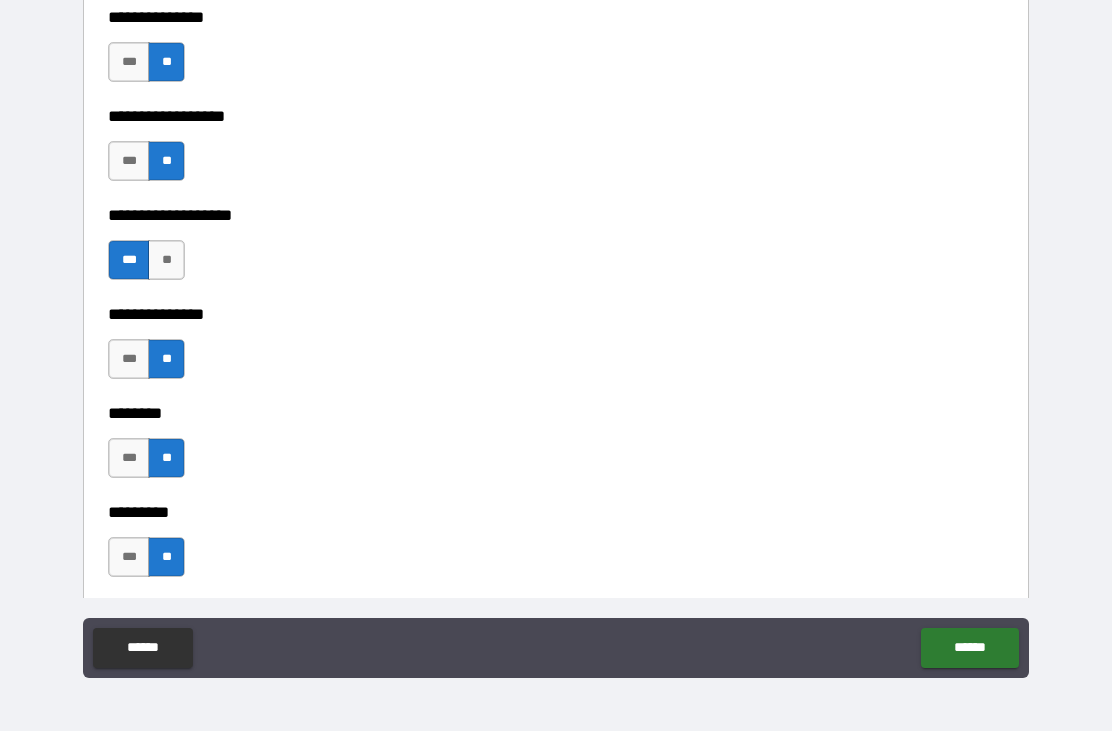 click on "**" at bounding box center [166, 260] 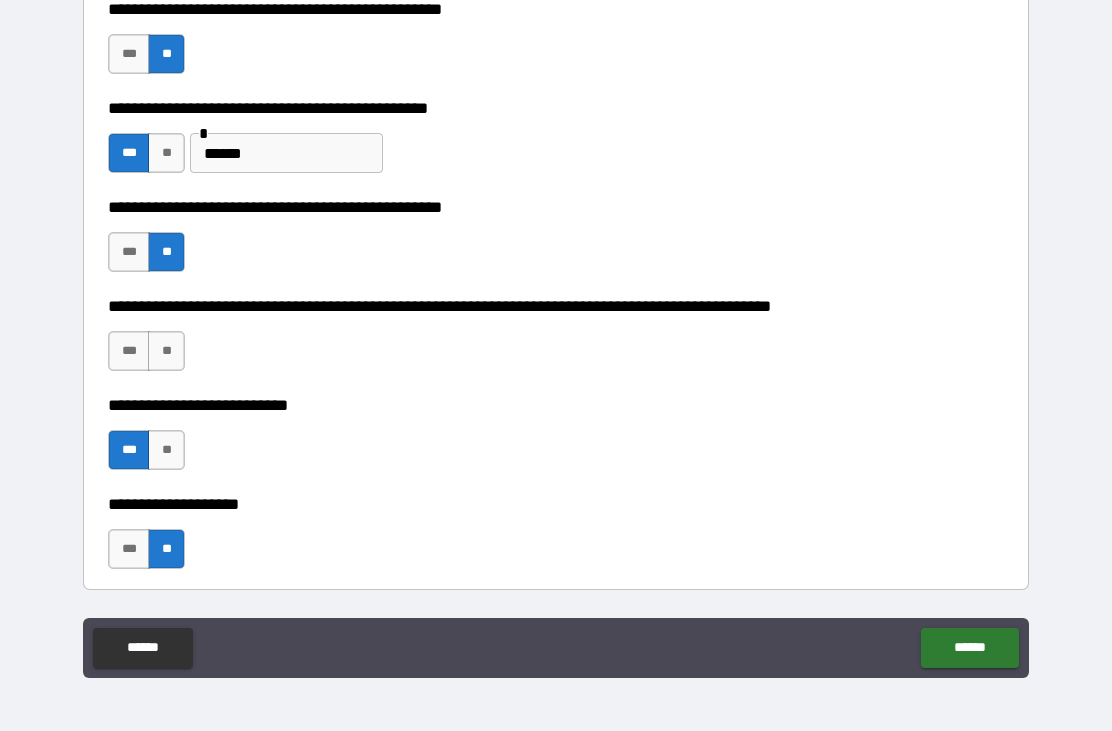scroll, scrollTop: 492, scrollLeft: 0, axis: vertical 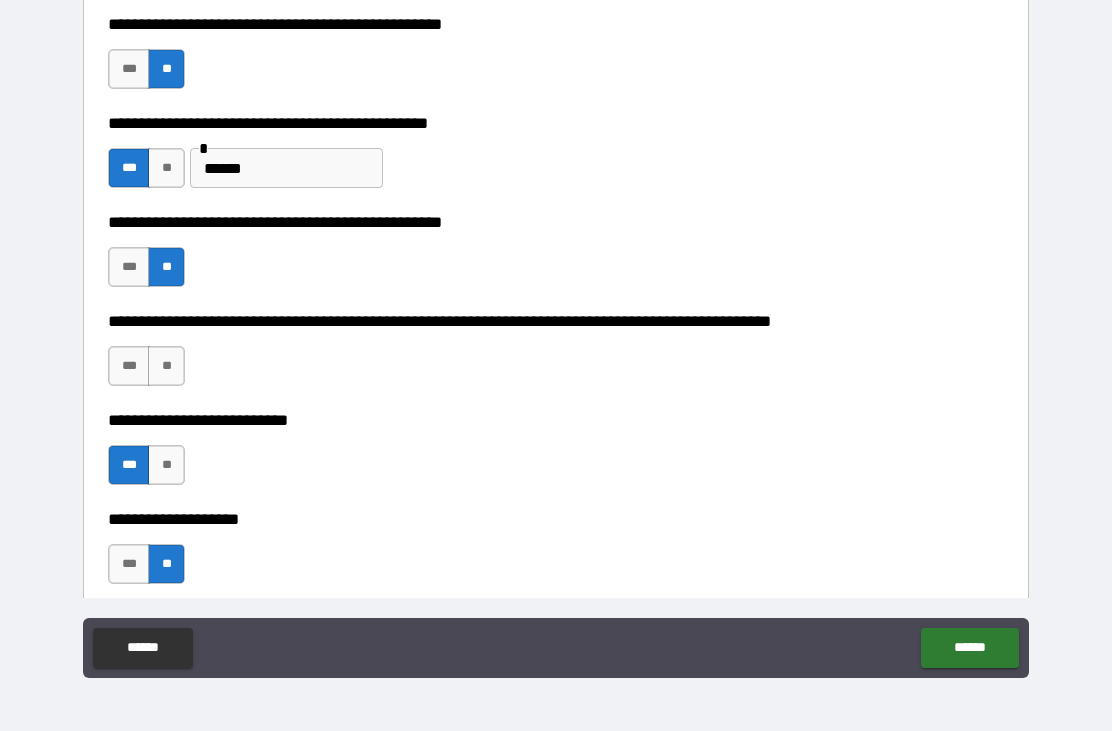 click on "**" at bounding box center [166, 366] 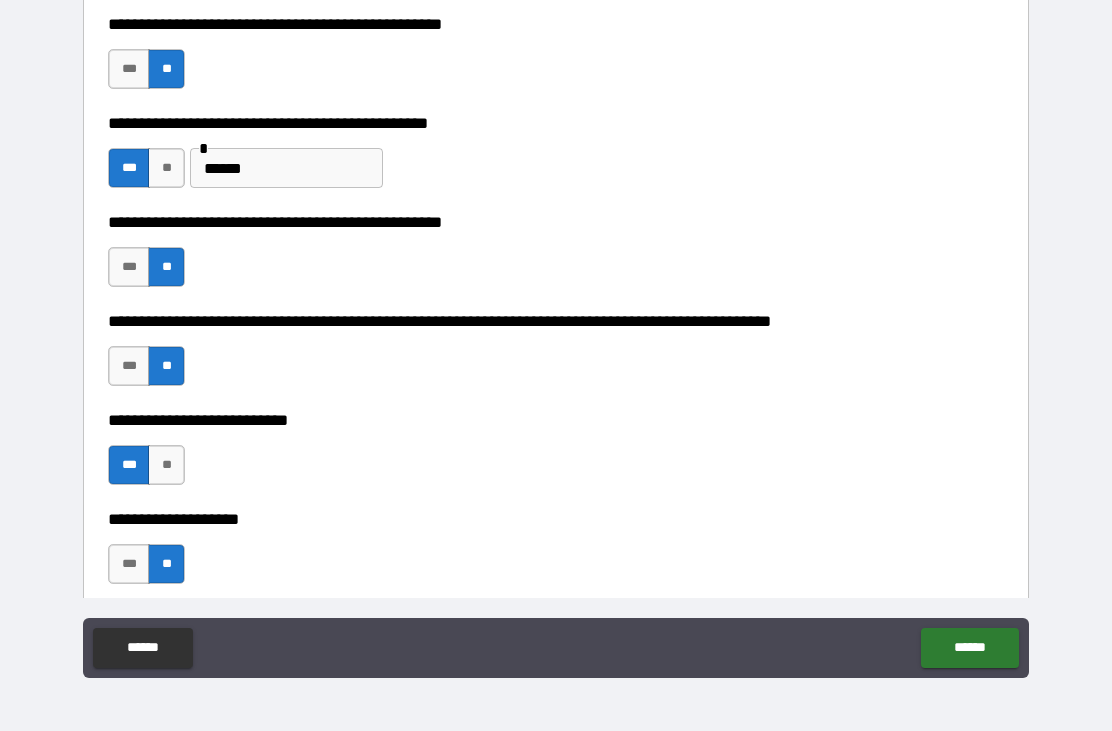 click on "******" at bounding box center [969, 648] 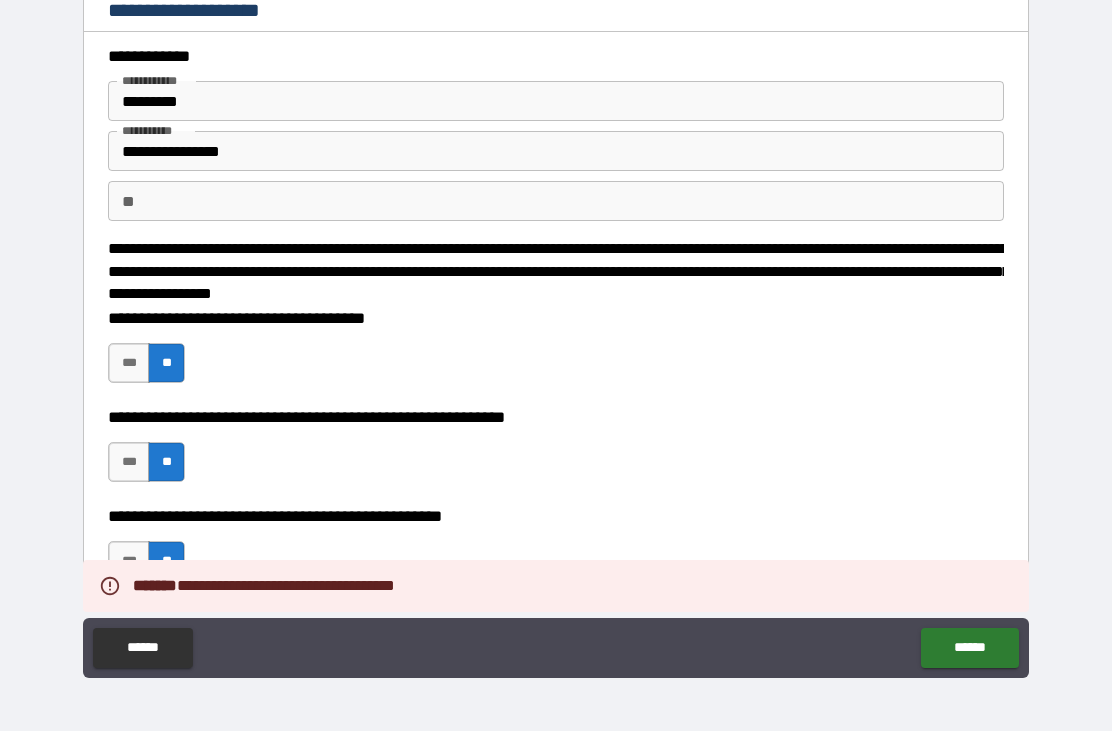 scroll, scrollTop: 0, scrollLeft: 0, axis: both 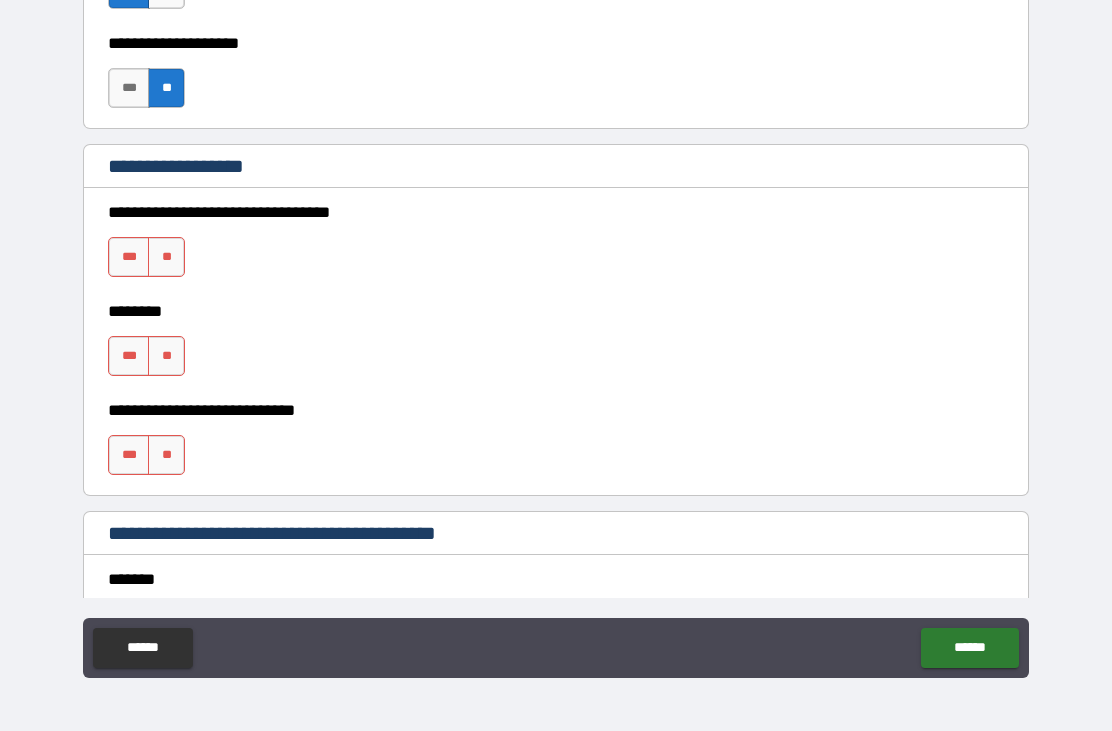 click on "**" at bounding box center [166, 257] 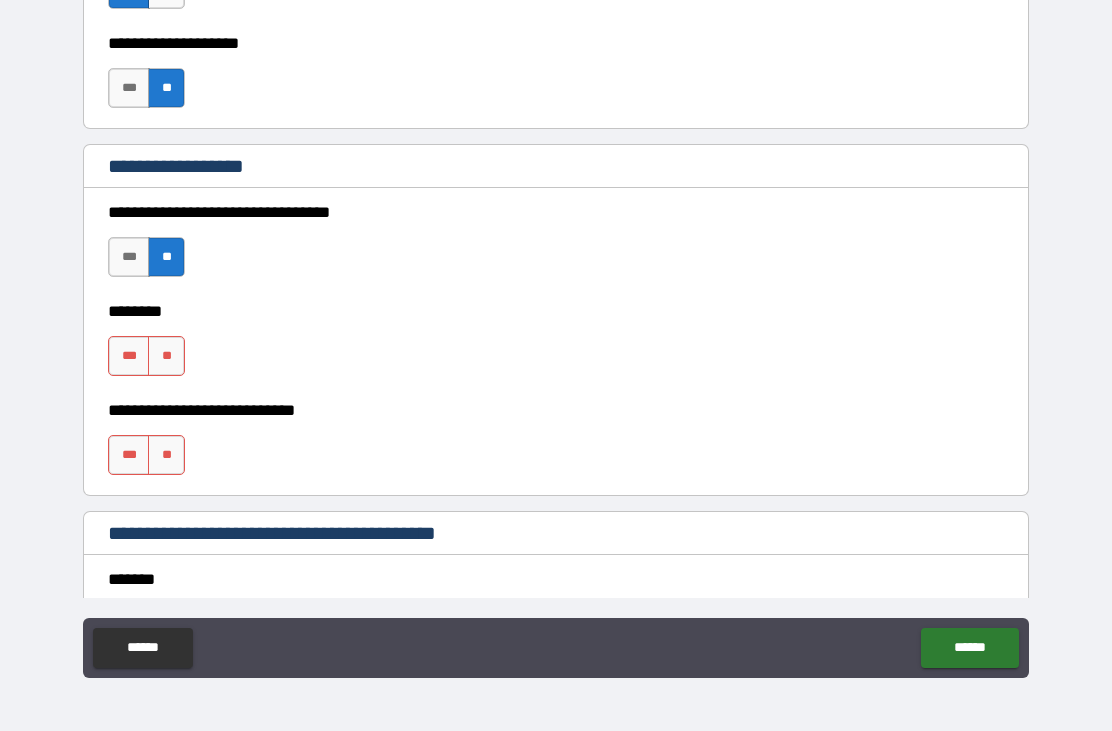 click on "**" at bounding box center [166, 356] 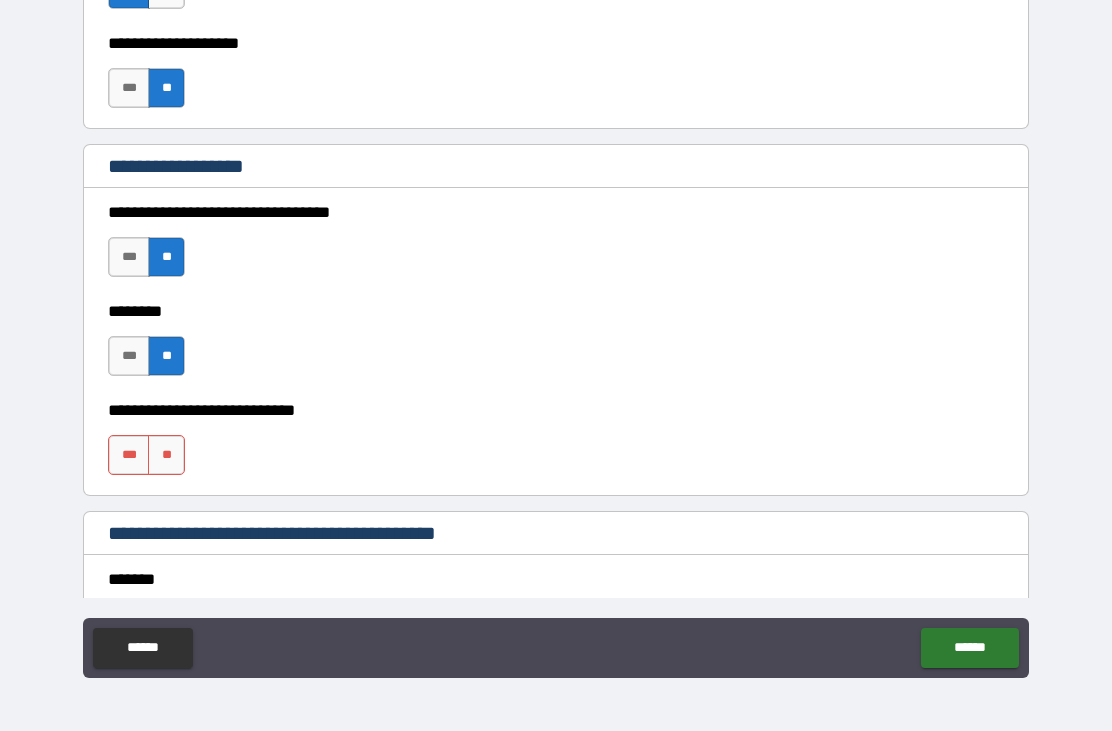 click on "**" at bounding box center [166, 455] 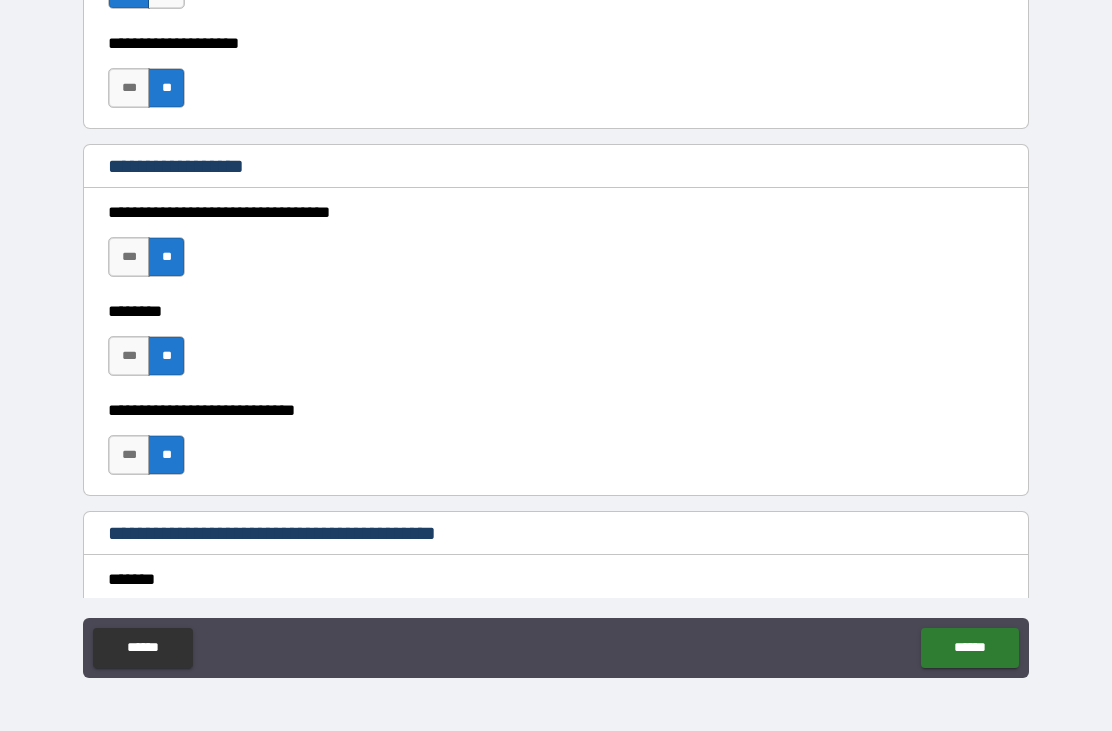 click on "******" at bounding box center (969, 648) 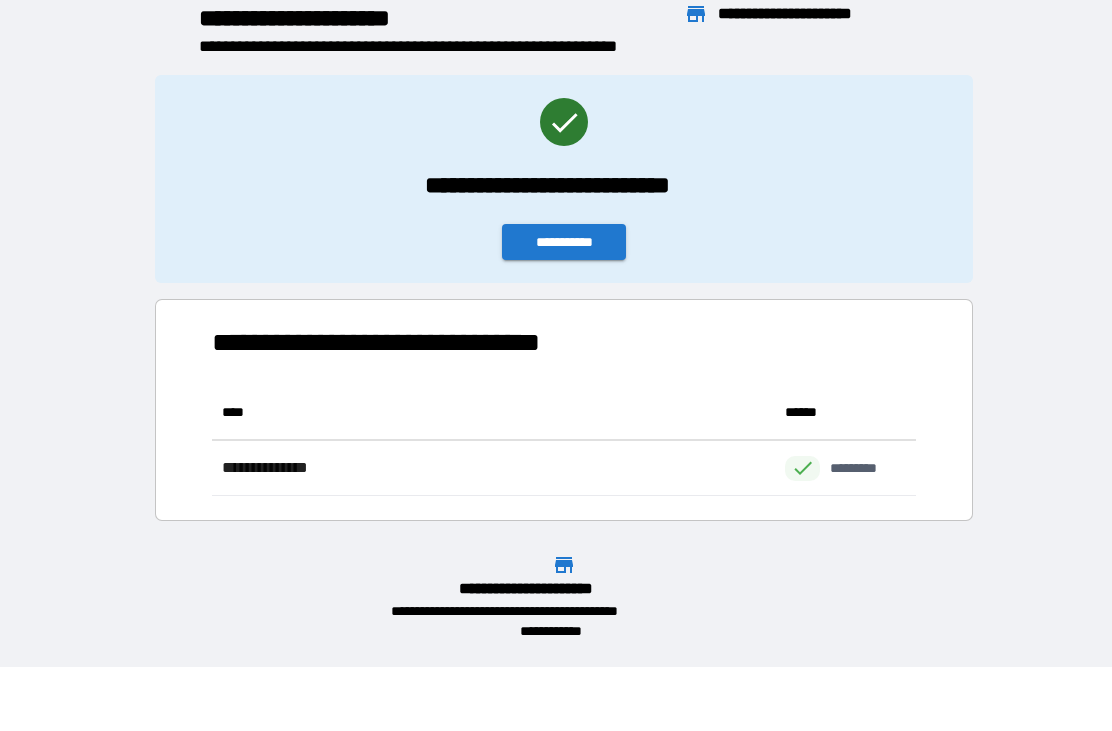 scroll, scrollTop: 111, scrollLeft: 704, axis: both 